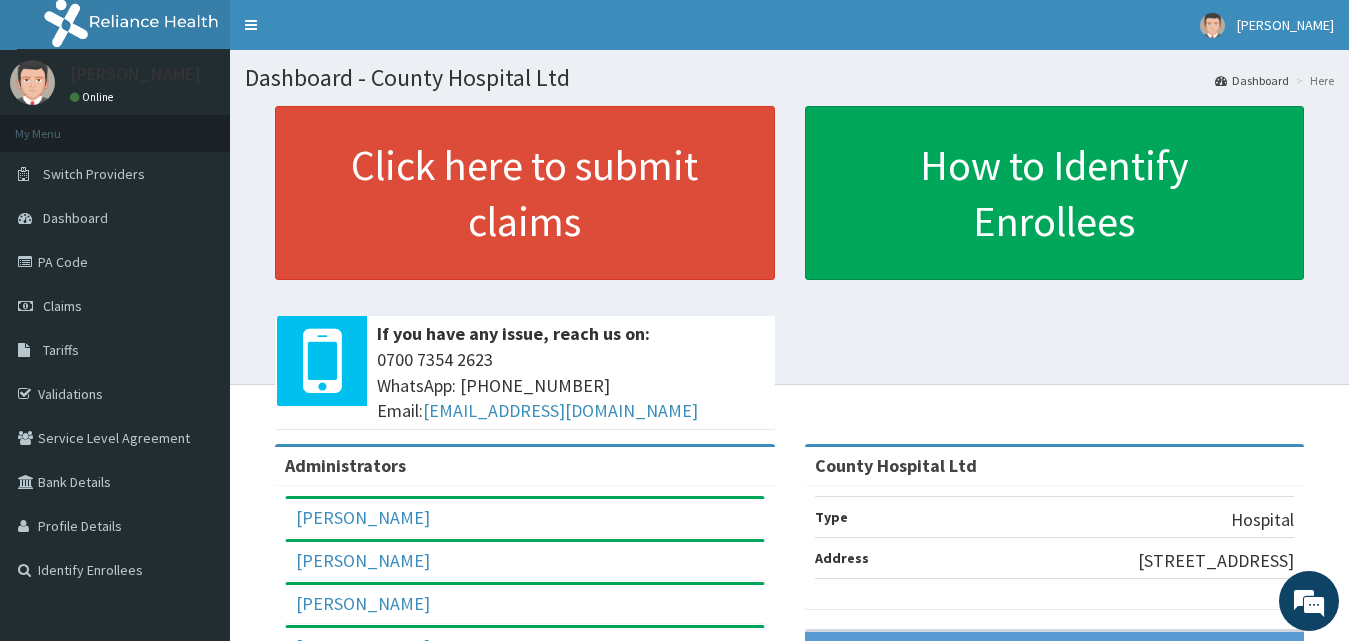 scroll, scrollTop: 0, scrollLeft: 0, axis: both 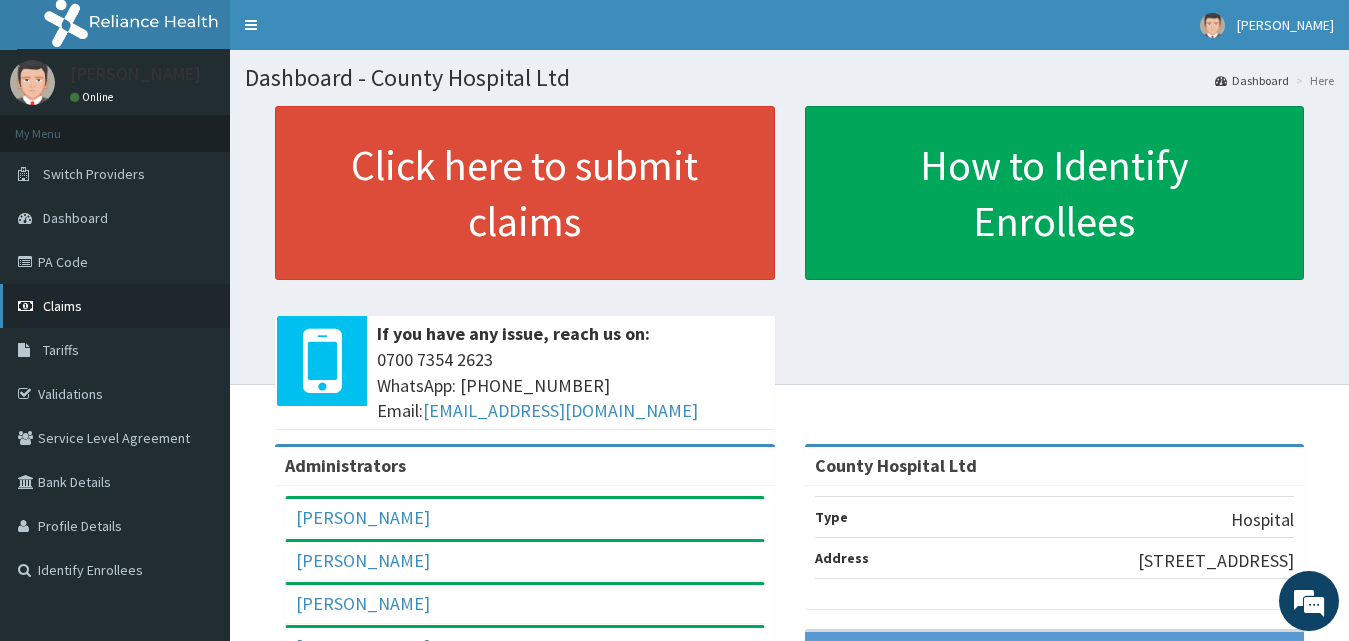 click on "Claims" at bounding box center (115, 306) 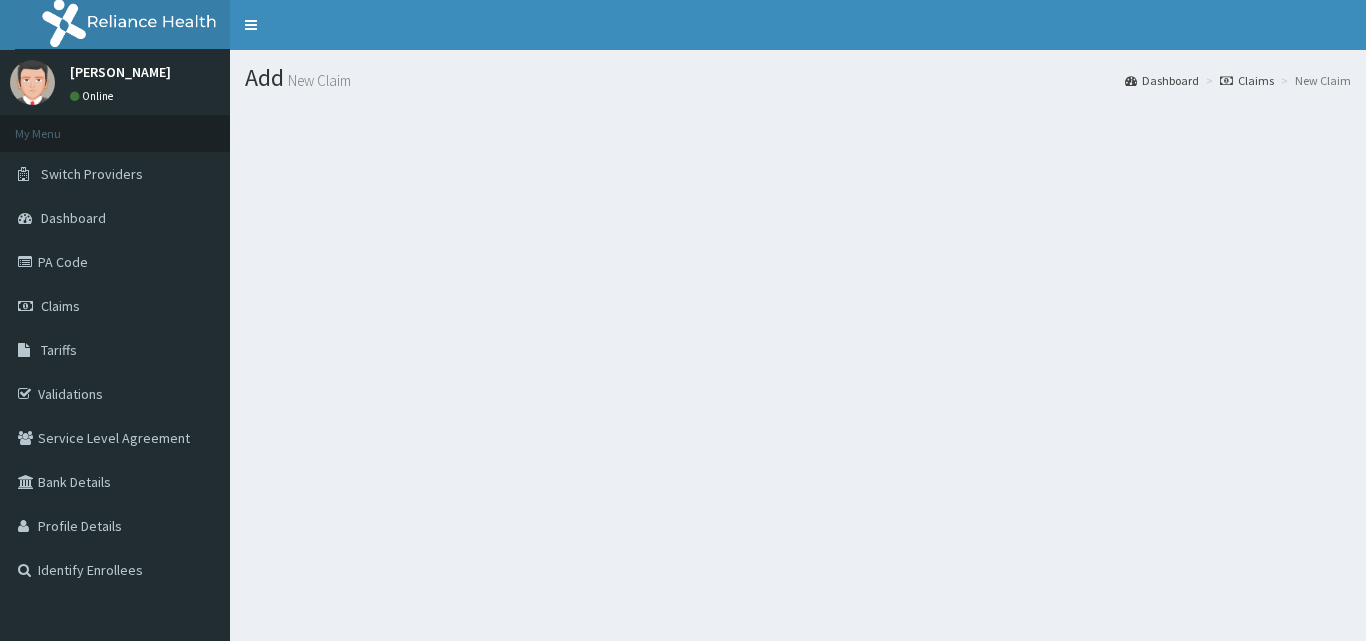 scroll, scrollTop: 0, scrollLeft: 0, axis: both 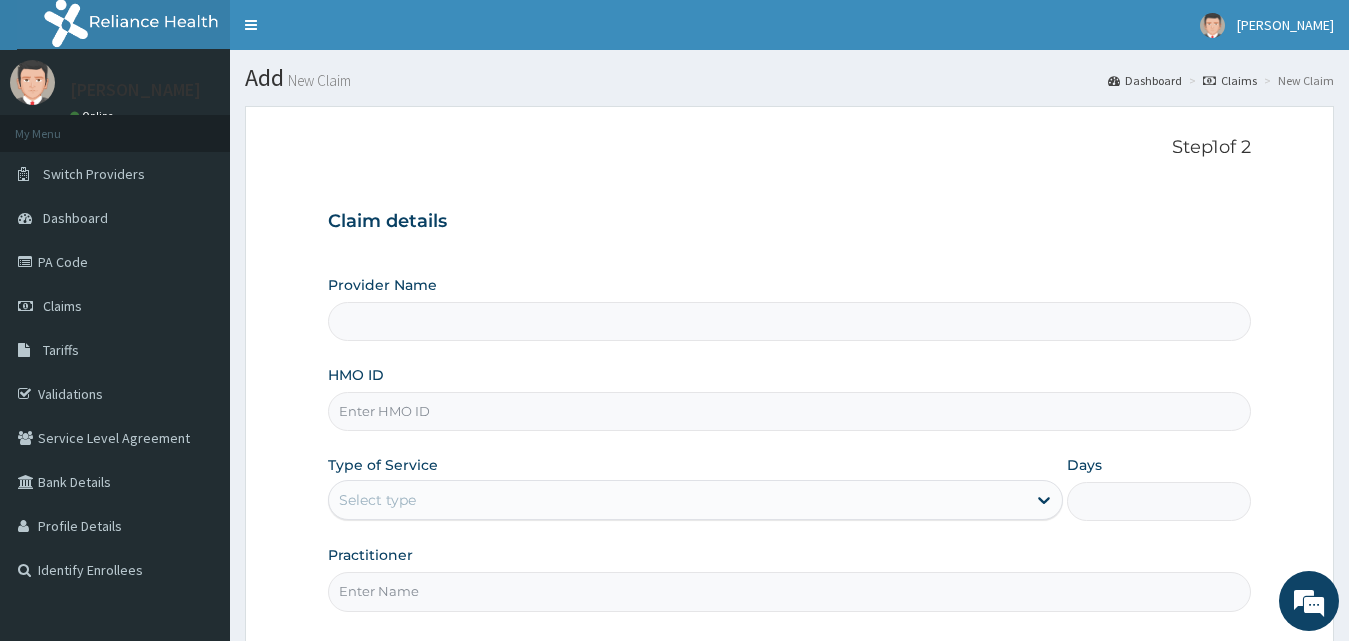 type on "County Hospital Ltd" 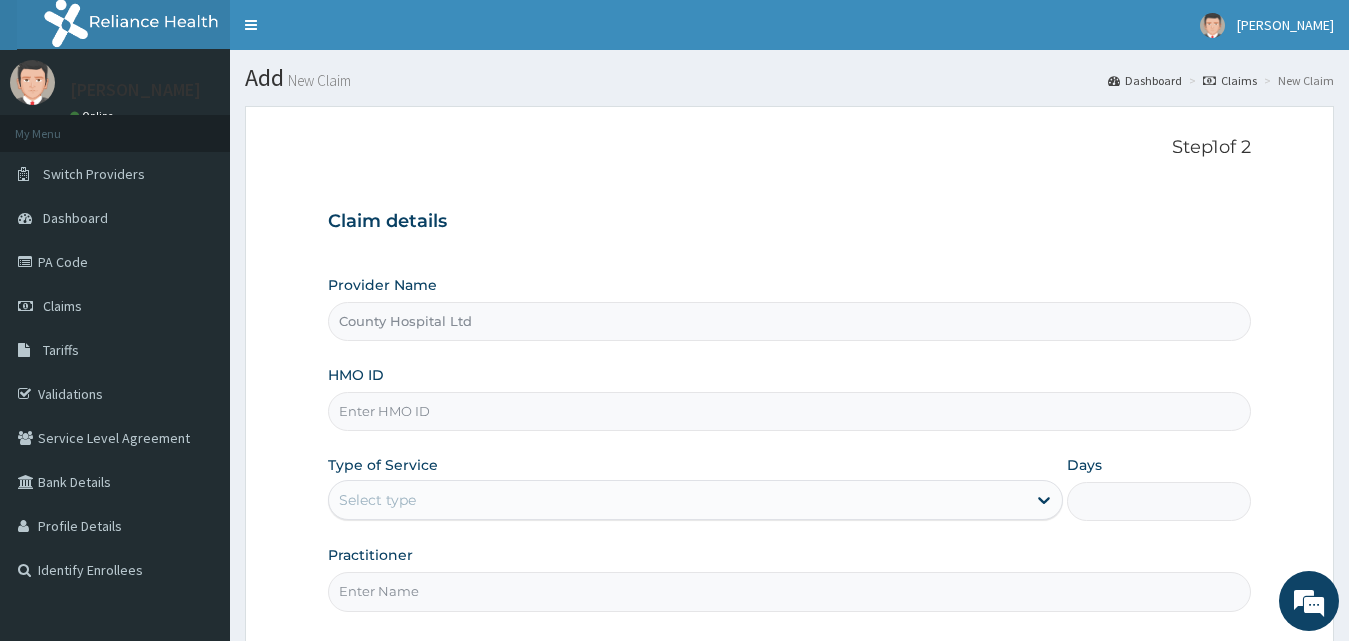 scroll, scrollTop: 0, scrollLeft: 0, axis: both 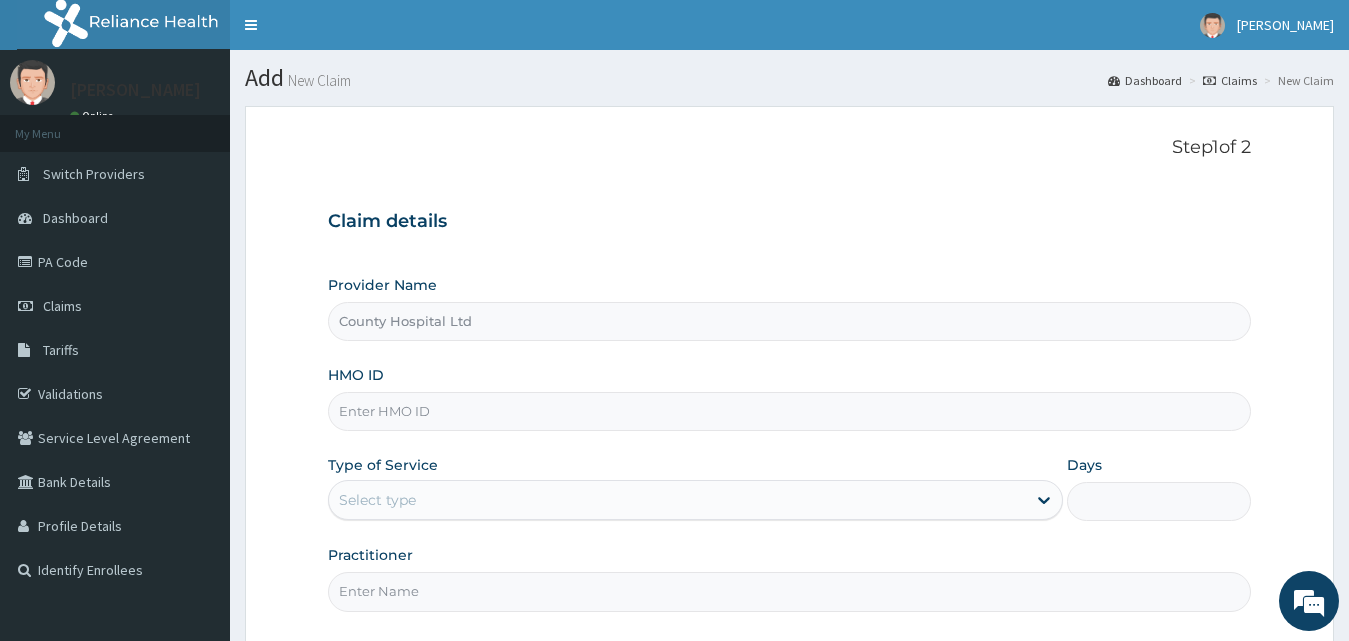 click on "HMO ID" at bounding box center [790, 411] 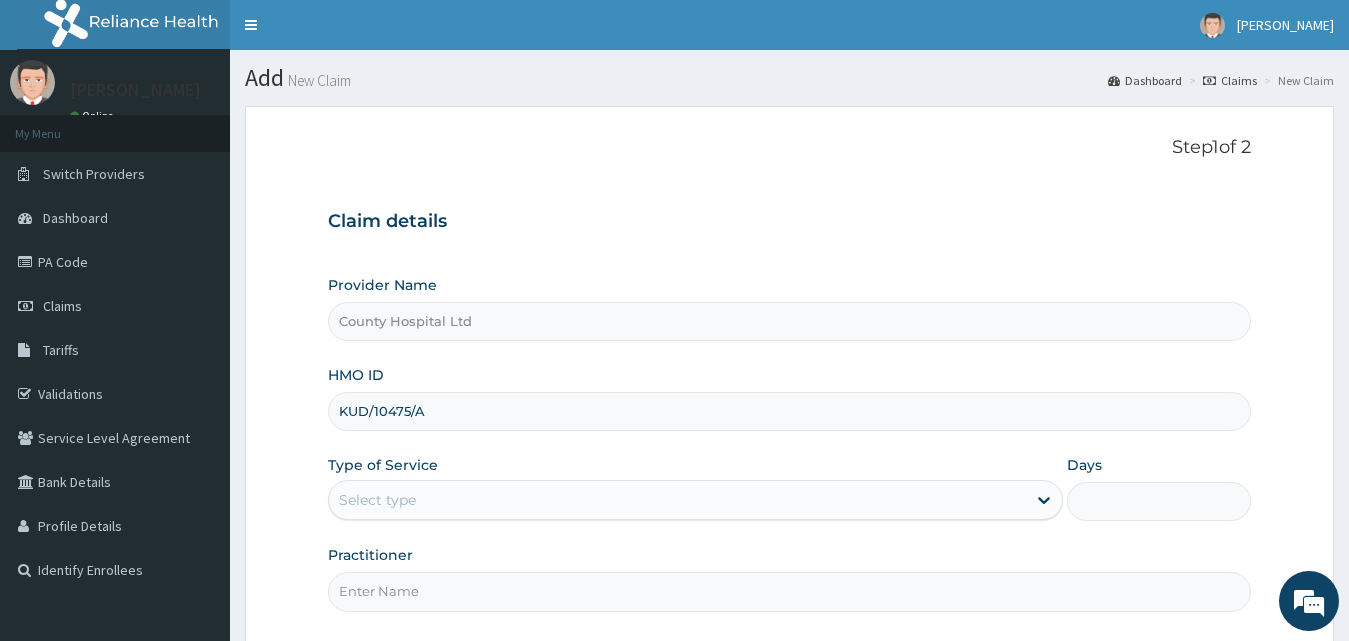 type on "KUD/10475/A" 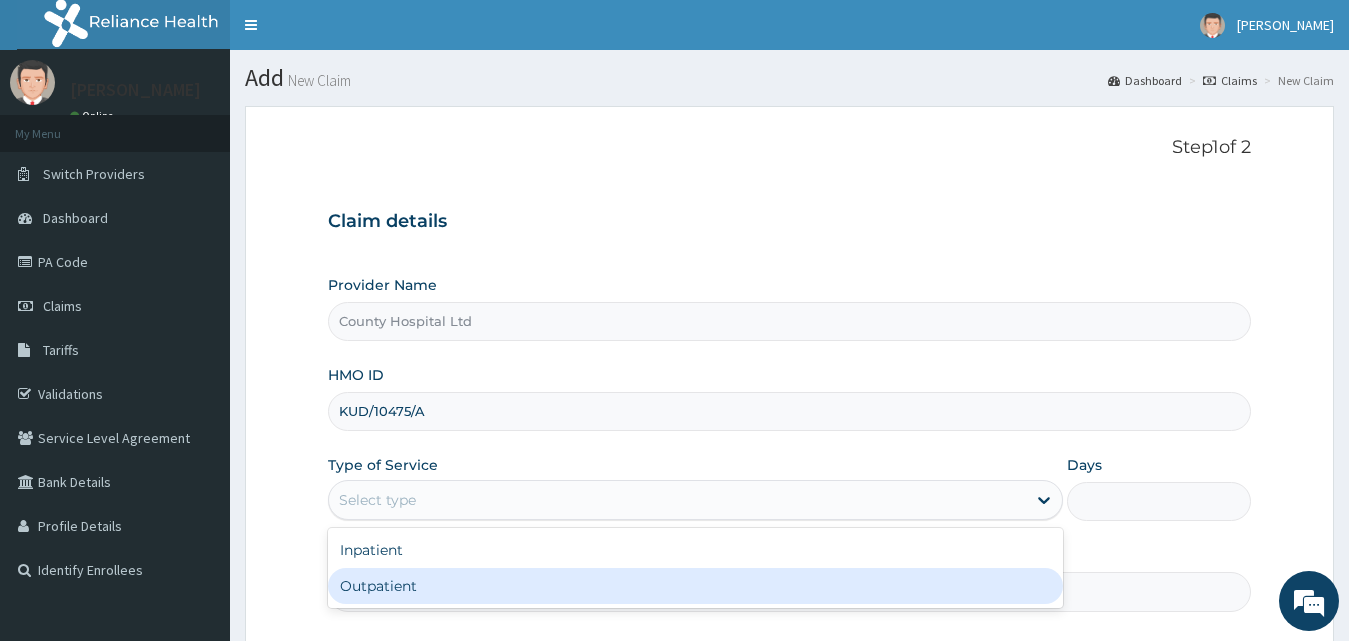 click on "Outpatient" at bounding box center (696, 586) 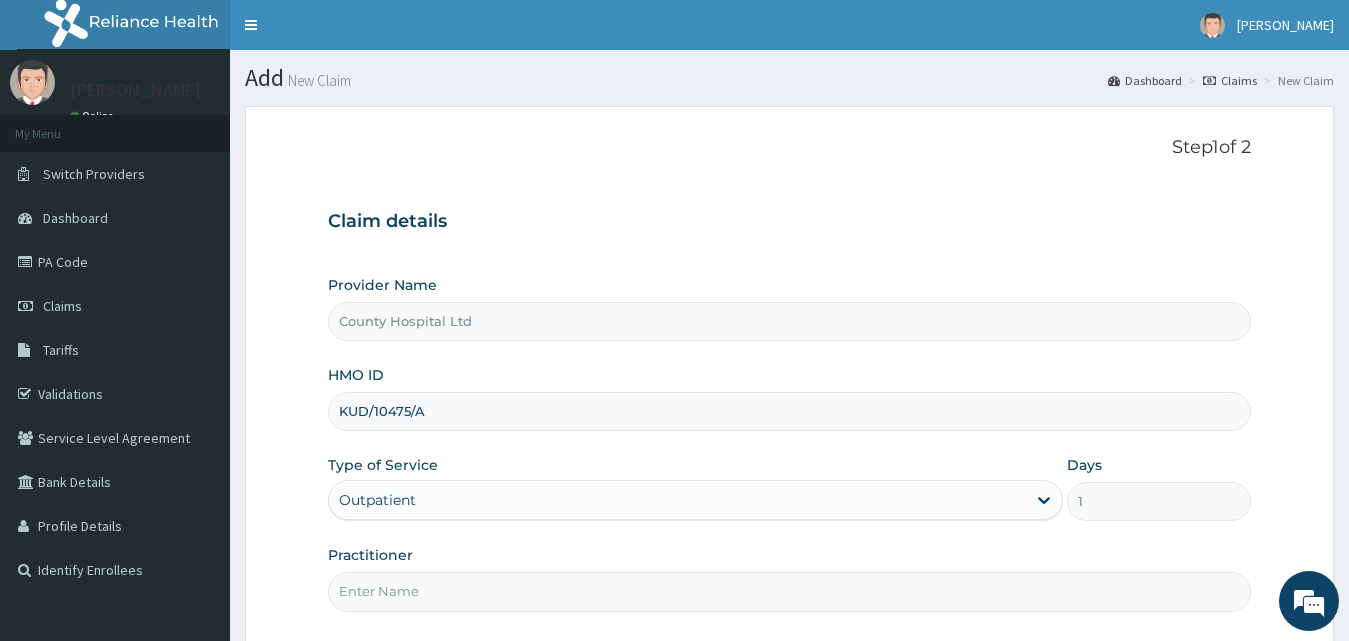scroll, scrollTop: 187, scrollLeft: 0, axis: vertical 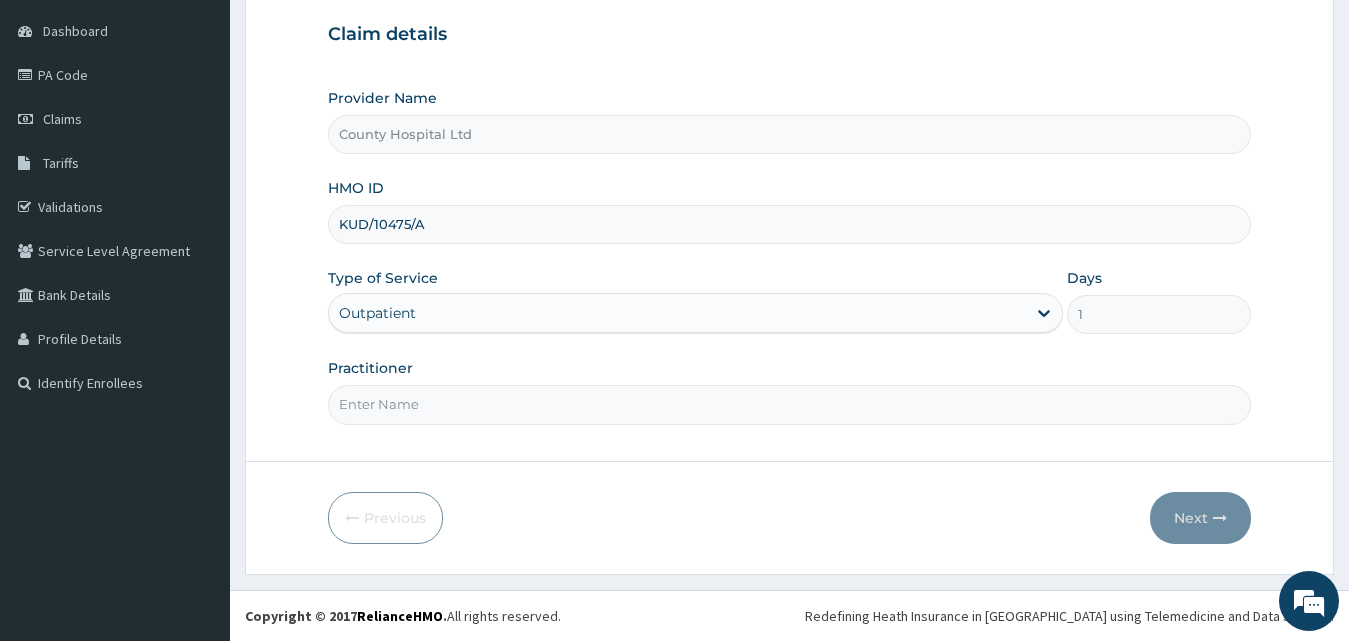 click on "Practitioner" at bounding box center (790, 404) 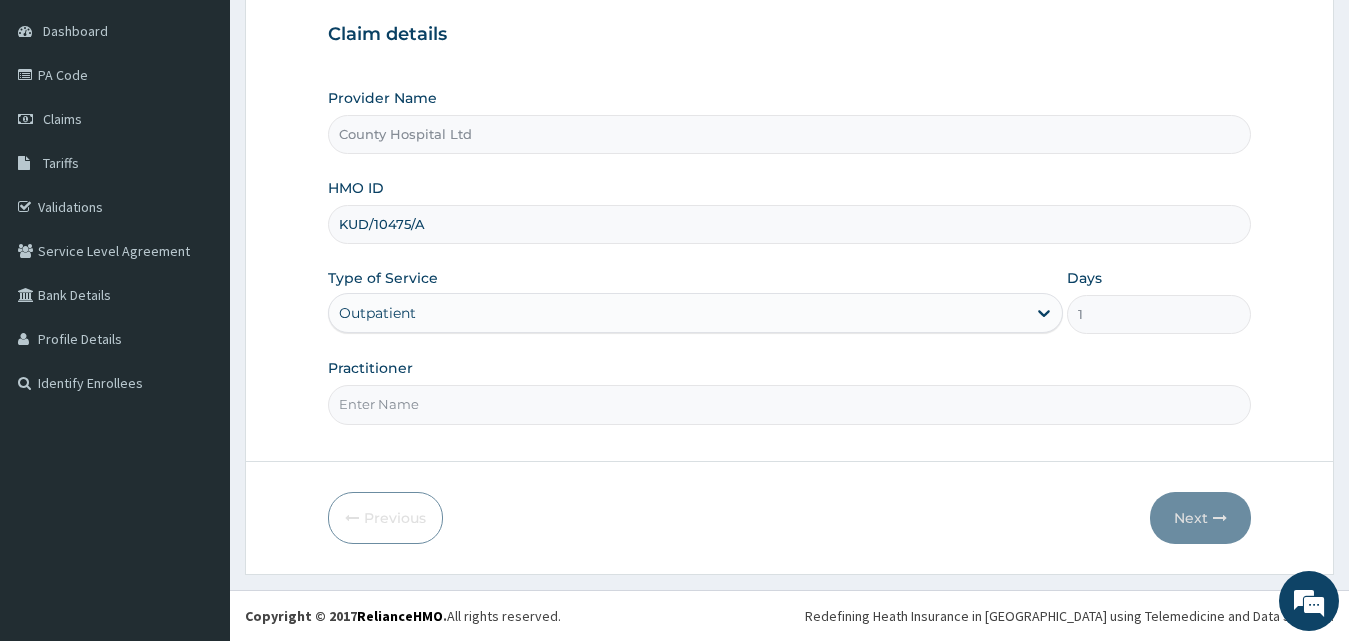 type on "DR ETIM" 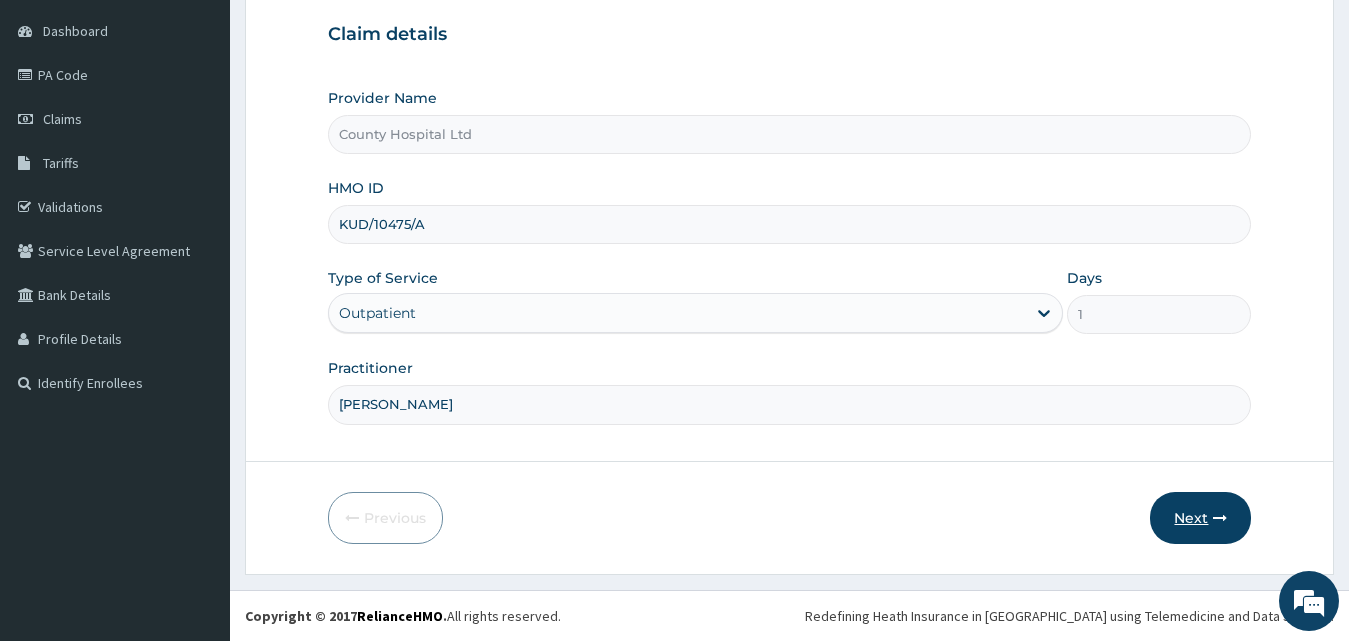click on "Next" at bounding box center (1200, 518) 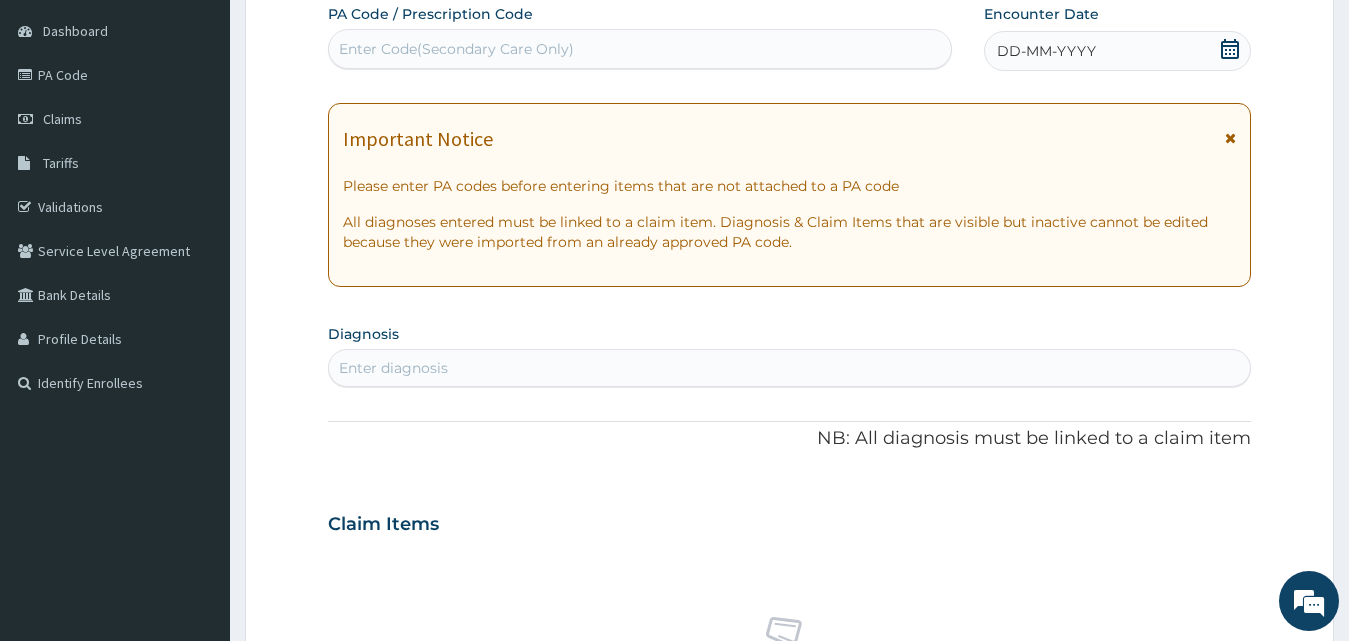 click on "DD-MM-YYYY" at bounding box center [1046, 51] 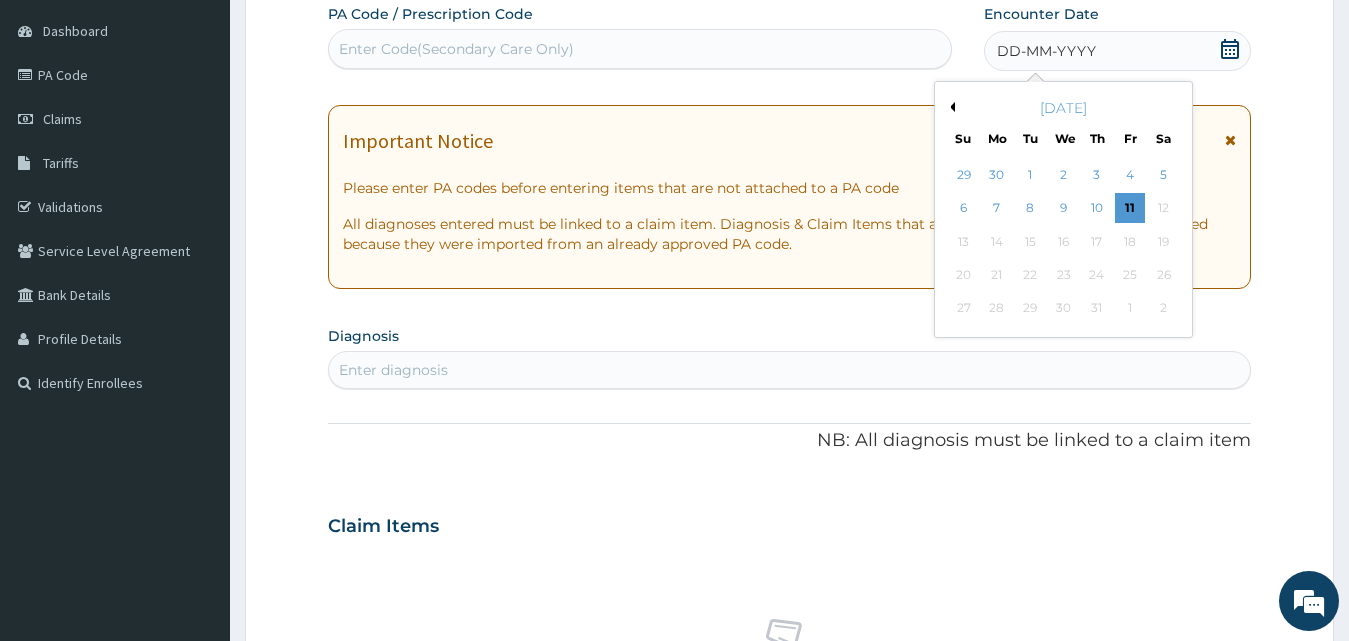 click on "Previous Month" at bounding box center (950, 107) 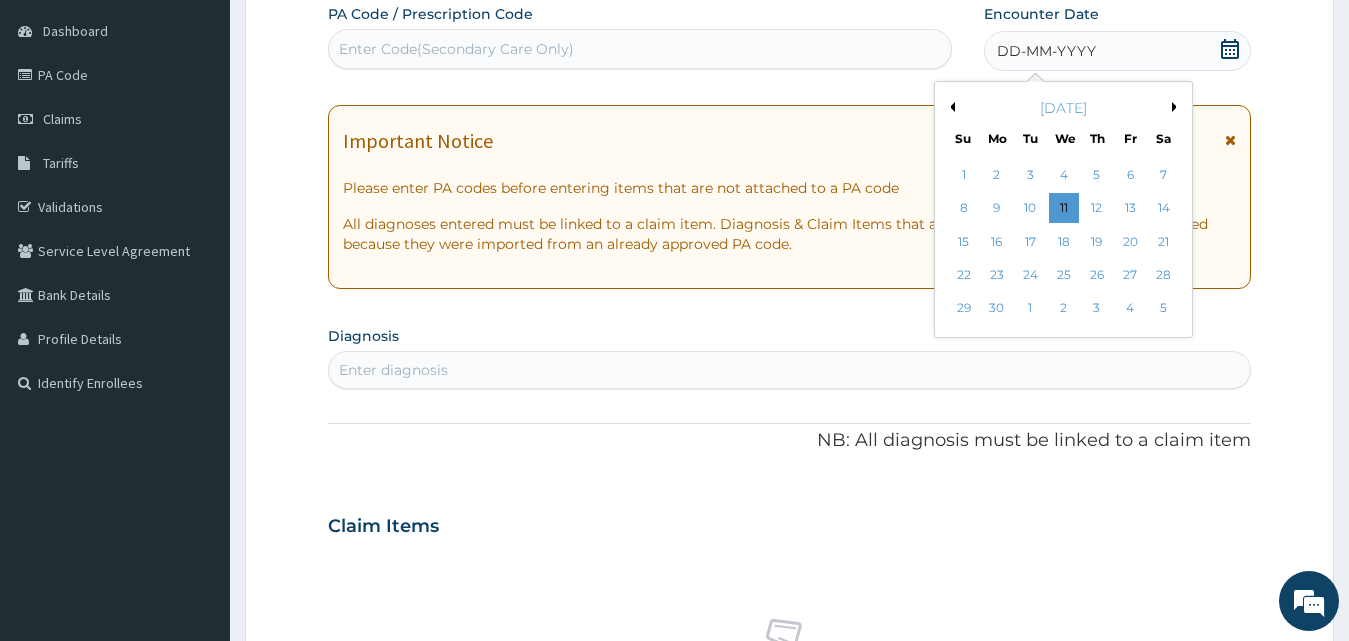 click on "Previous Month" at bounding box center (950, 107) 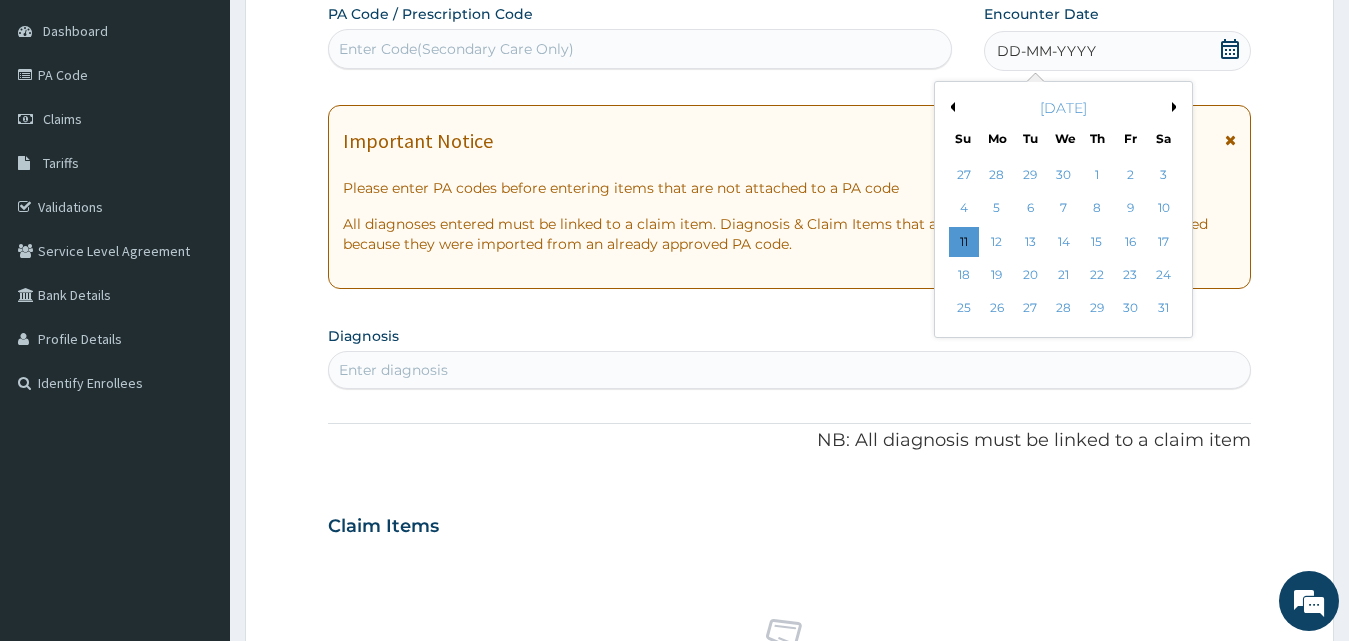 click on "Previous Month" at bounding box center (950, 107) 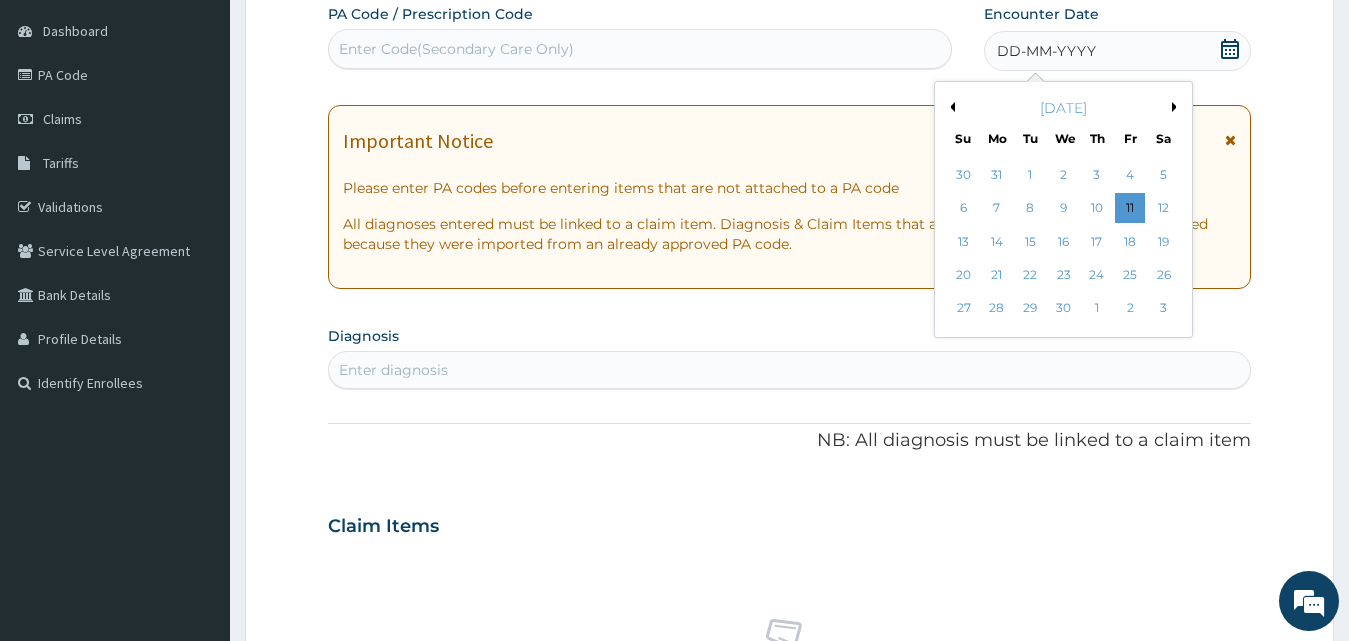 click on "Previous Month" at bounding box center [950, 107] 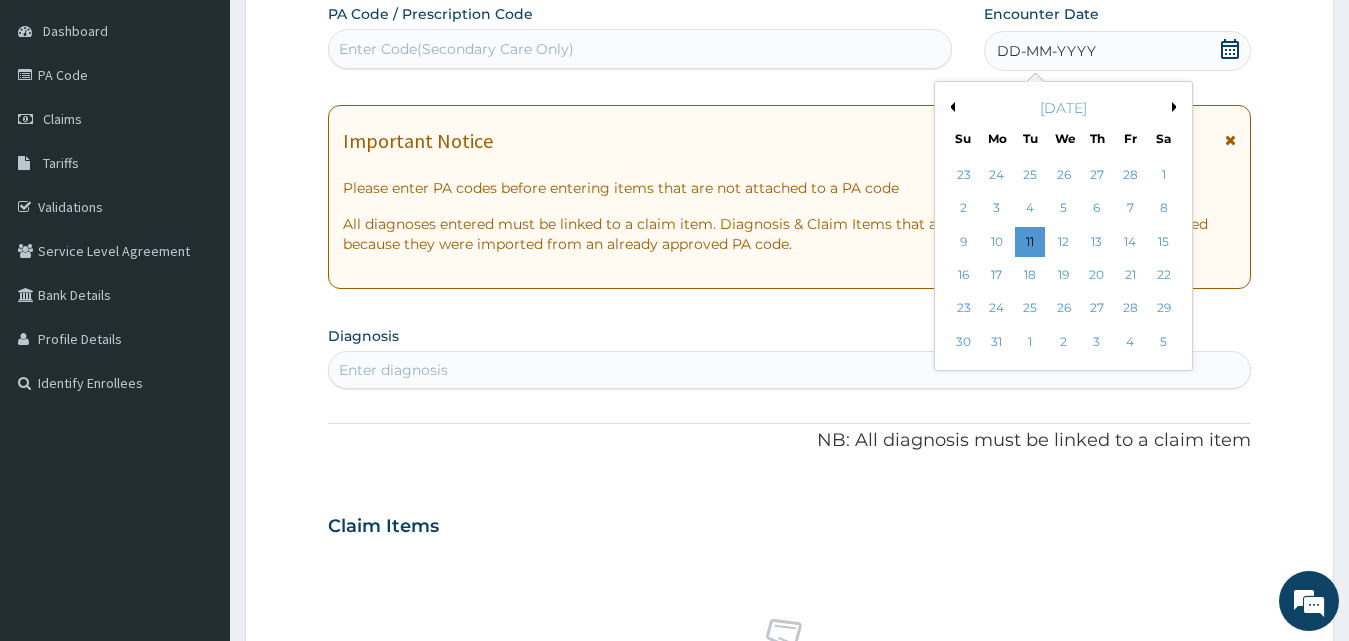 click on "Previous Month" at bounding box center [950, 107] 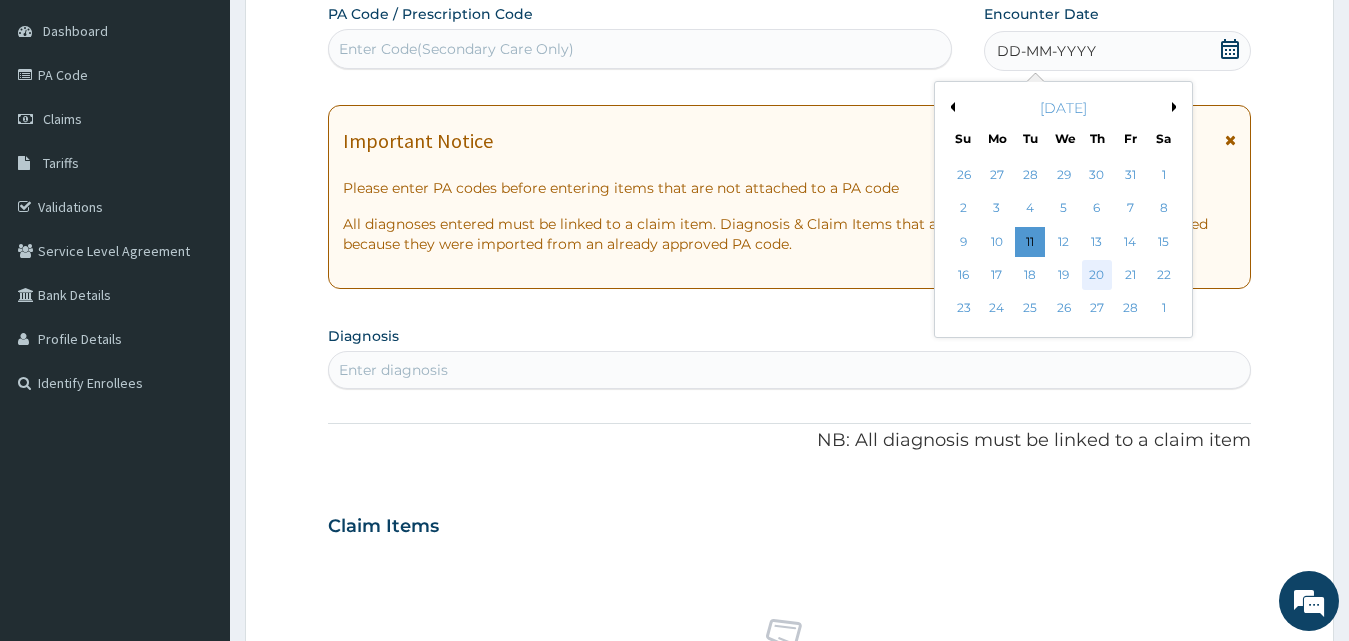 click on "20" at bounding box center (1097, 275) 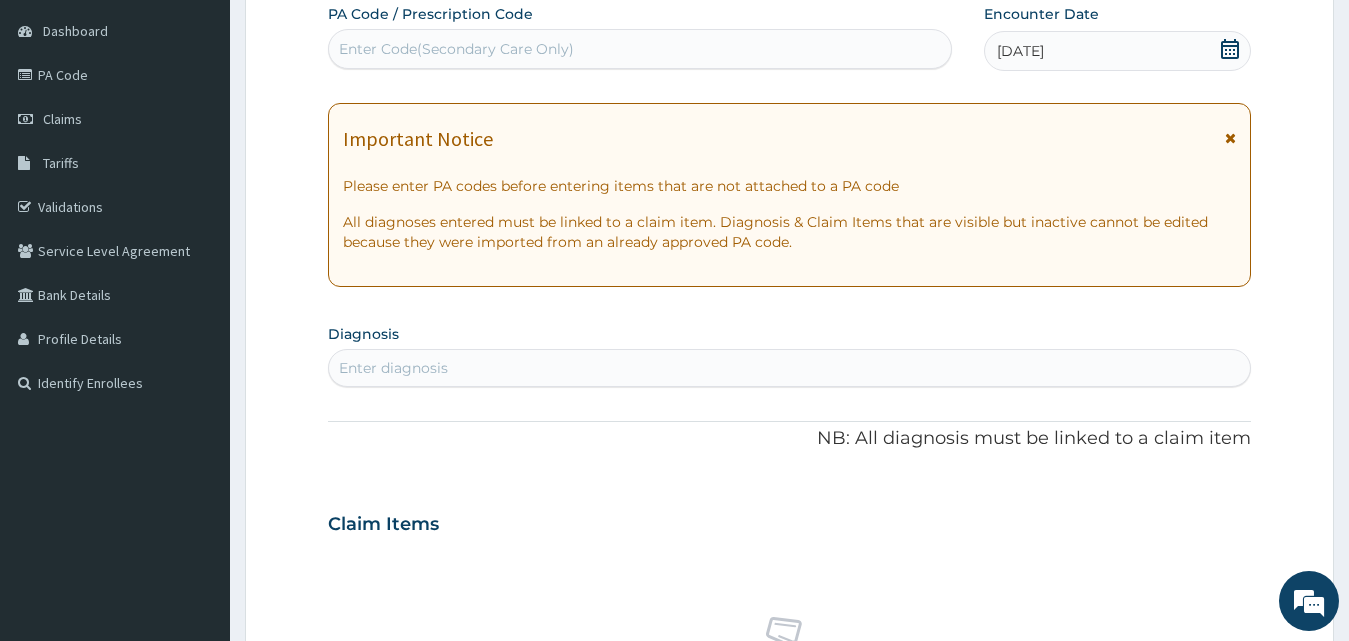 drag, startPoint x: 579, startPoint y: 373, endPoint x: 611, endPoint y: 249, distance: 128.06248 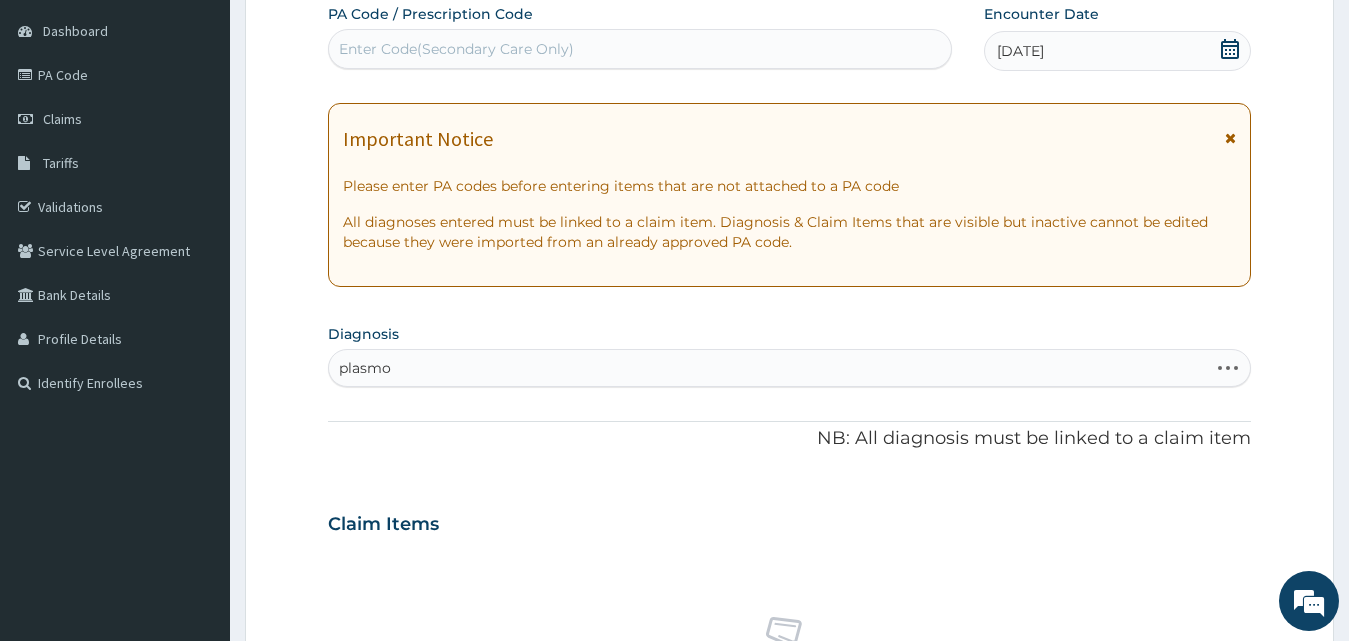 type on "plasmod" 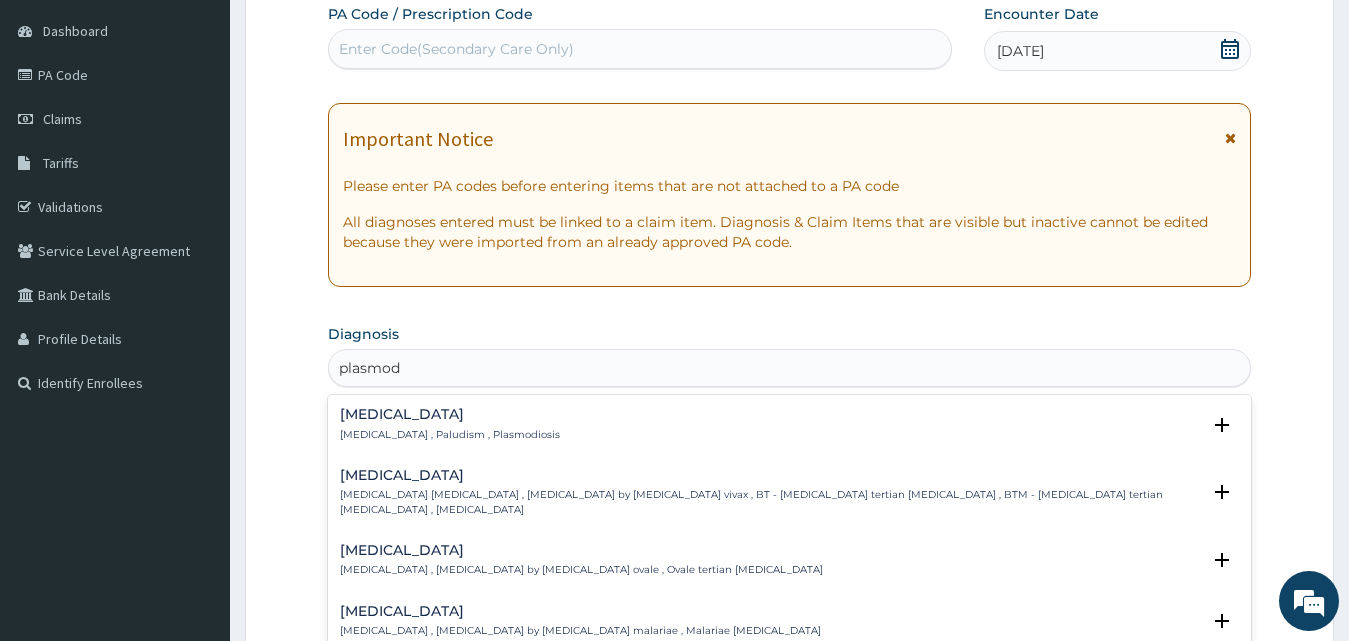 click on "Malaria , Paludism , Plasmodiosis" at bounding box center [450, 435] 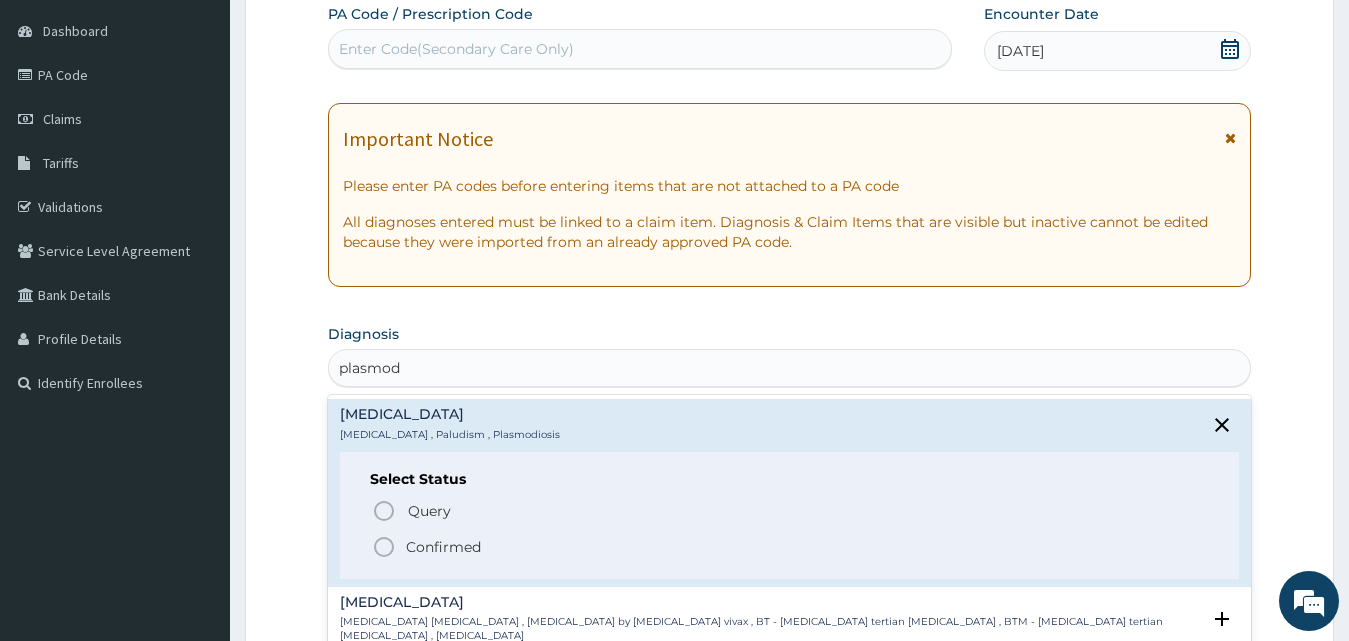 click on "Confirmed" at bounding box center (443, 547) 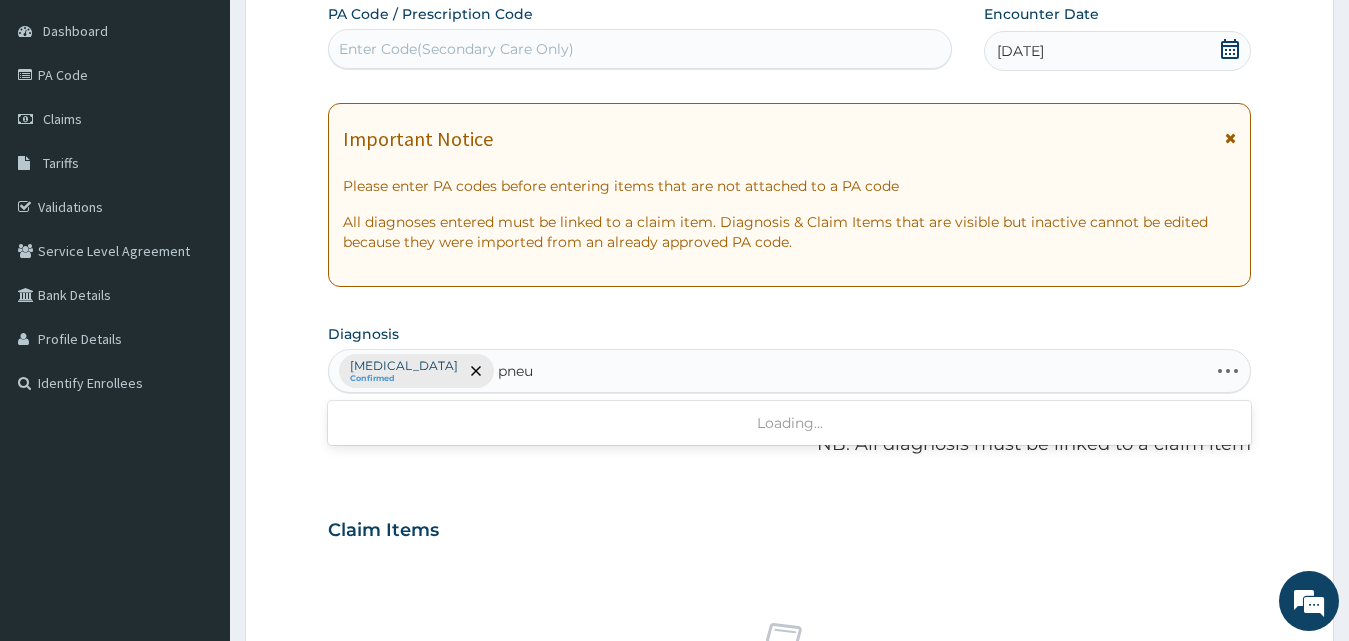 type on "pneum" 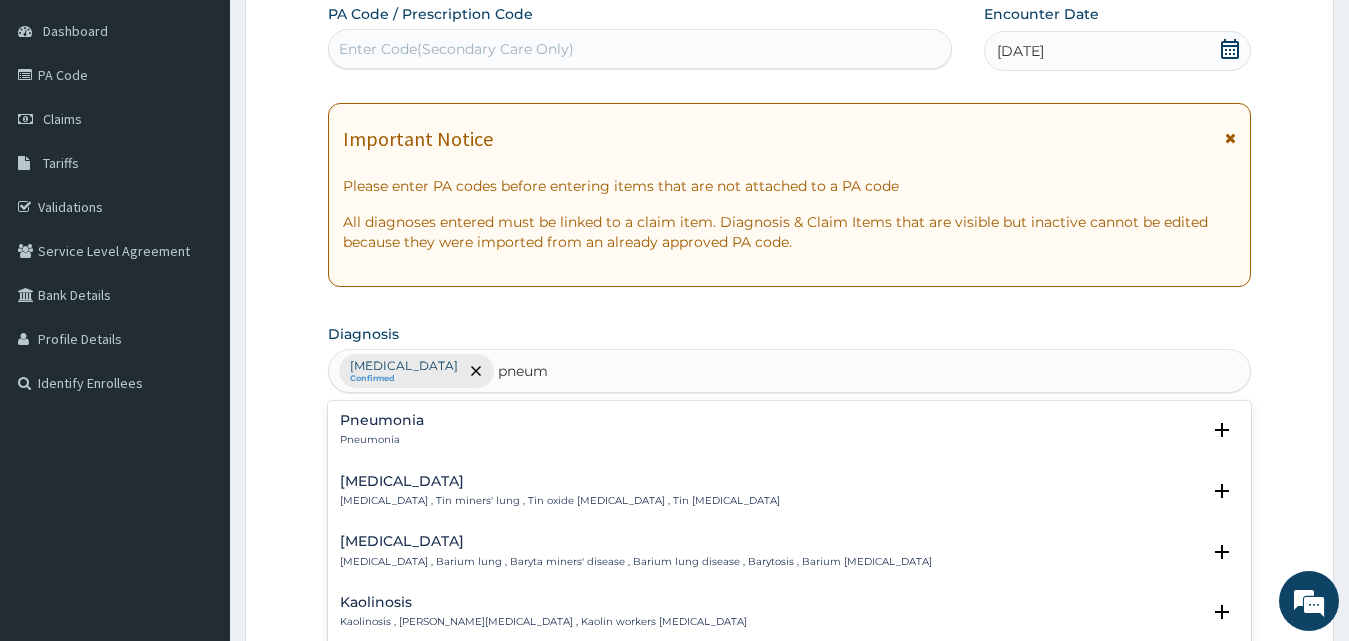 click on "Pneumonia" at bounding box center [382, 440] 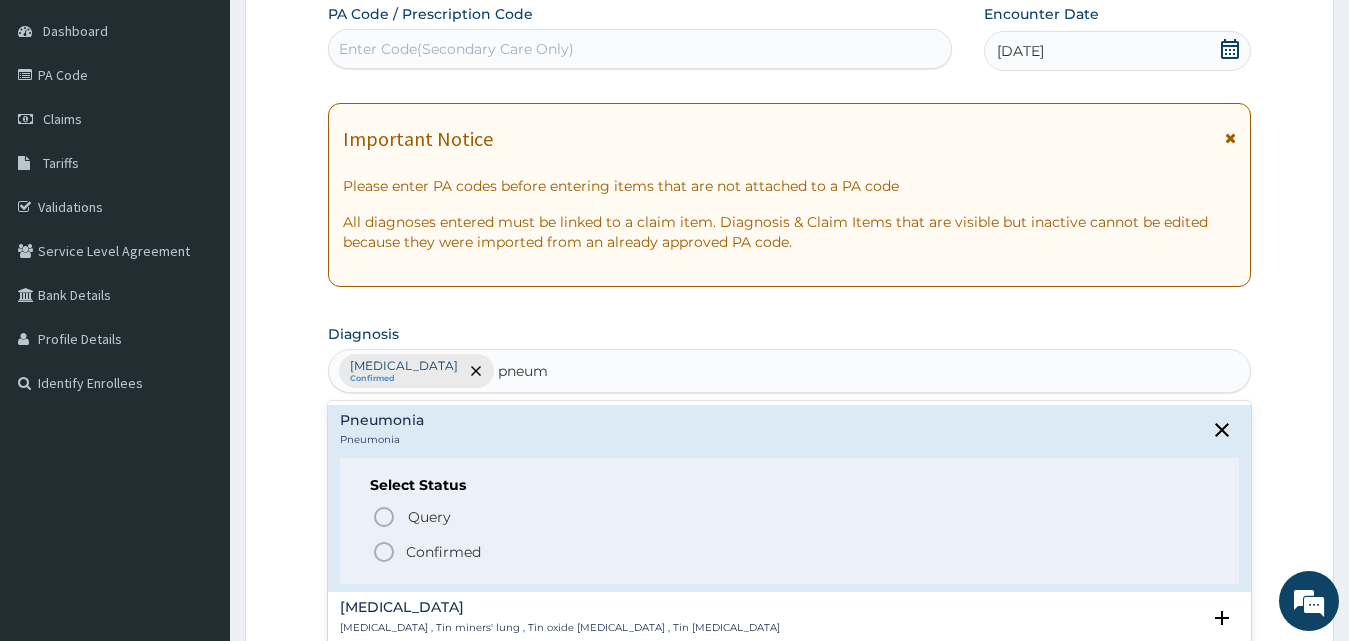 click on "Confirmed" at bounding box center [443, 552] 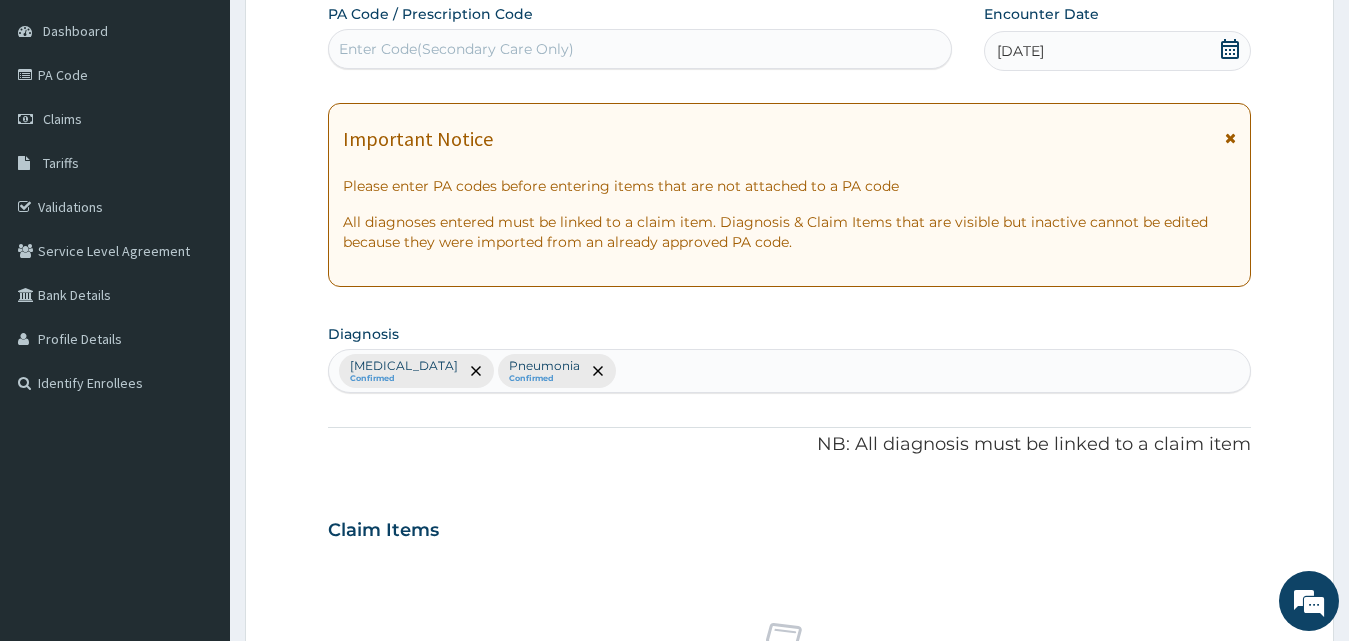 scroll, scrollTop: 687, scrollLeft: 0, axis: vertical 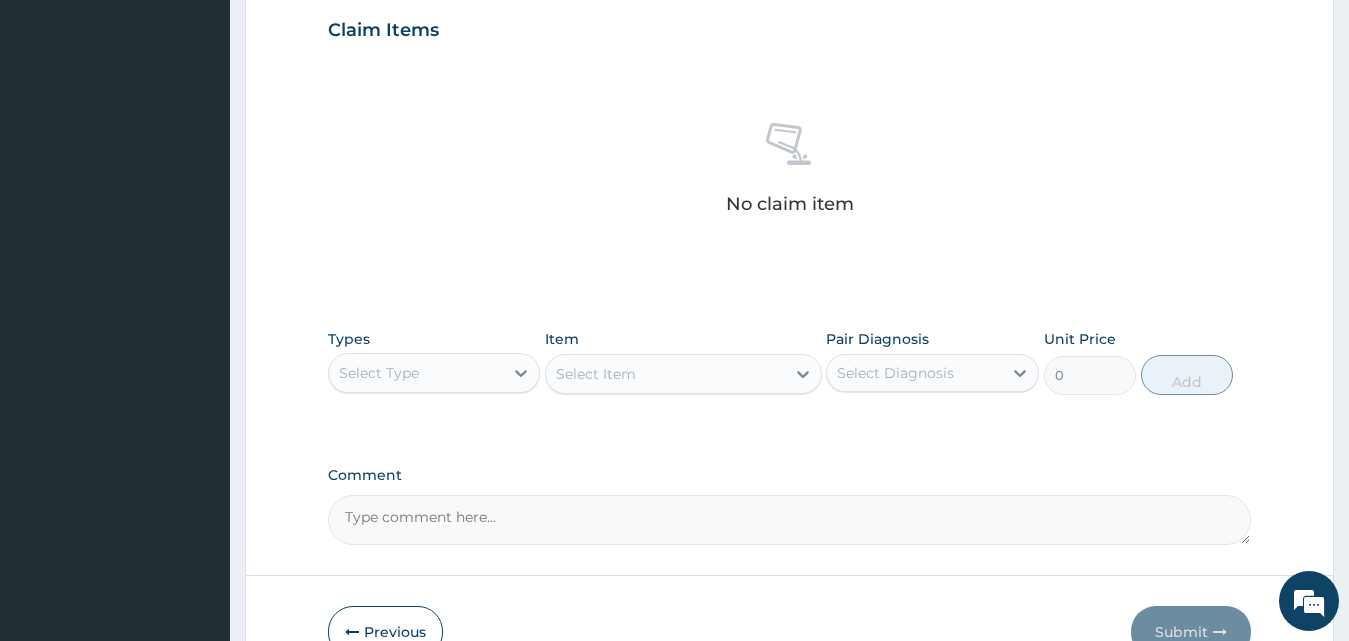 click on "Select Type" at bounding box center [434, 373] 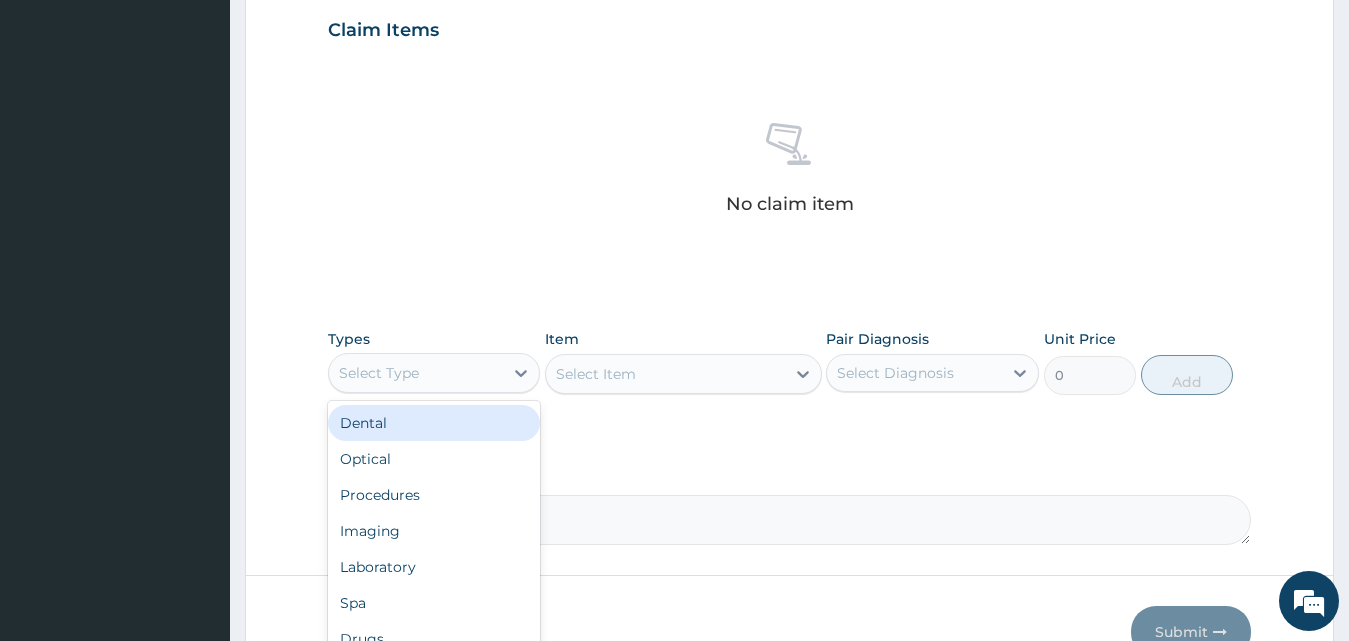 click on "Select Type" at bounding box center [379, 373] 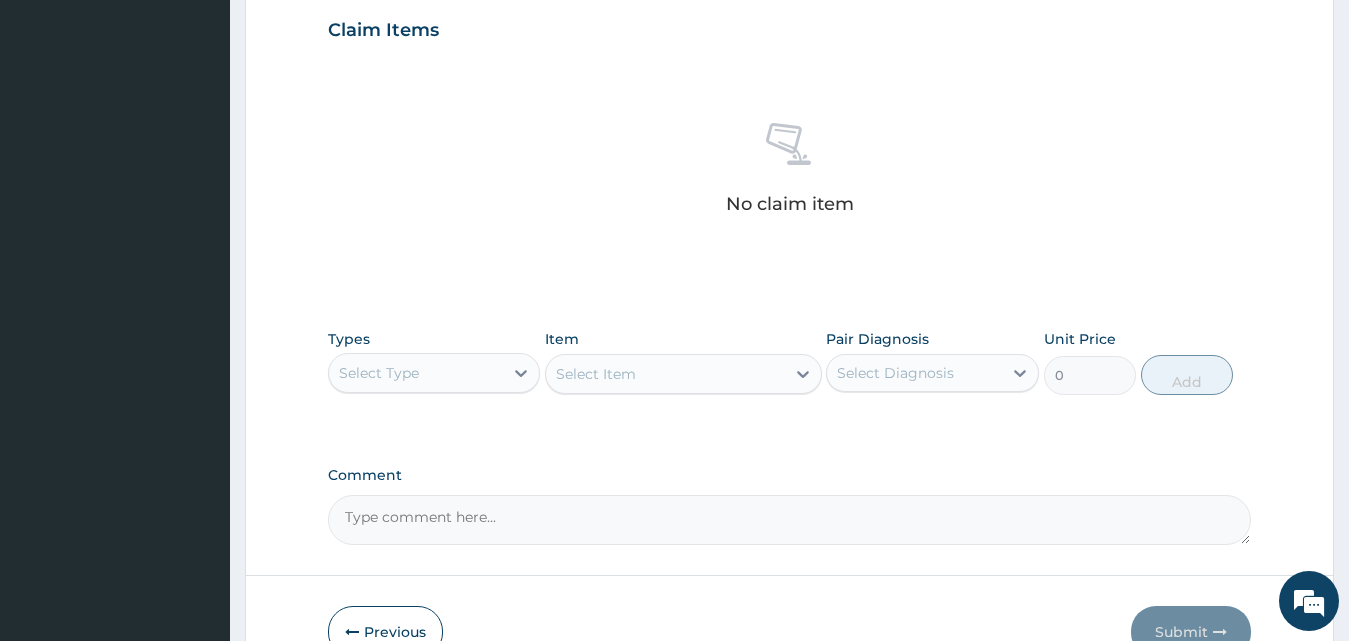 click on "Select Type" at bounding box center (416, 373) 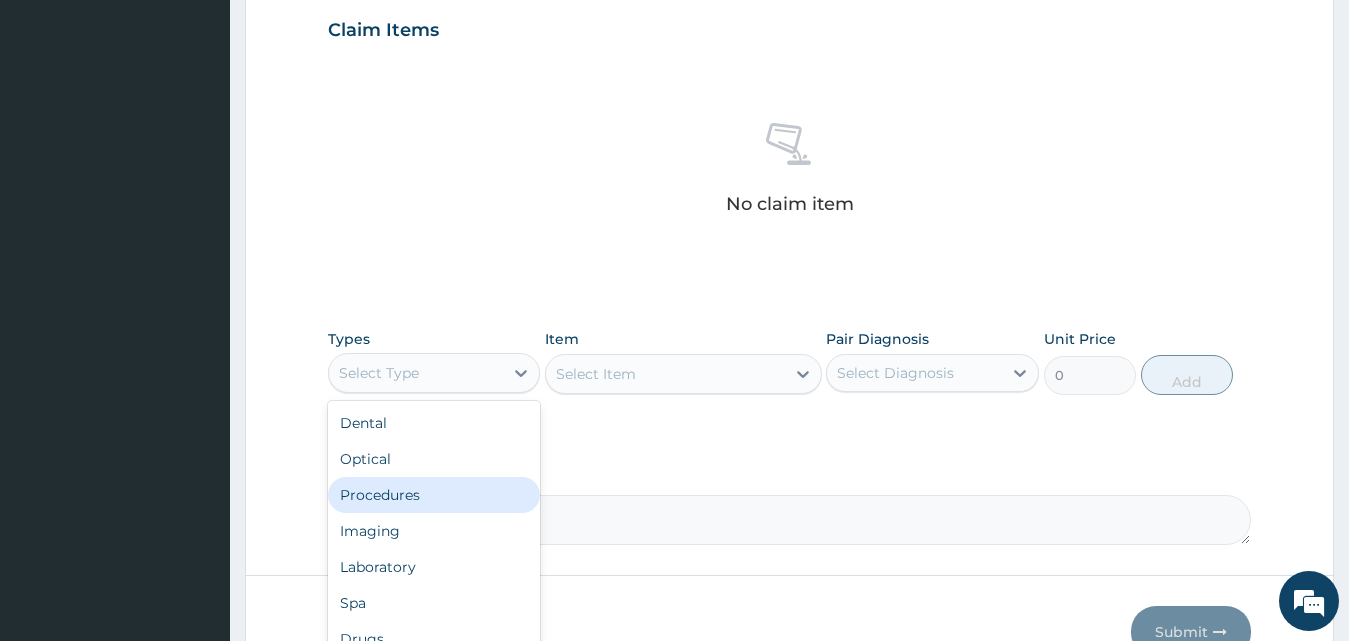 click on "Procedures" at bounding box center (434, 495) 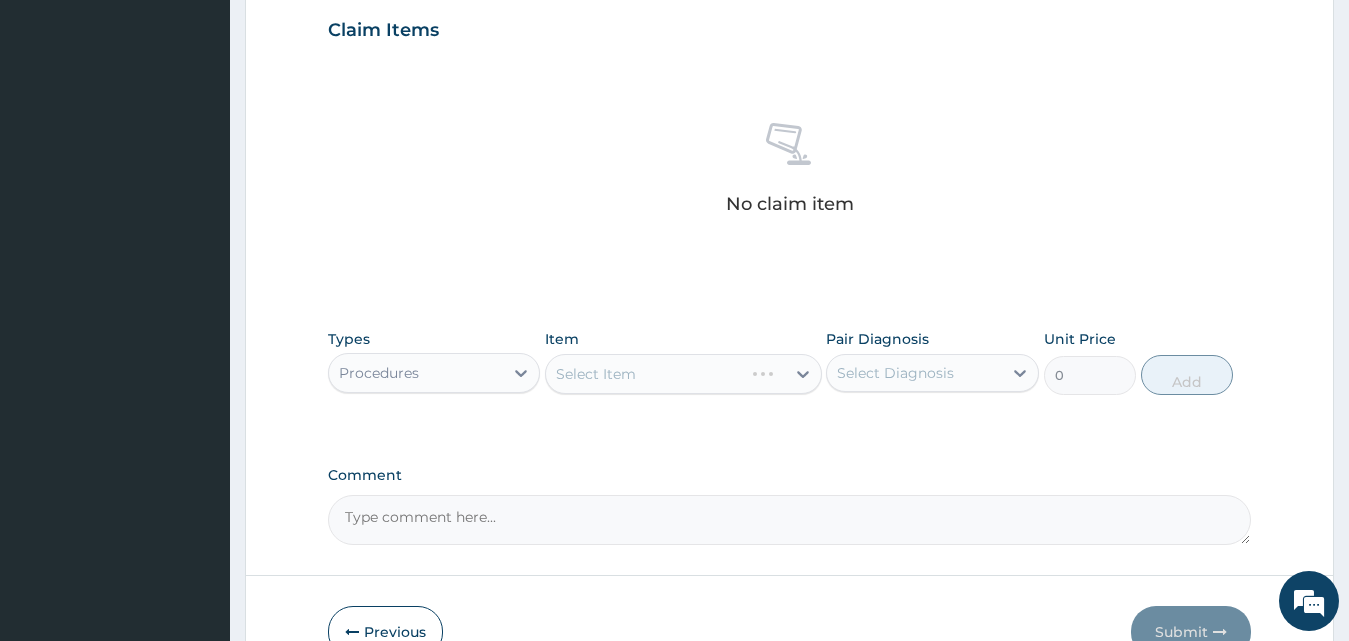 click on "Select Item" at bounding box center [683, 374] 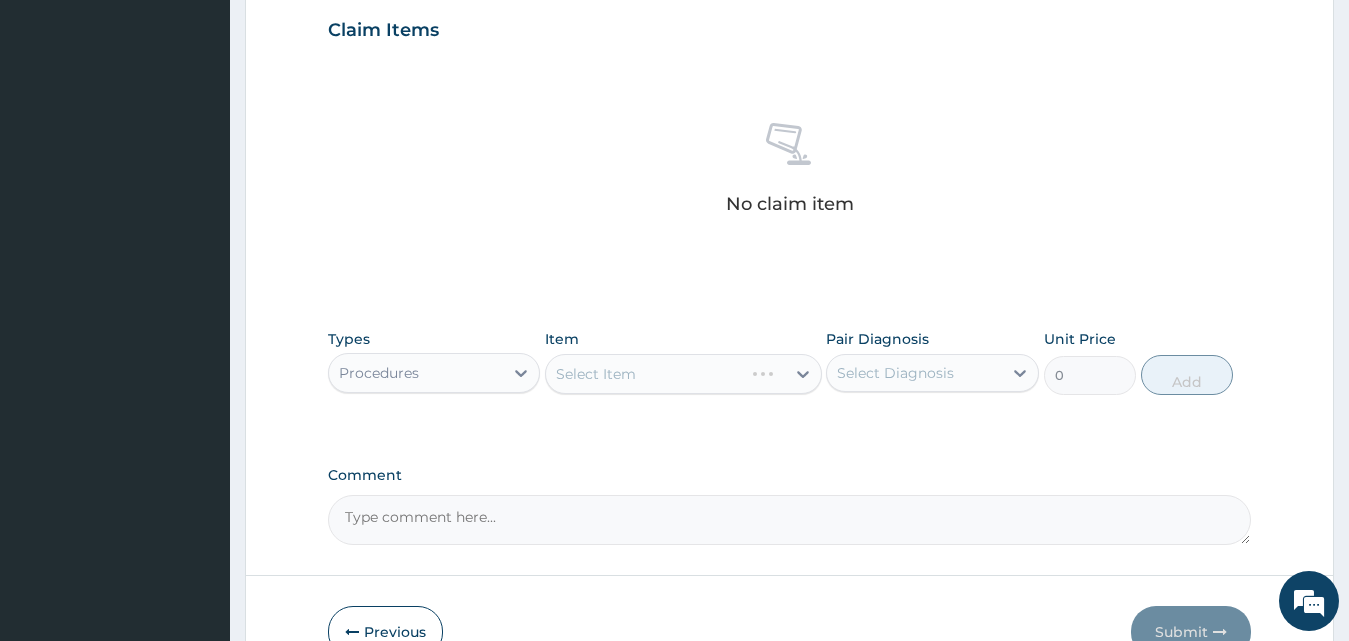 click on "Select Item" at bounding box center (683, 374) 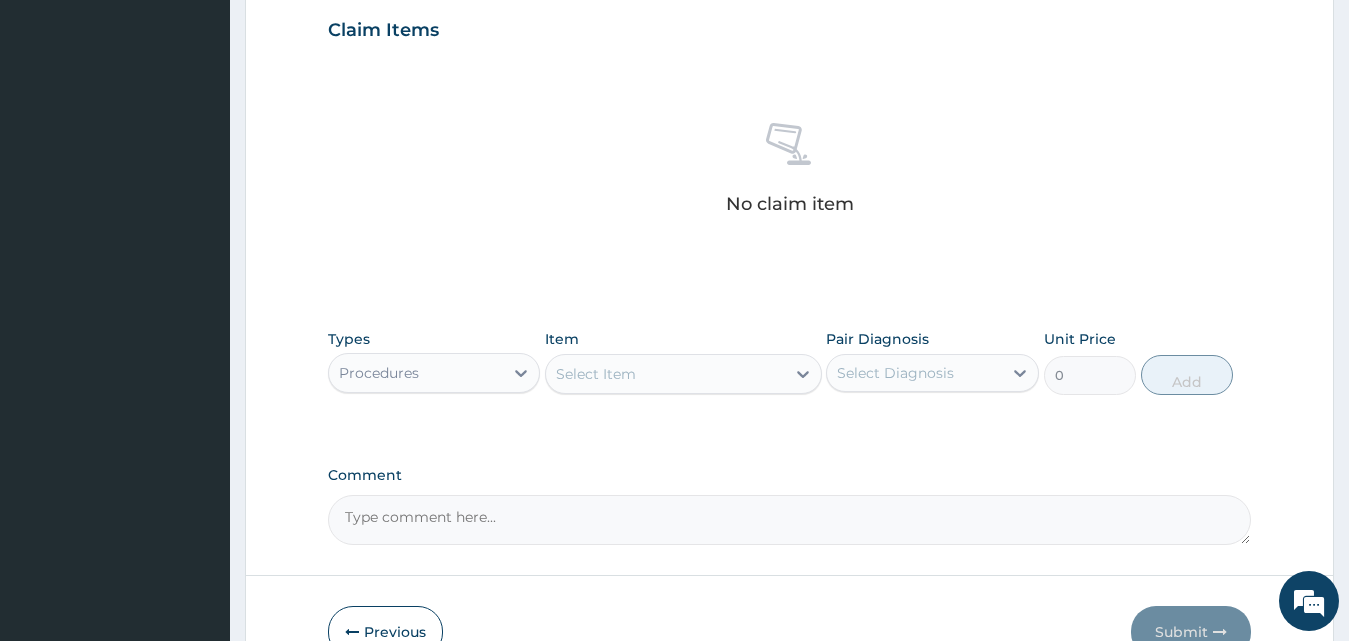 click on "Select Item" at bounding box center (665, 374) 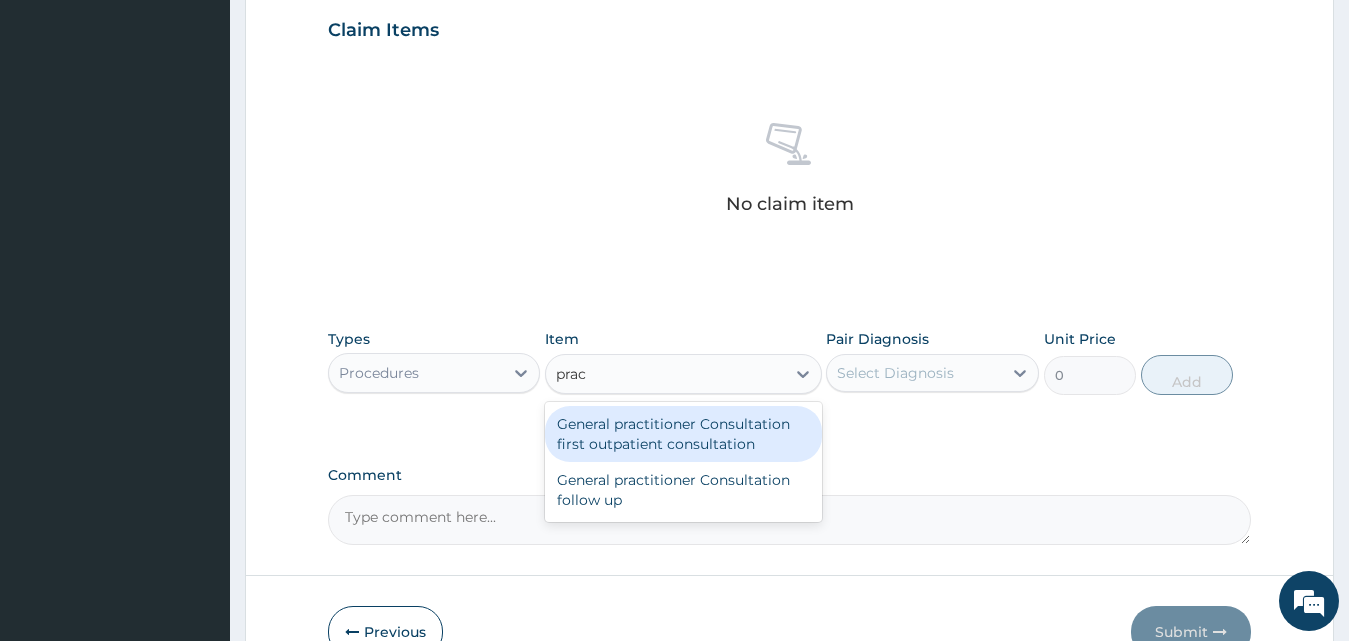 type on "pract" 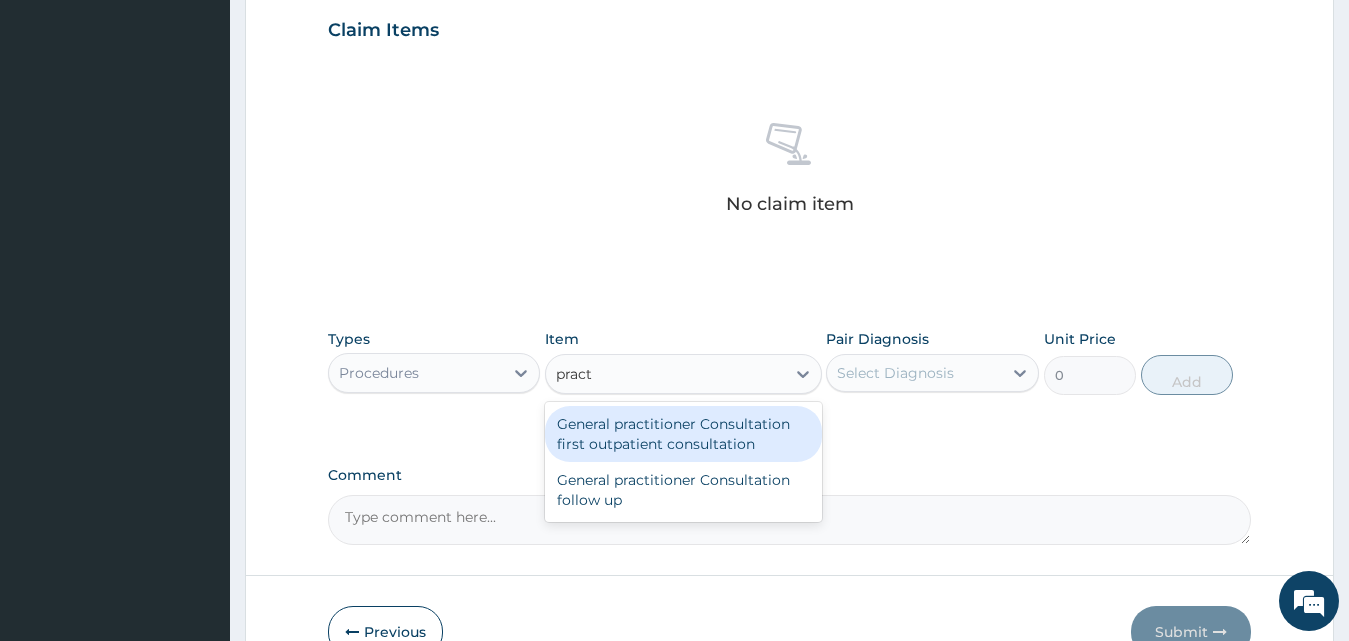 type 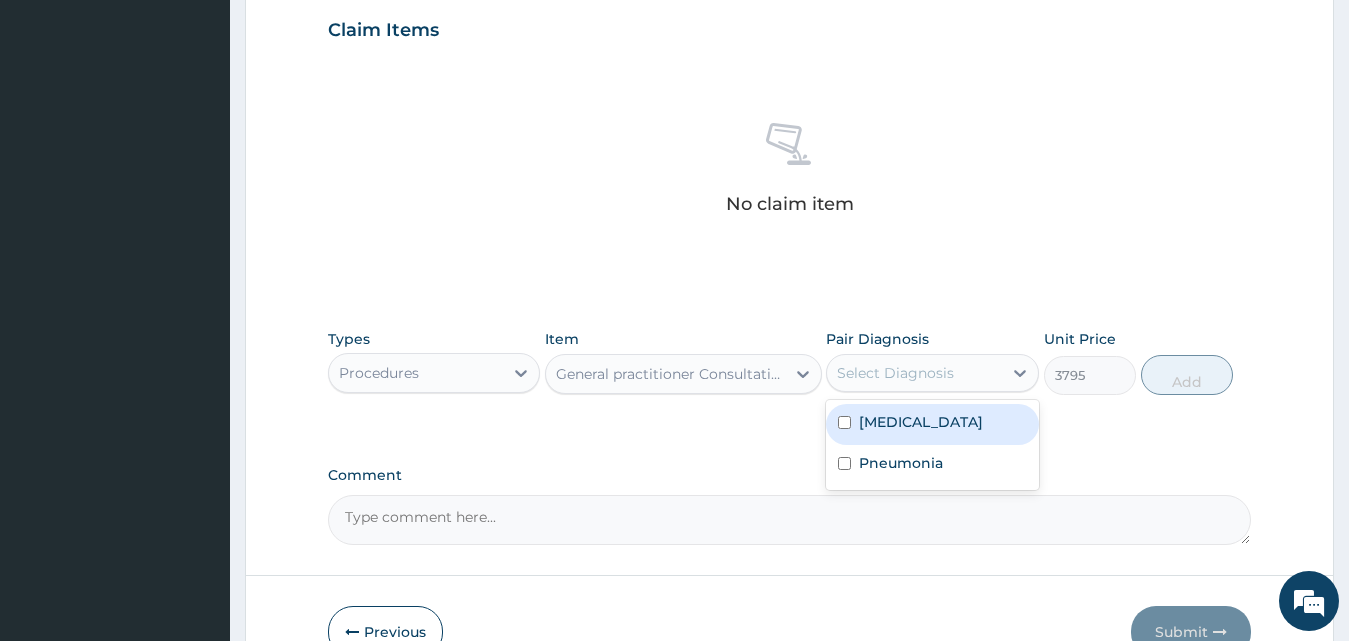 click on "Select Diagnosis" at bounding box center (895, 373) 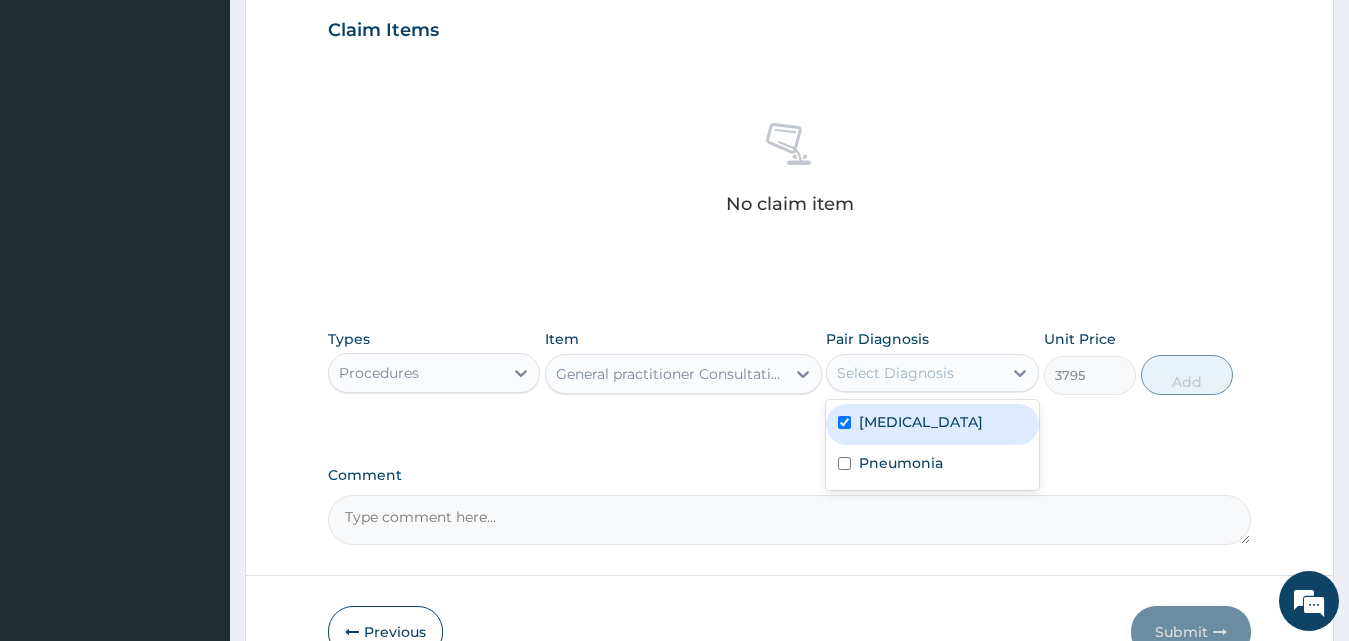 checkbox on "true" 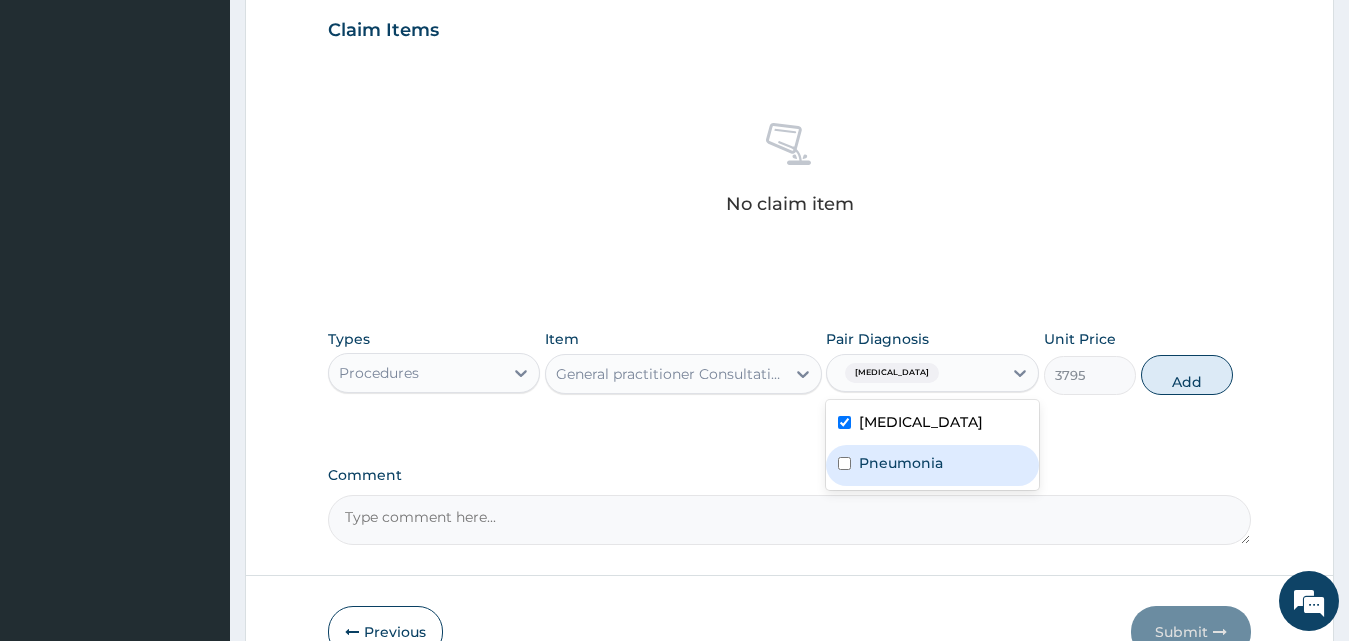 drag, startPoint x: 948, startPoint y: 470, endPoint x: 1356, endPoint y: 415, distance: 411.69043 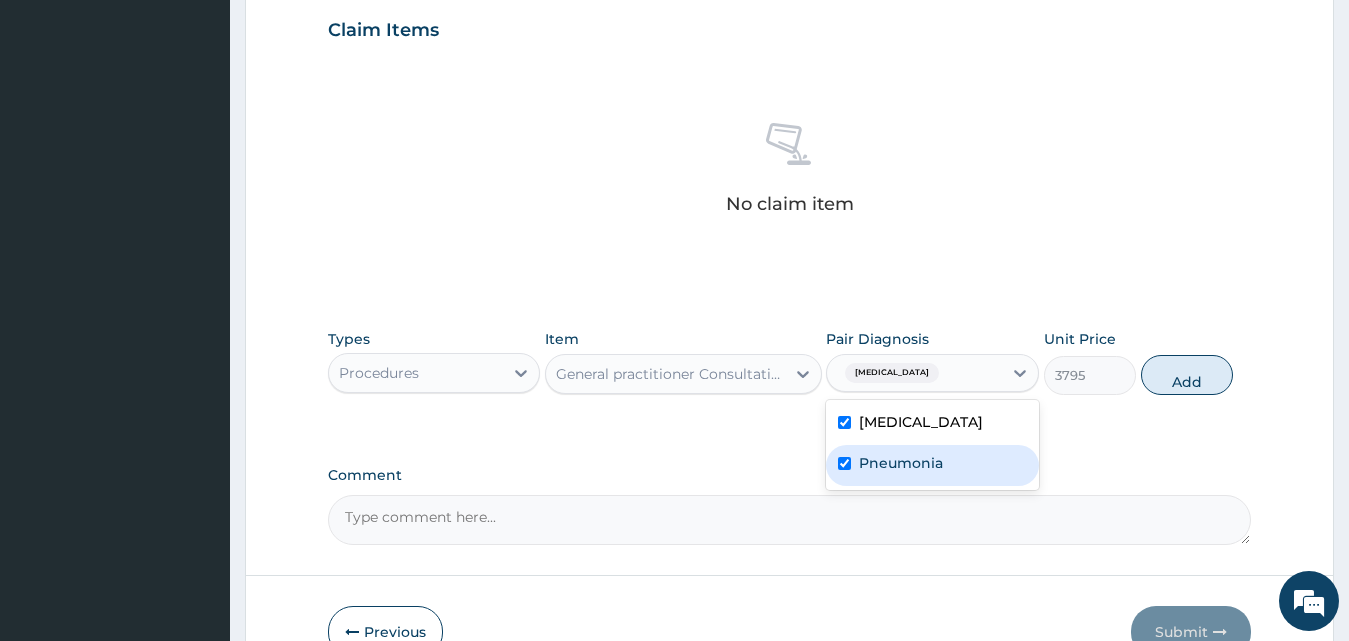 checkbox on "true" 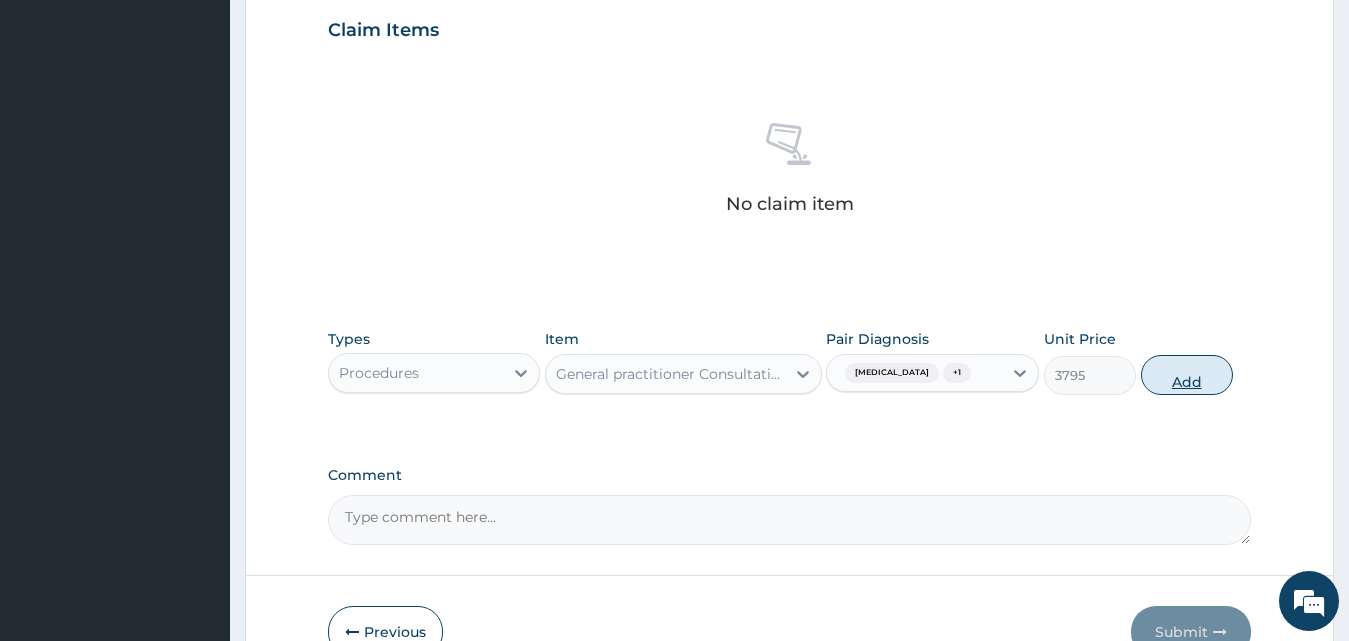 click on "Add" at bounding box center (1187, 375) 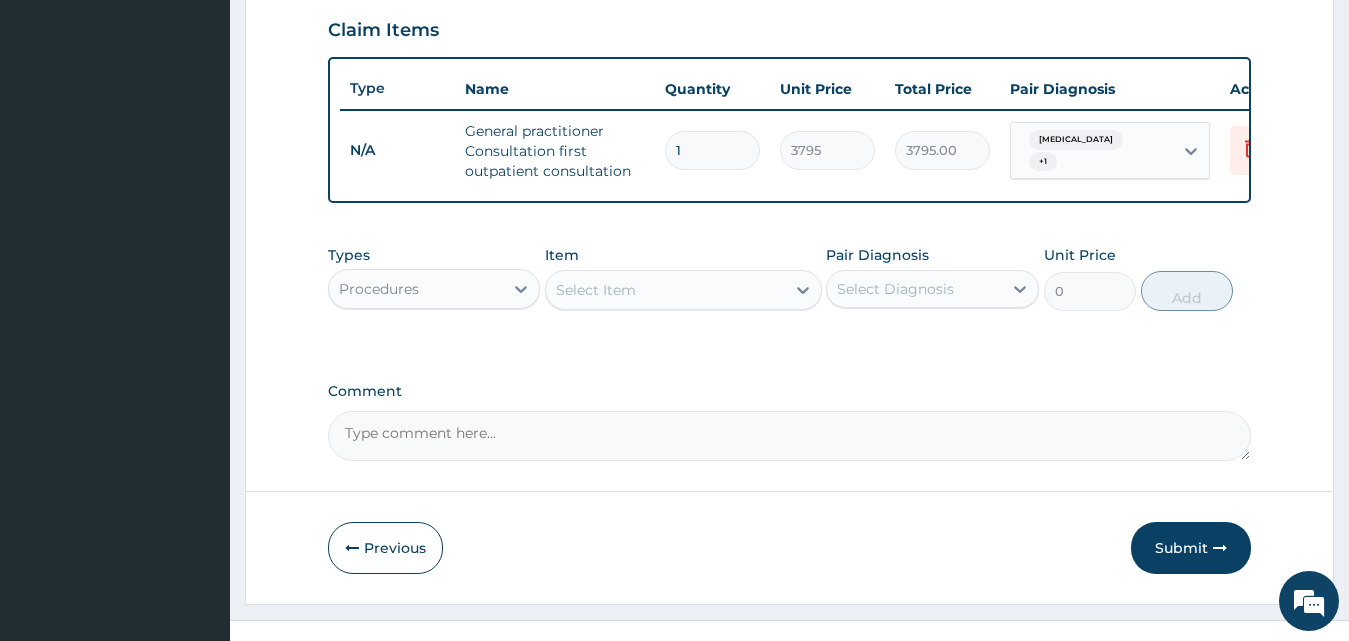 scroll, scrollTop: 734, scrollLeft: 0, axis: vertical 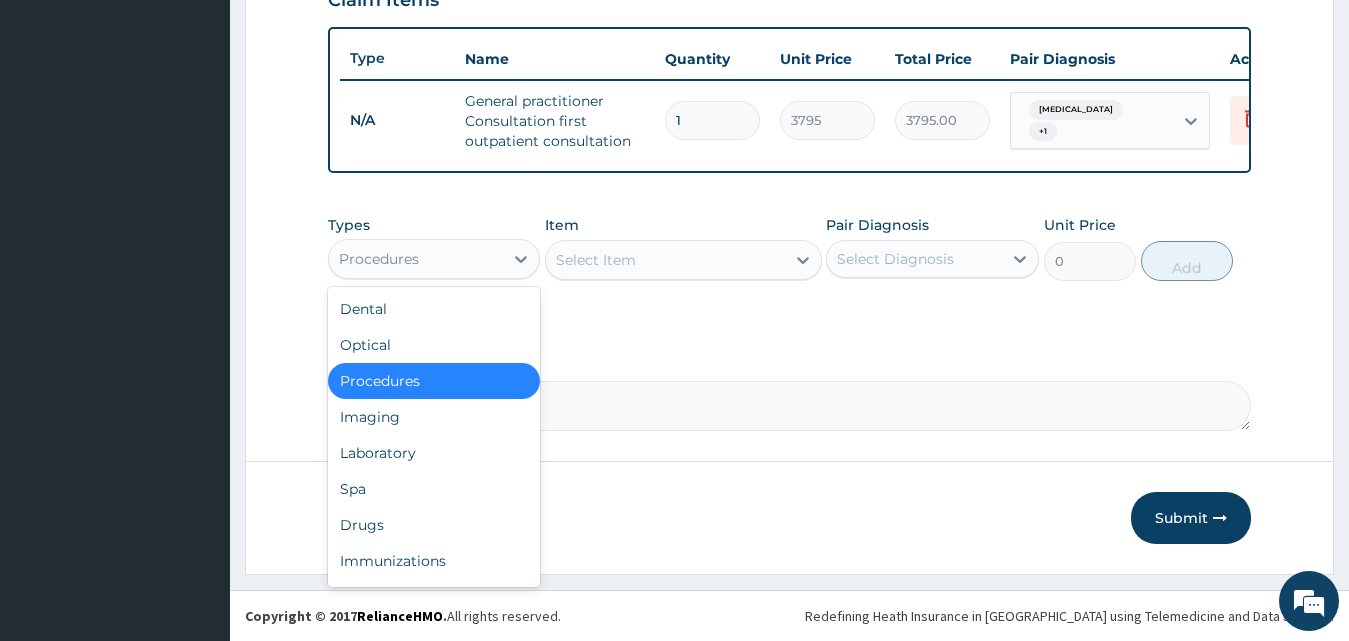 drag, startPoint x: 402, startPoint y: 264, endPoint x: 419, endPoint y: 291, distance: 31.906113 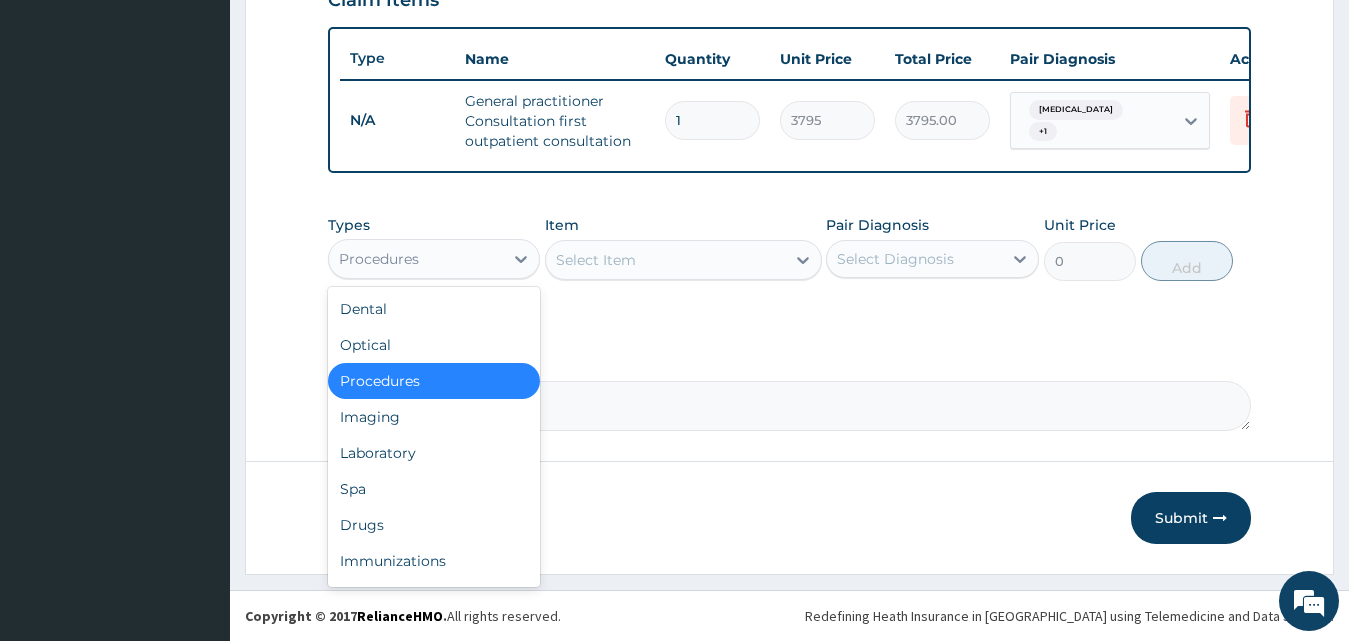 click on "Procedures" at bounding box center [379, 259] 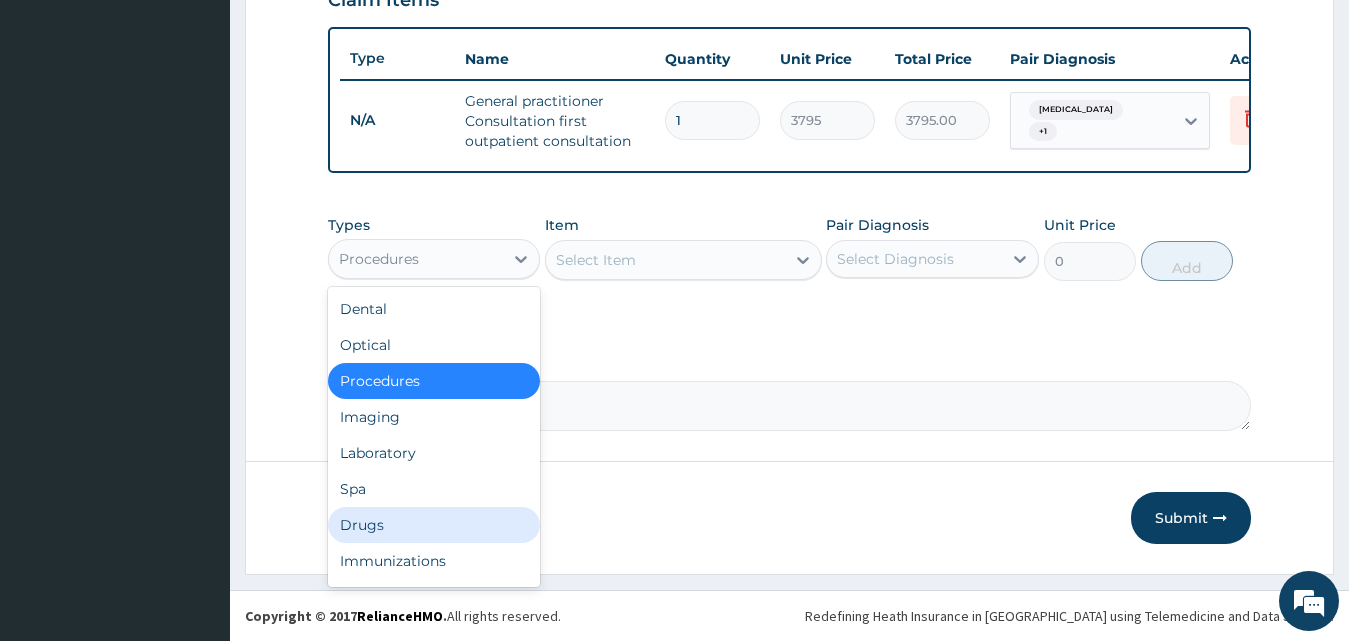 click on "Drugs" at bounding box center (434, 525) 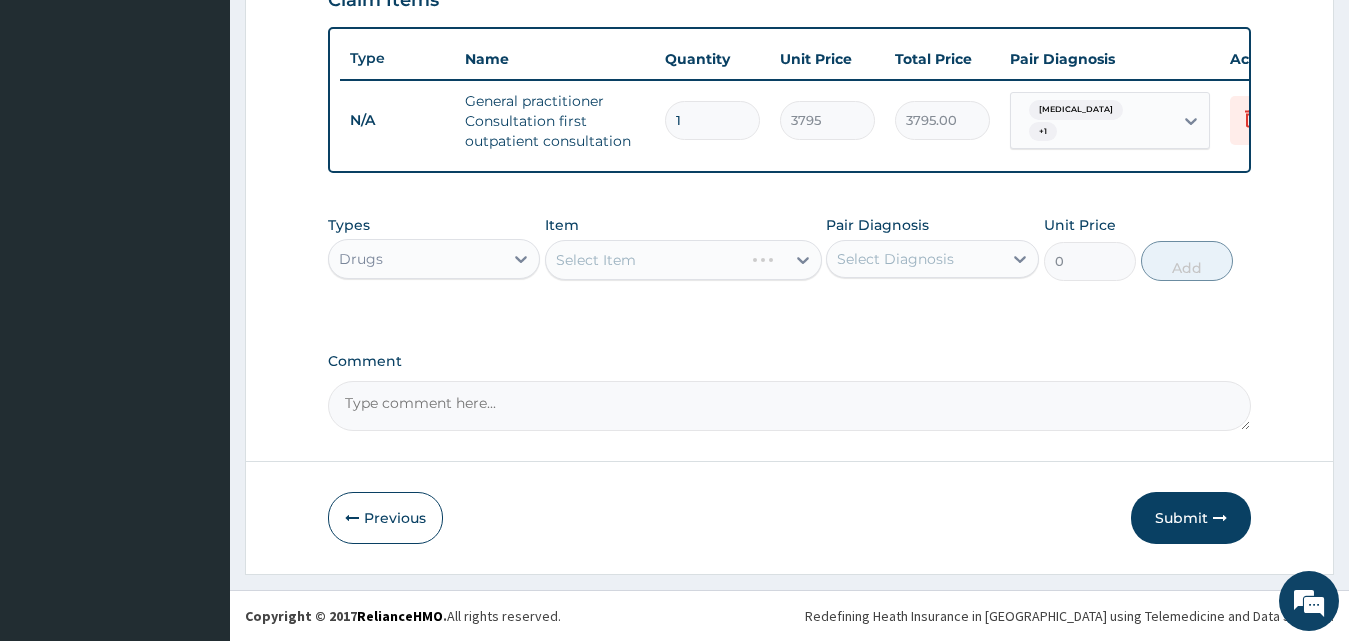 click on "Select Item" at bounding box center [683, 260] 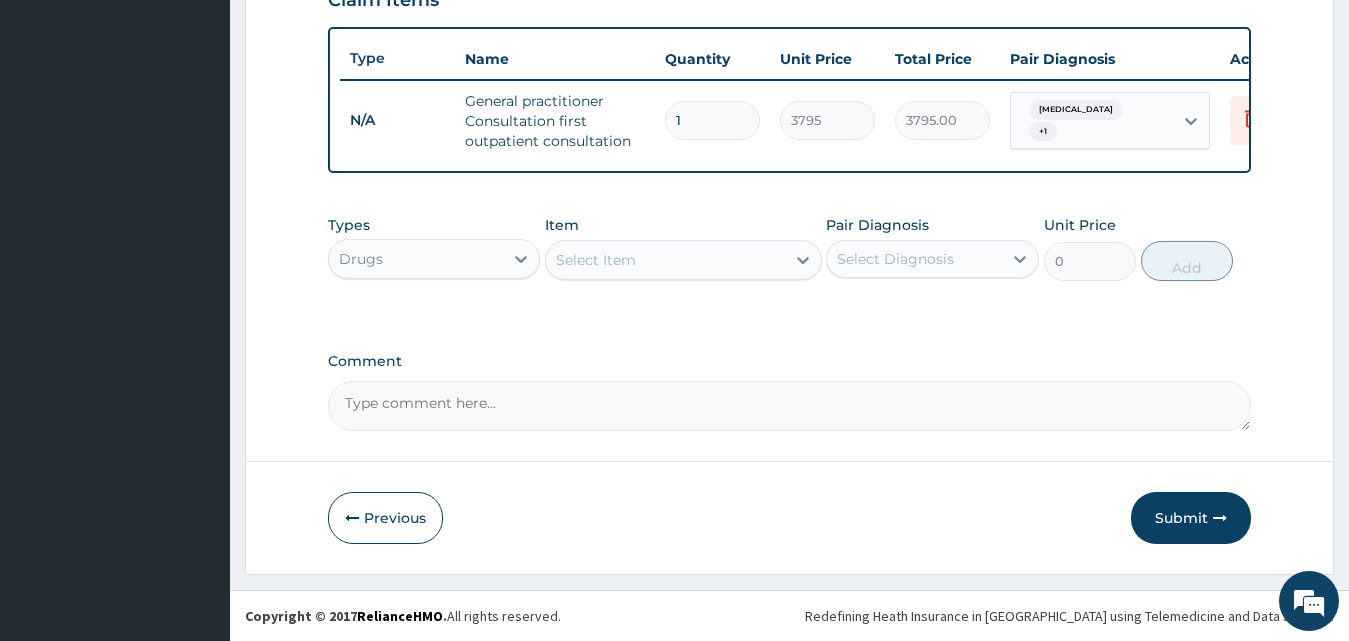 click on "Select Item" at bounding box center (596, 260) 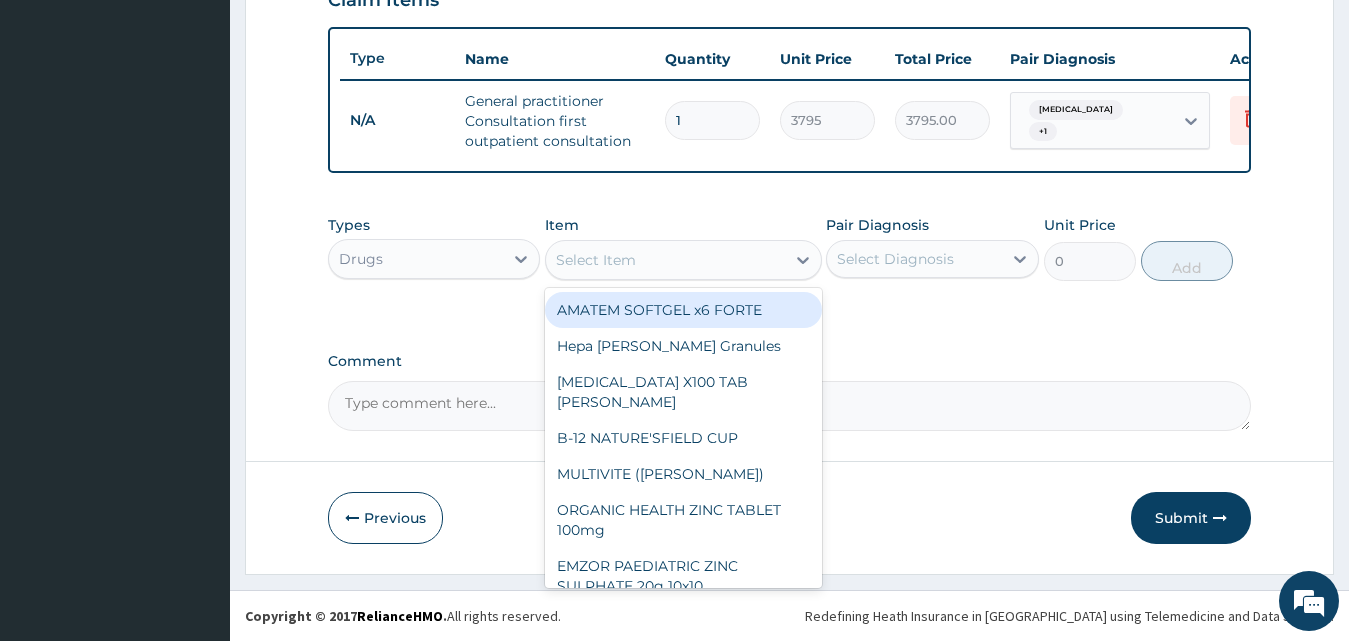 drag, startPoint x: 691, startPoint y: 314, endPoint x: 1030, endPoint y: 210, distance: 354.59415 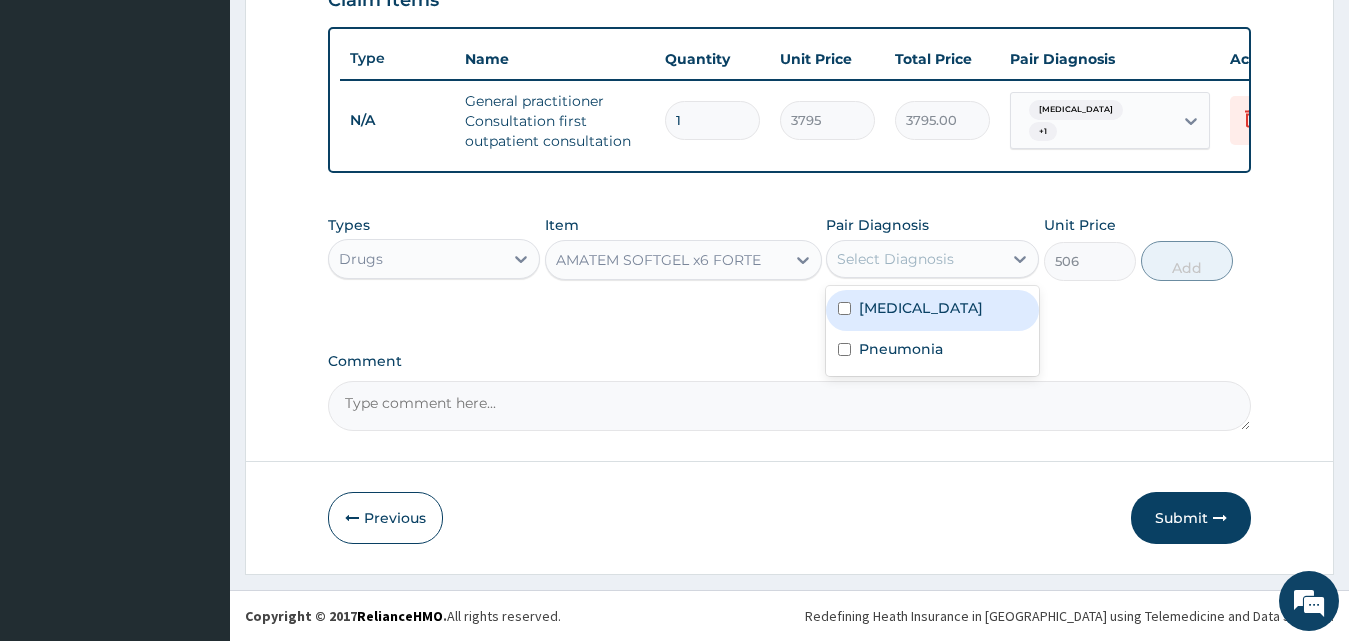 click on "Select Diagnosis" at bounding box center (914, 259) 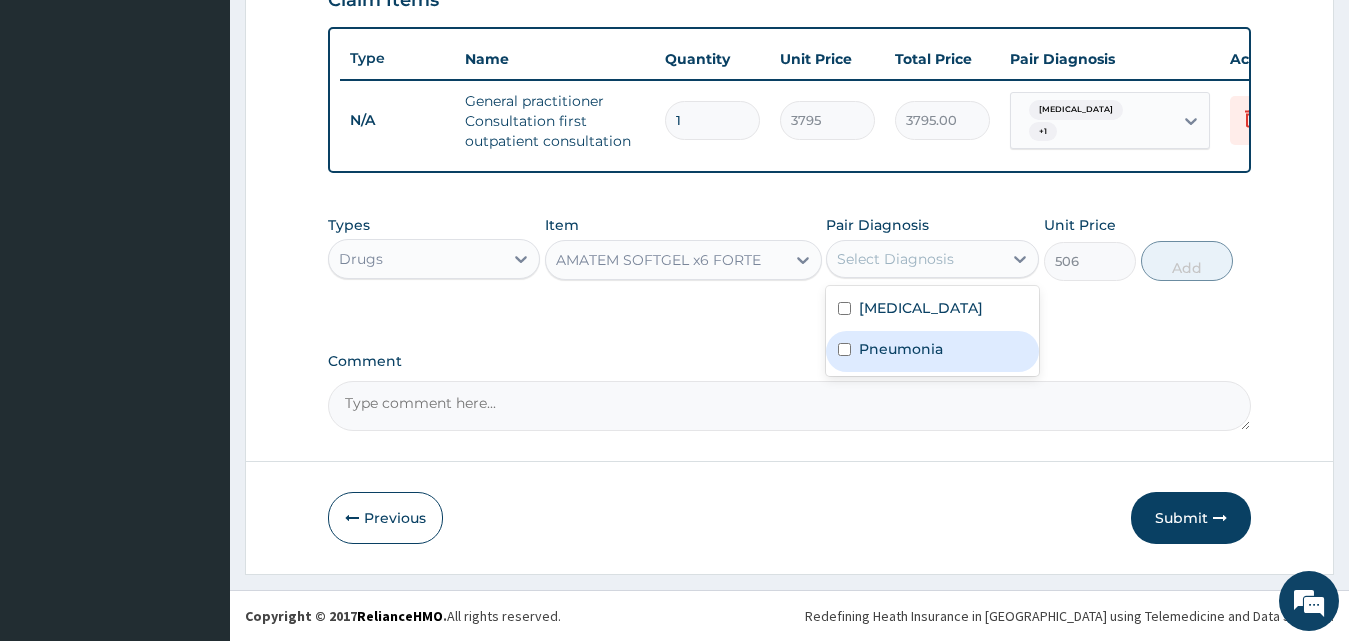 click on "Pneumonia" at bounding box center (901, 349) 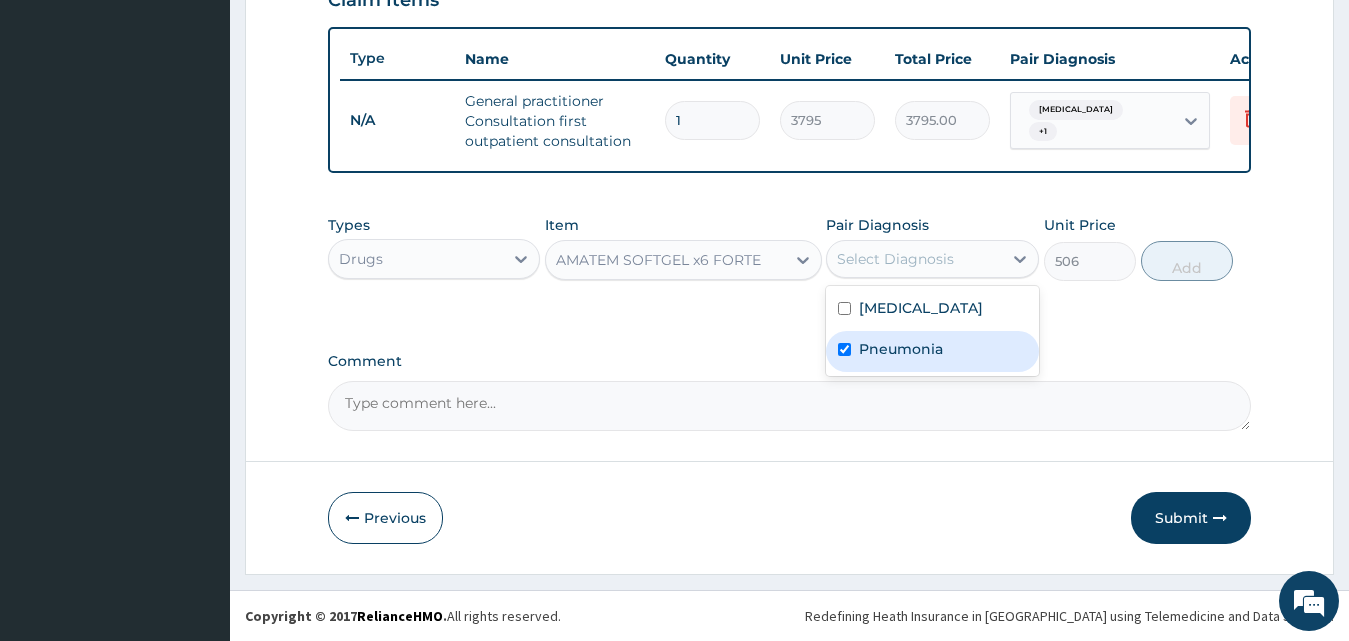 checkbox on "true" 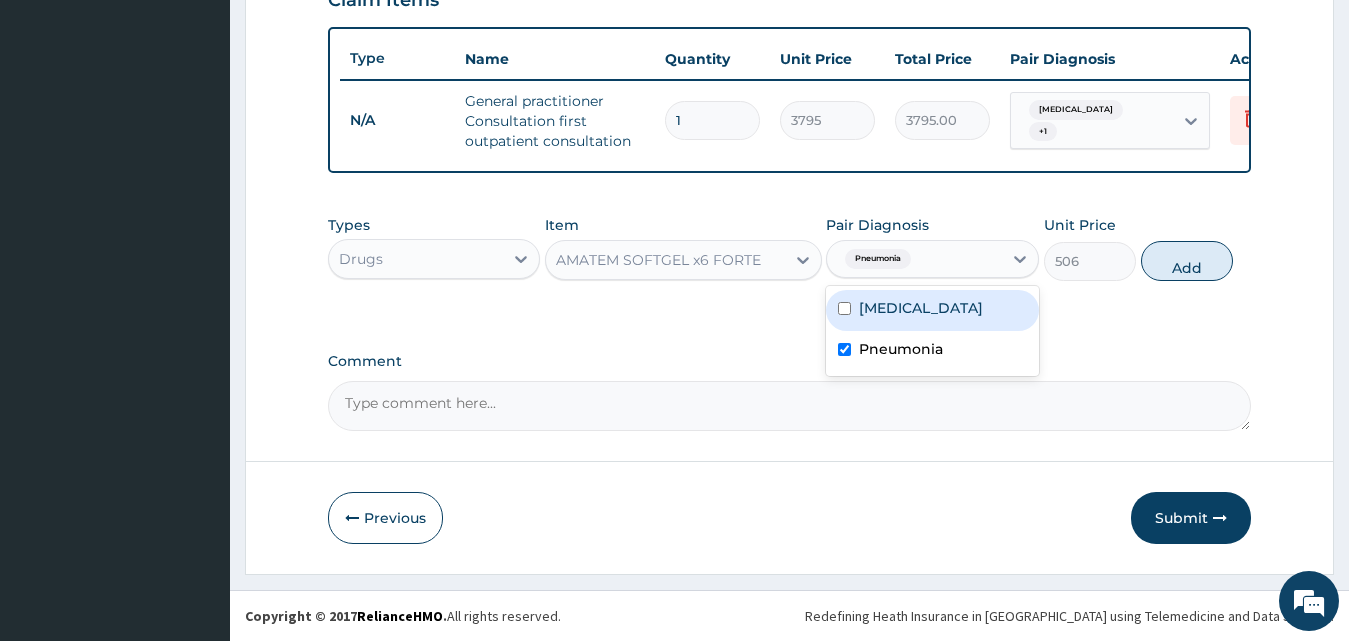click on "Malaria" at bounding box center (932, 310) 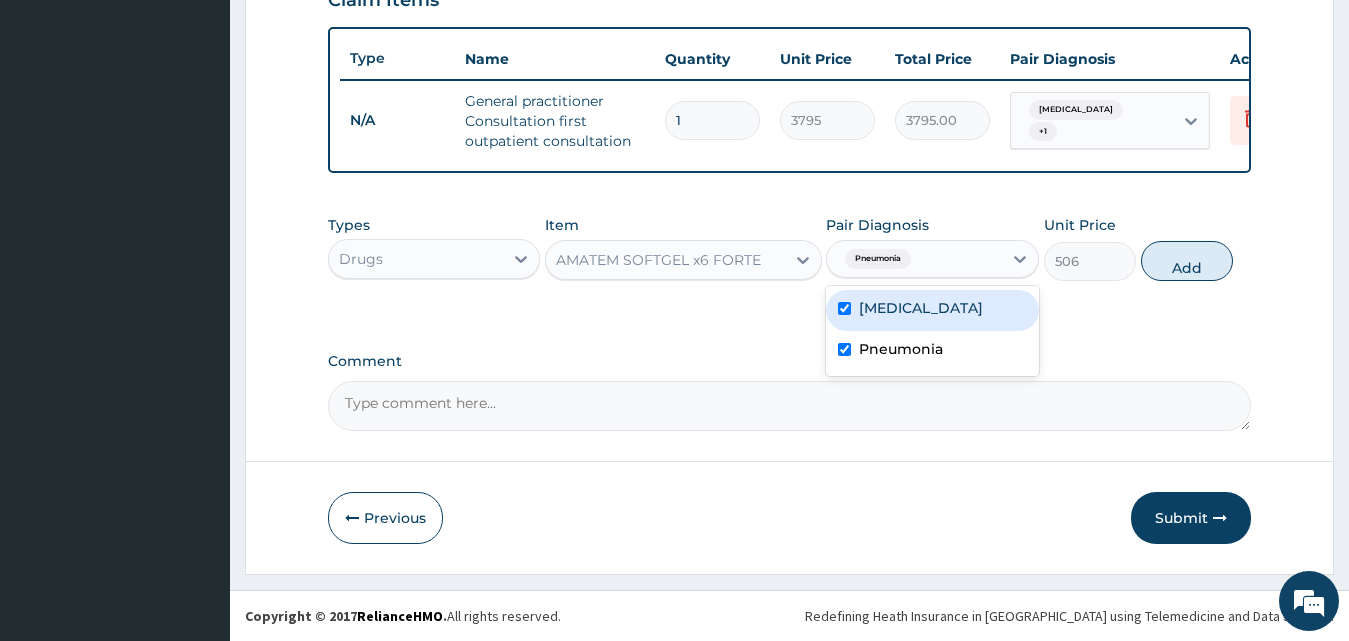 checkbox on "true" 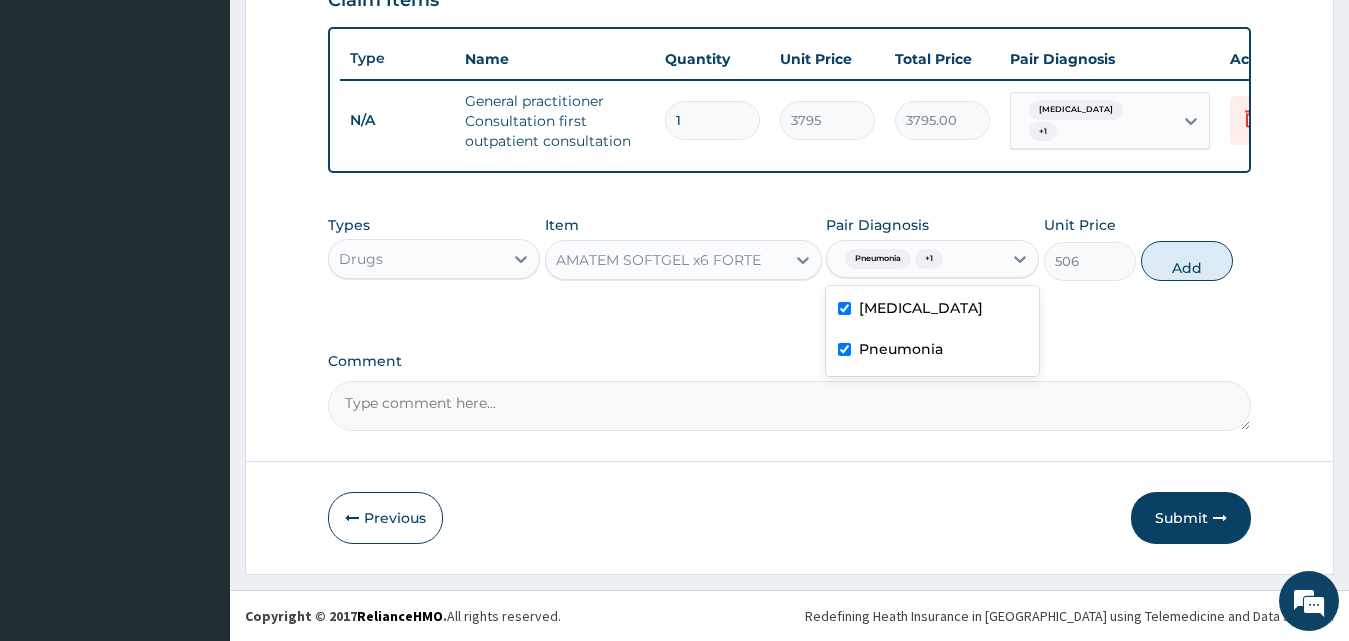 drag, startPoint x: 935, startPoint y: 355, endPoint x: 1185, endPoint y: 314, distance: 253.33969 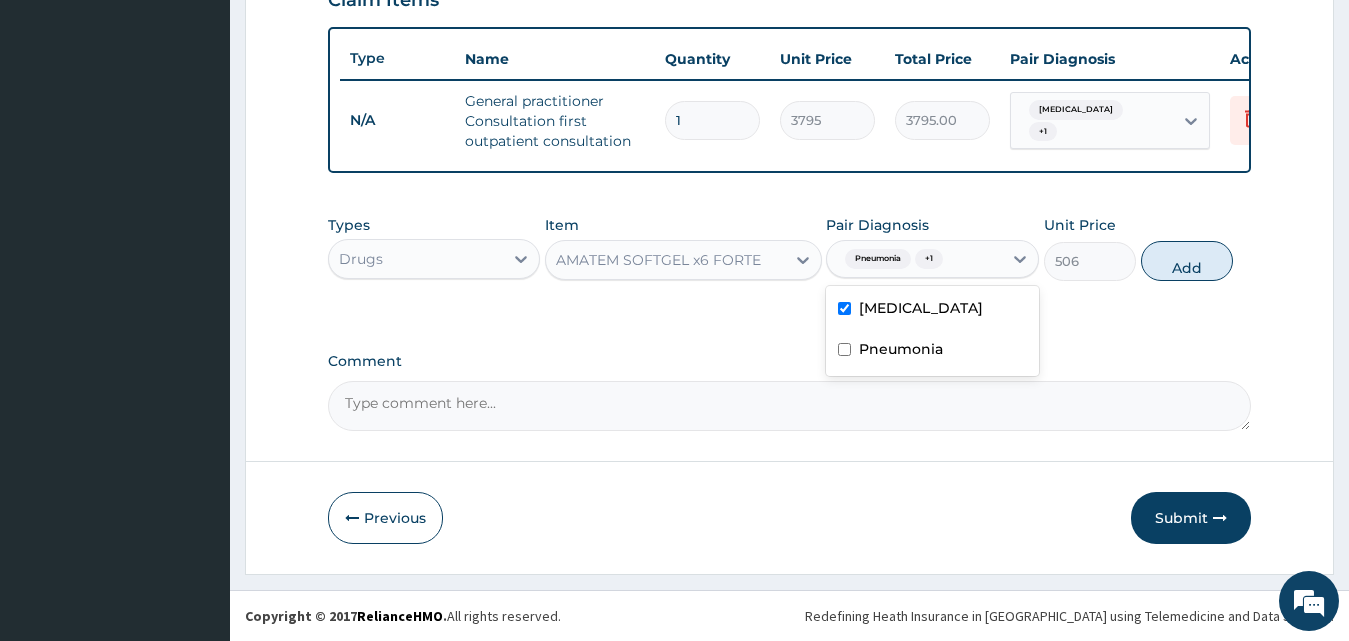 checkbox on "false" 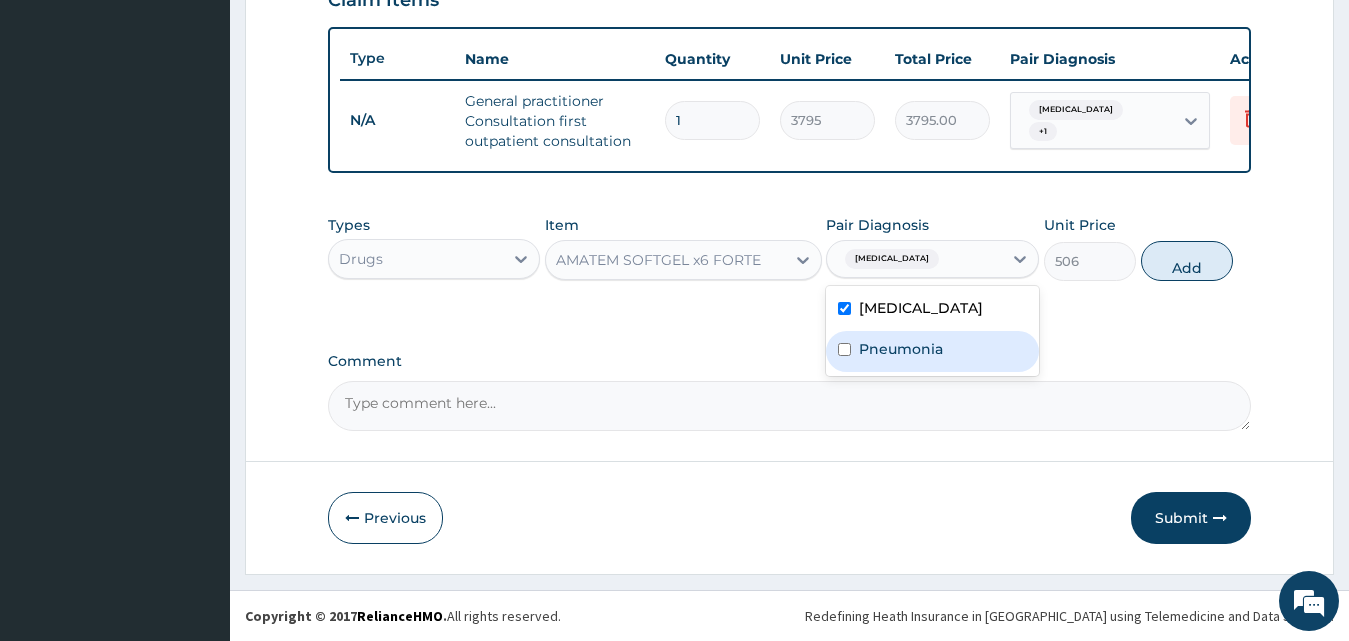 drag, startPoint x: 1200, startPoint y: 273, endPoint x: 1066, endPoint y: 264, distance: 134.3019 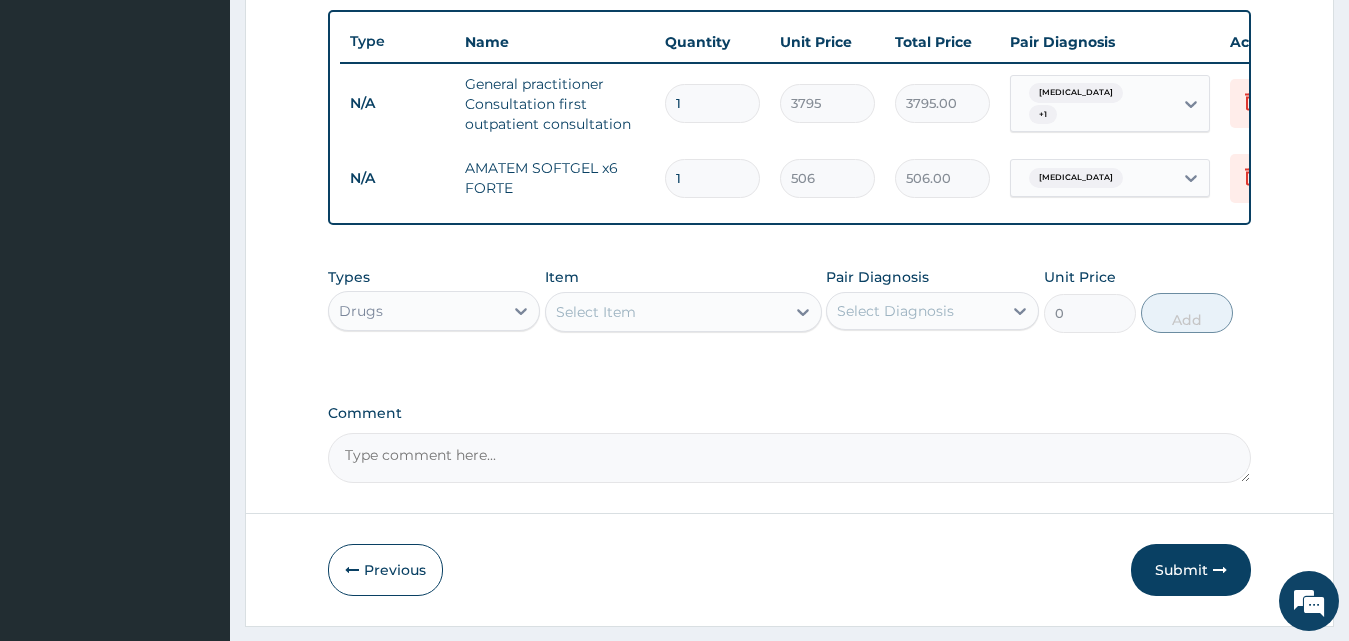 drag, startPoint x: 743, startPoint y: 182, endPoint x: 533, endPoint y: 197, distance: 210.53503 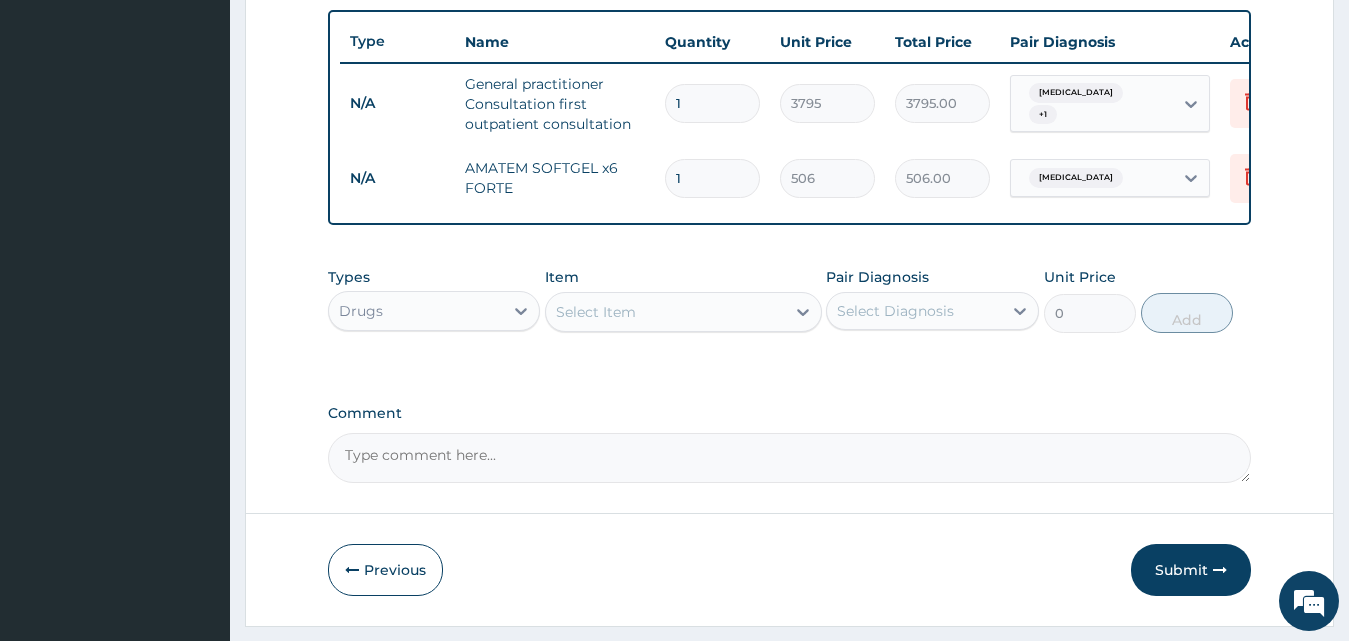 click on "N/A AMATEM SOFTGEL x6 FORTE 1 506 506.00 Malaria Delete" at bounding box center [830, 178] 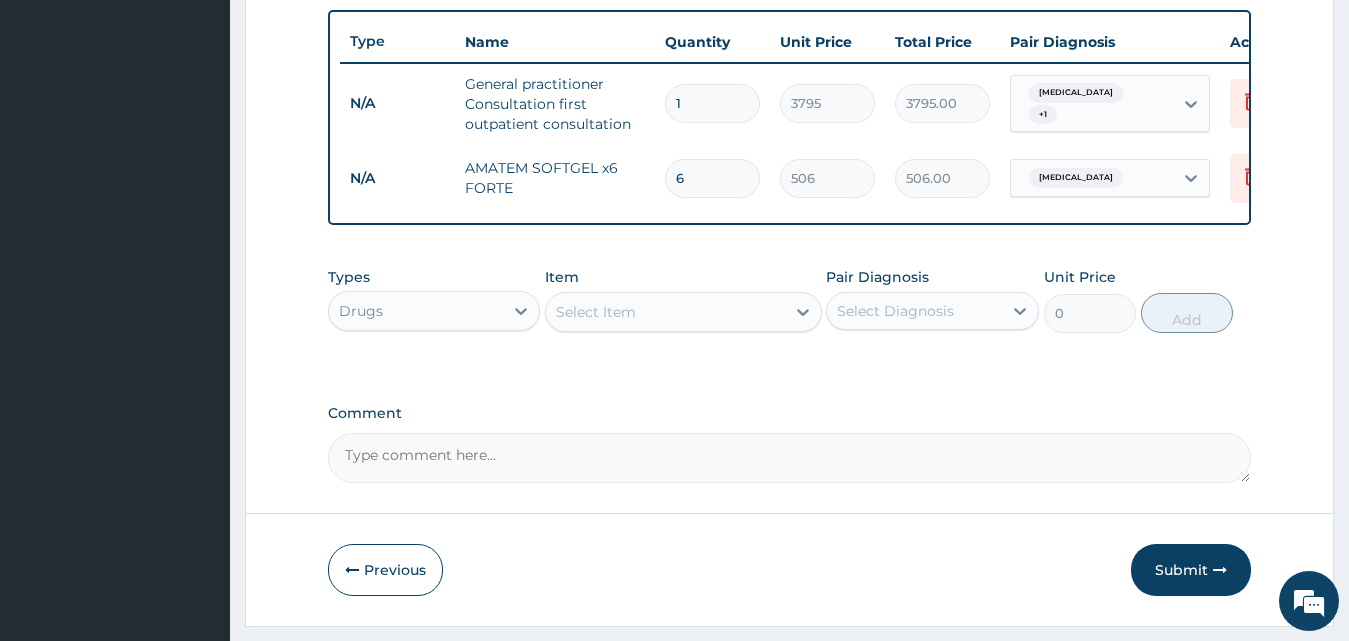 type on "3036.00" 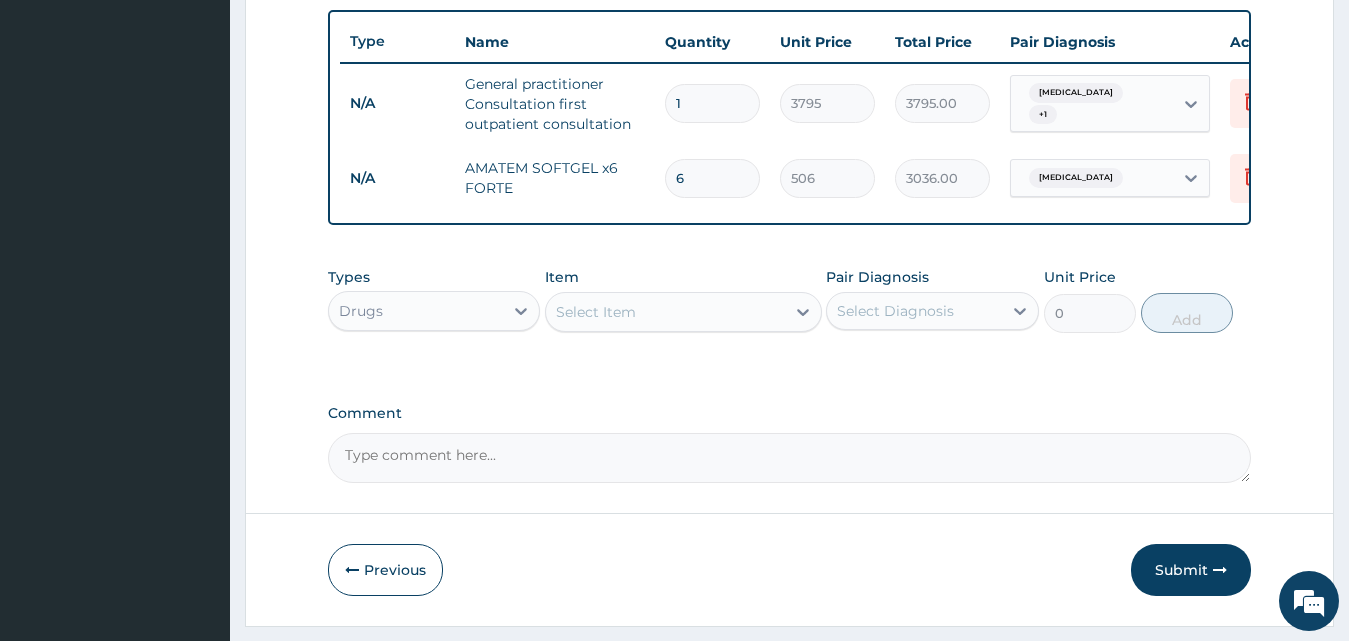 type on "6" 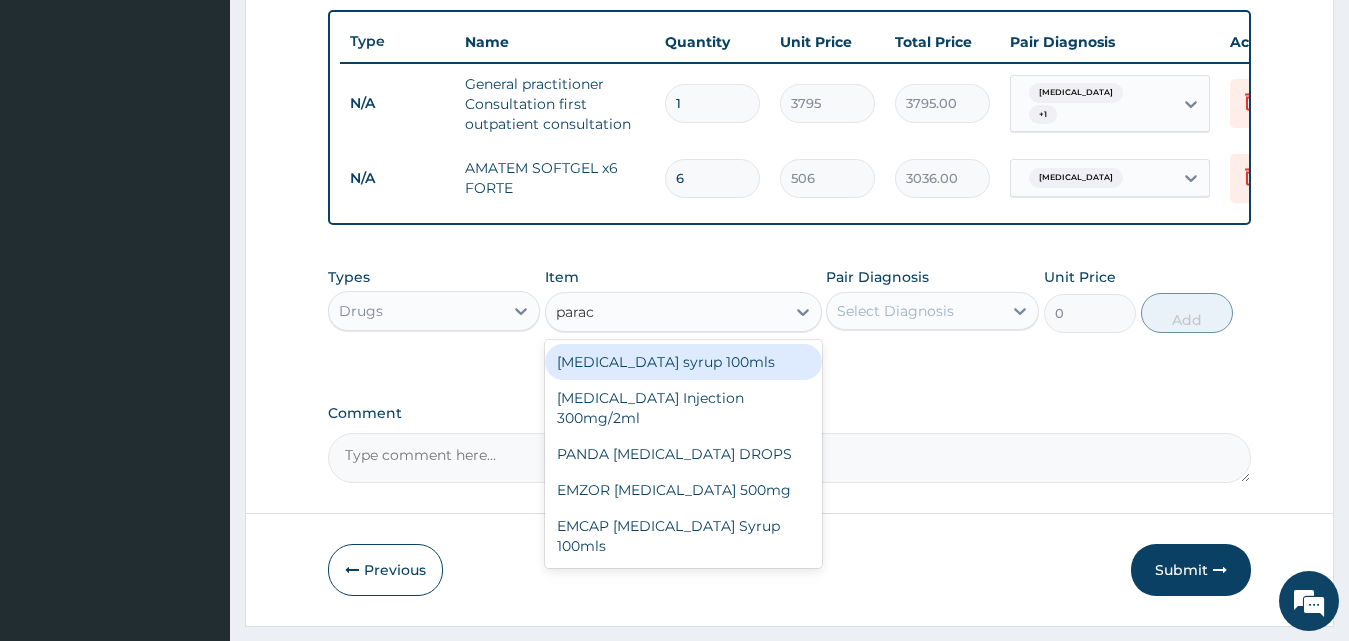 type on "parace" 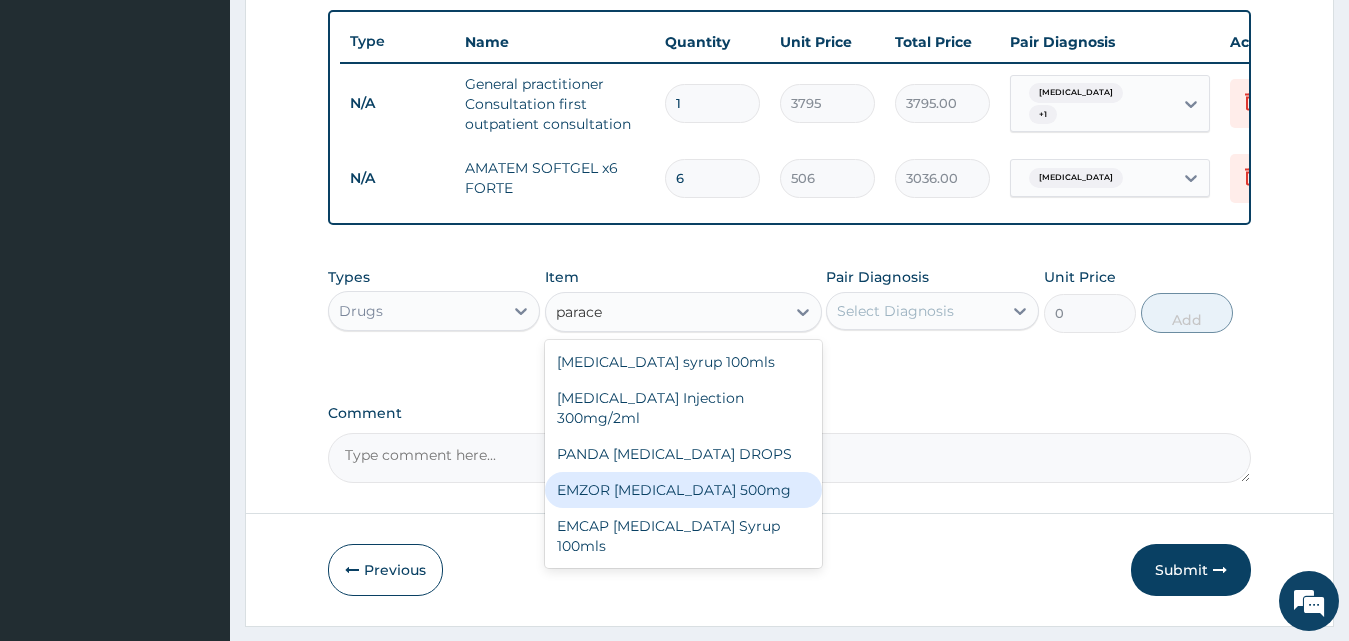 drag, startPoint x: 785, startPoint y: 514, endPoint x: 841, endPoint y: 417, distance: 112.00446 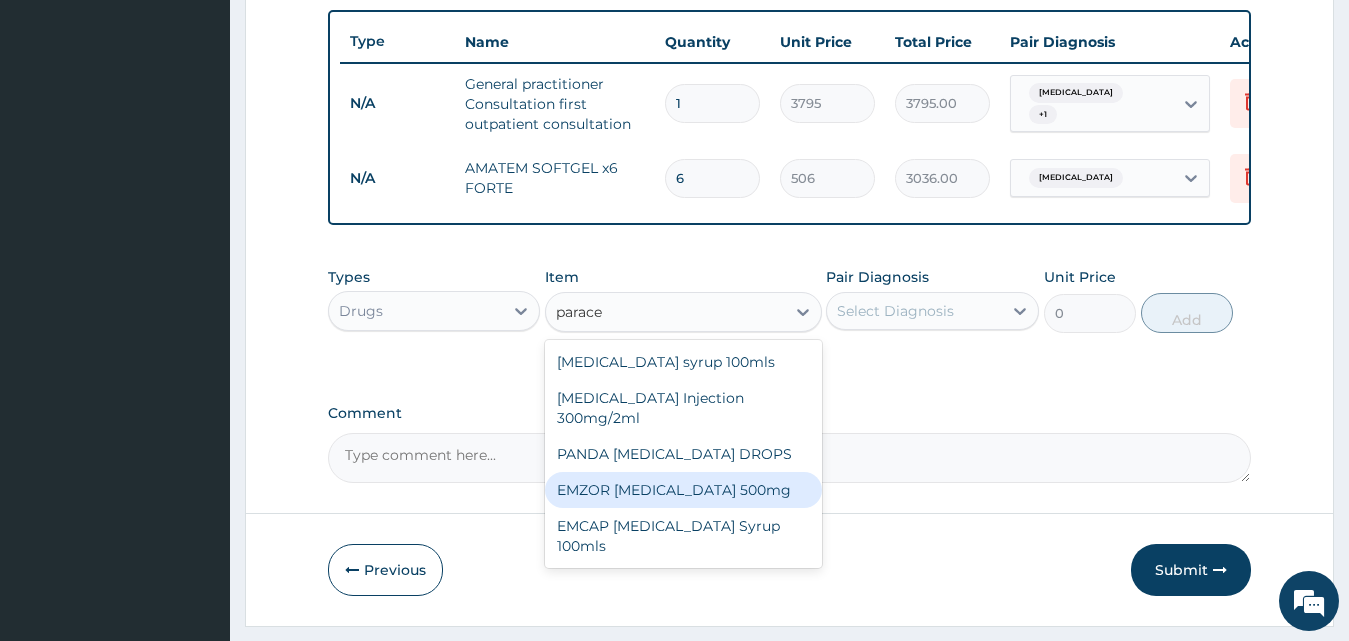 click on "EMZOR PARACETAMOL 500mg" at bounding box center (683, 490) 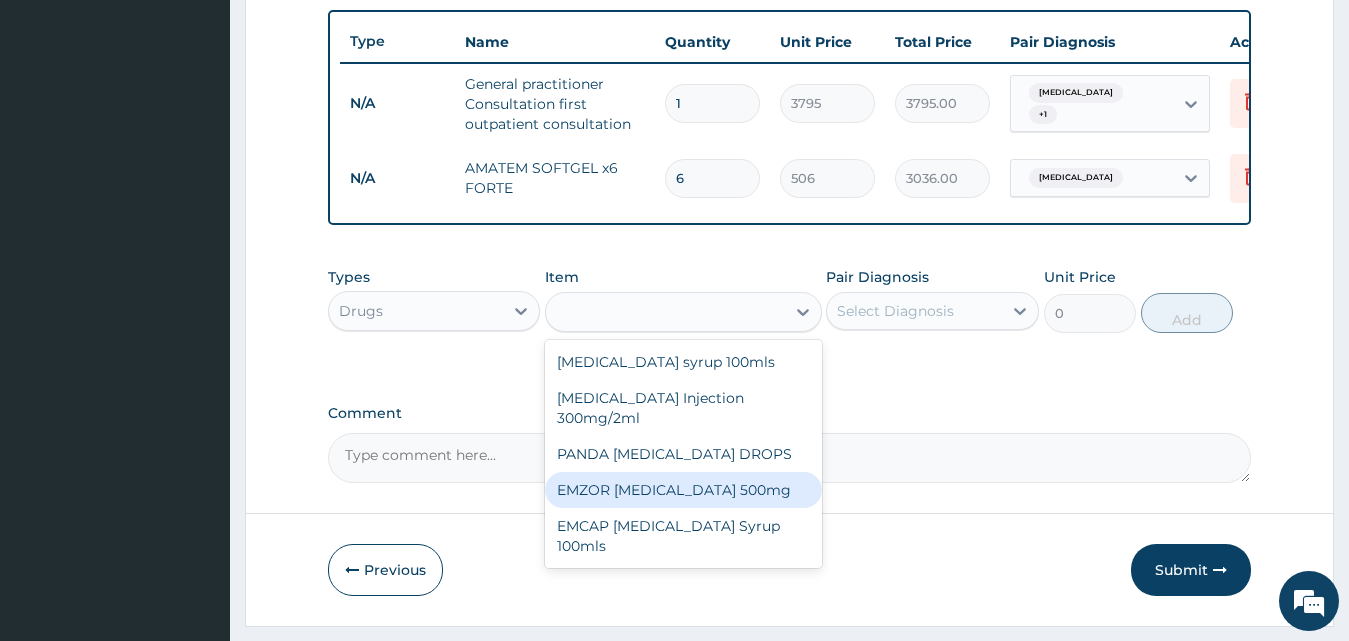 type on "25.3" 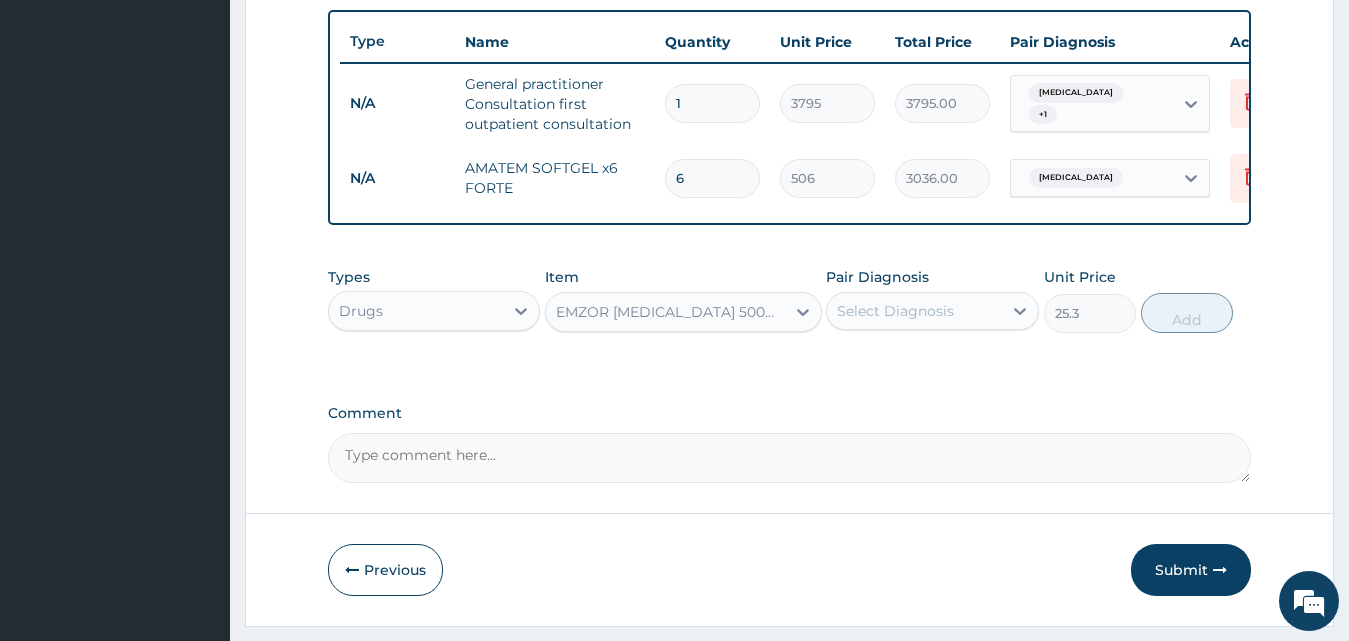 click on "Select Diagnosis" at bounding box center (895, 311) 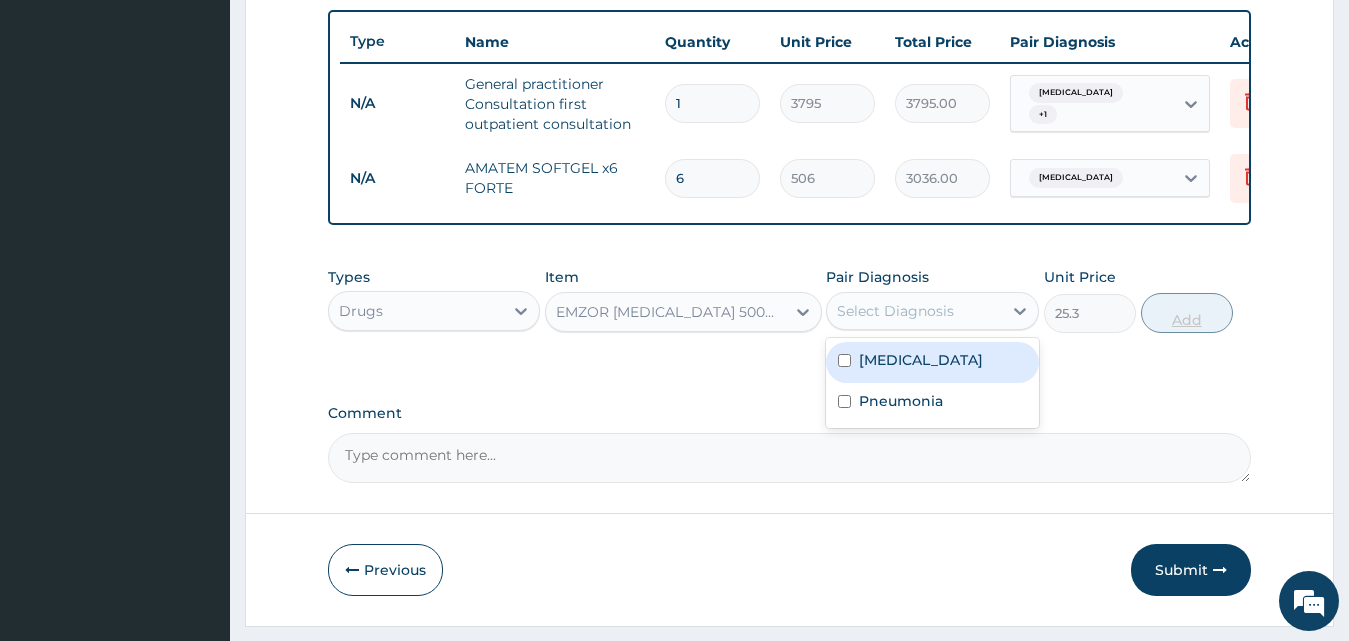 drag, startPoint x: 948, startPoint y: 372, endPoint x: 1223, endPoint y: 332, distance: 277.89386 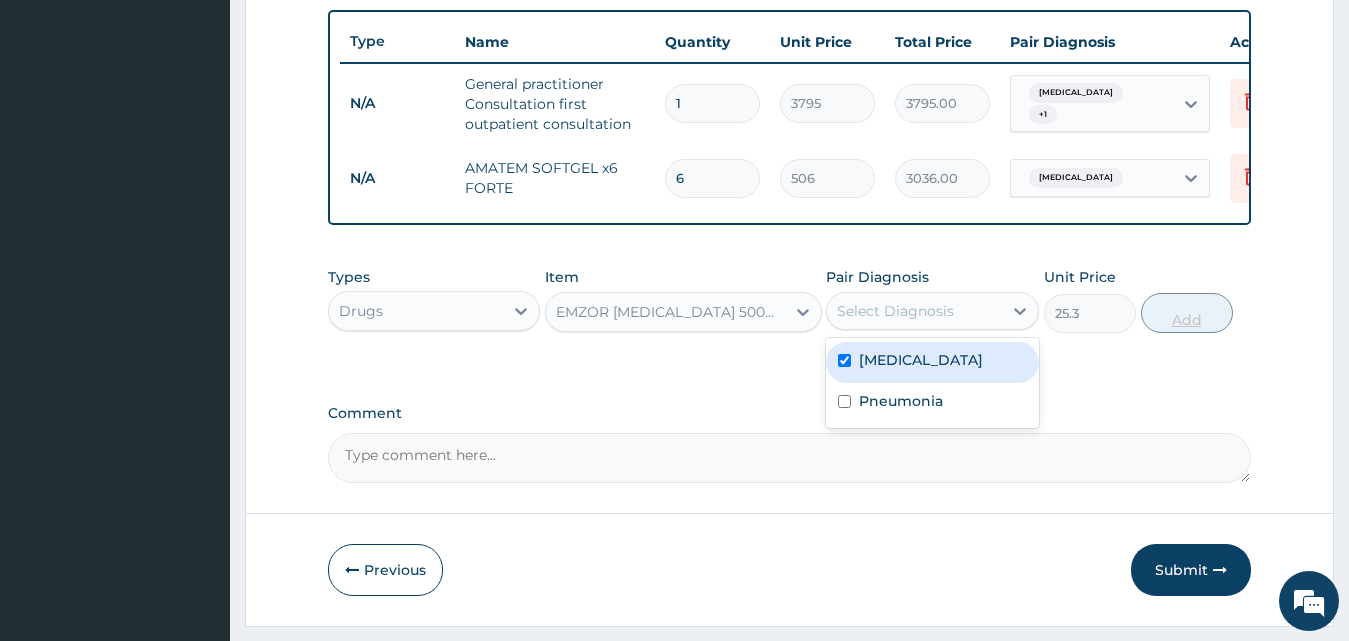 checkbox on "true" 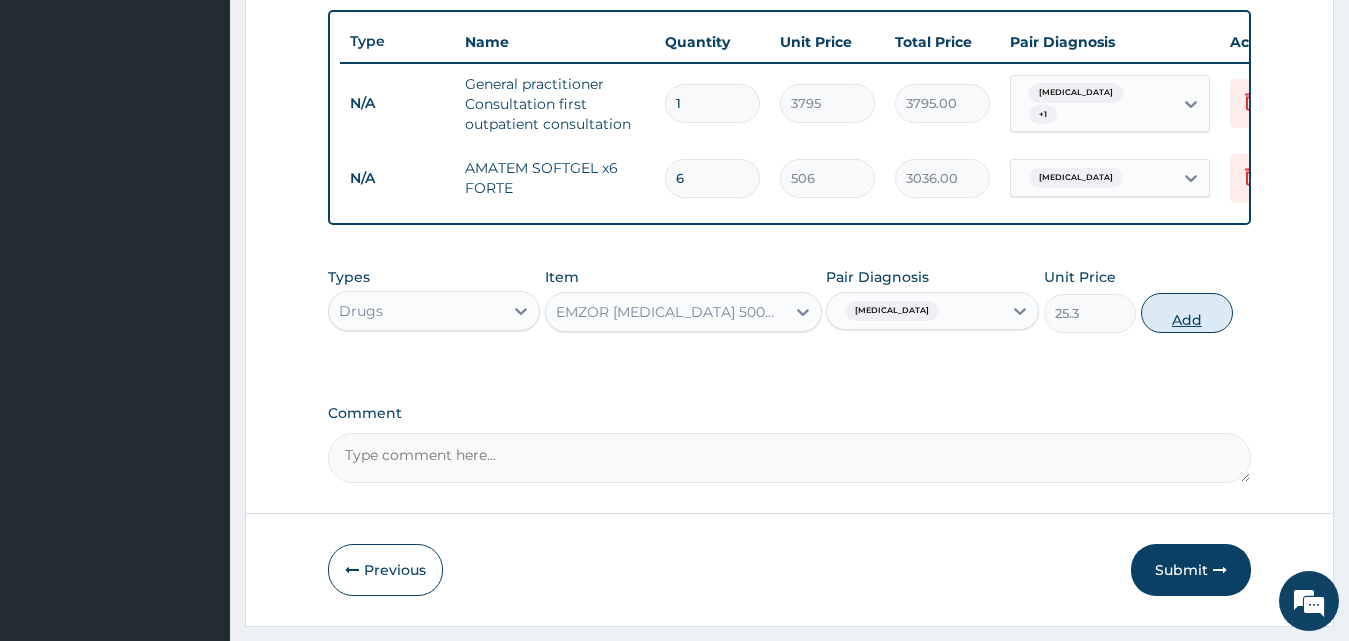 click on "Add" at bounding box center [1187, 313] 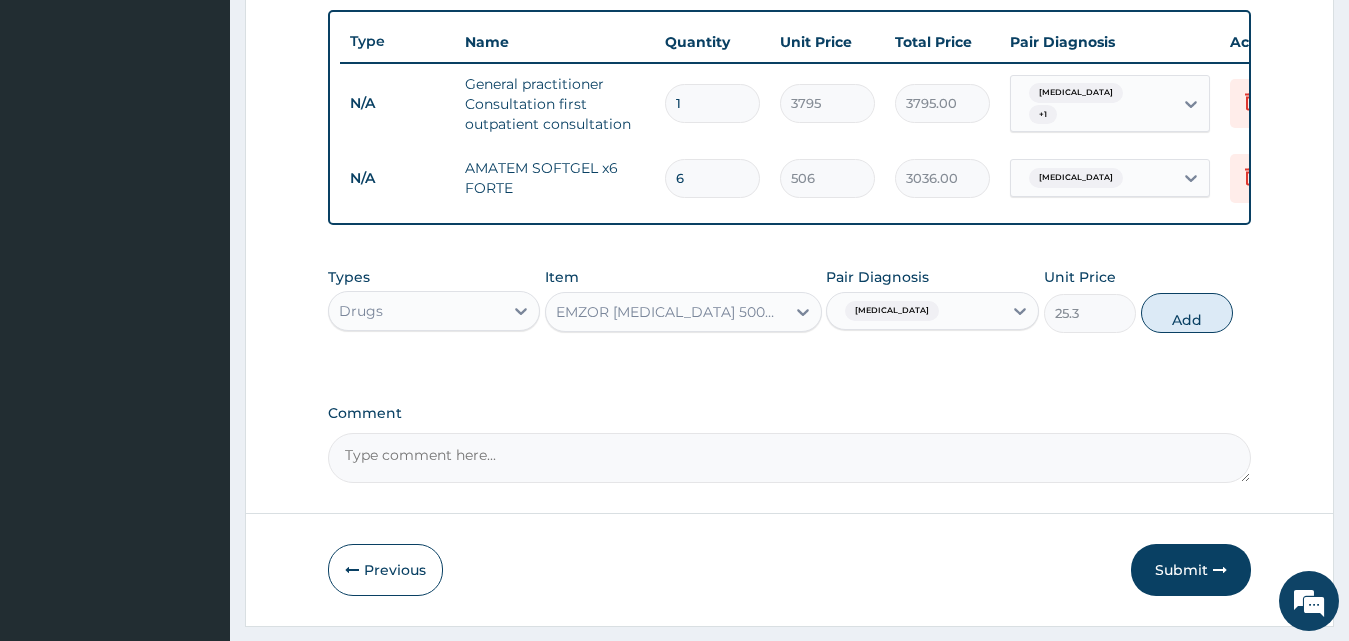 type on "0" 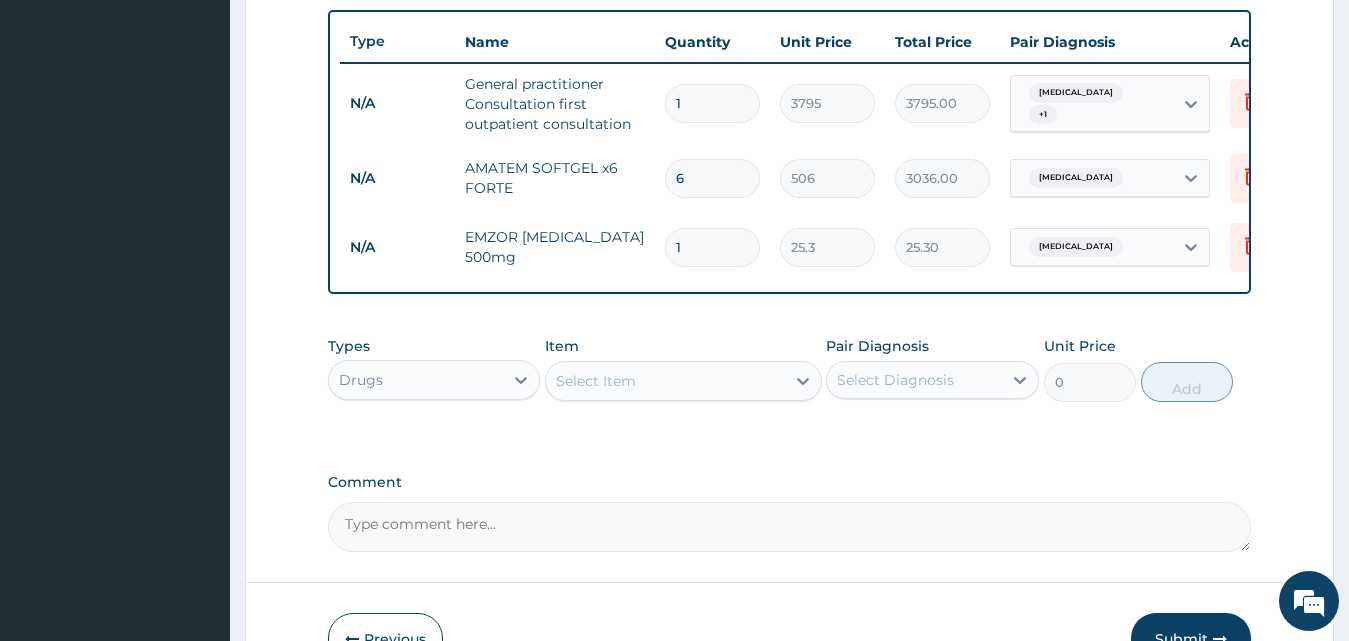 type on "18" 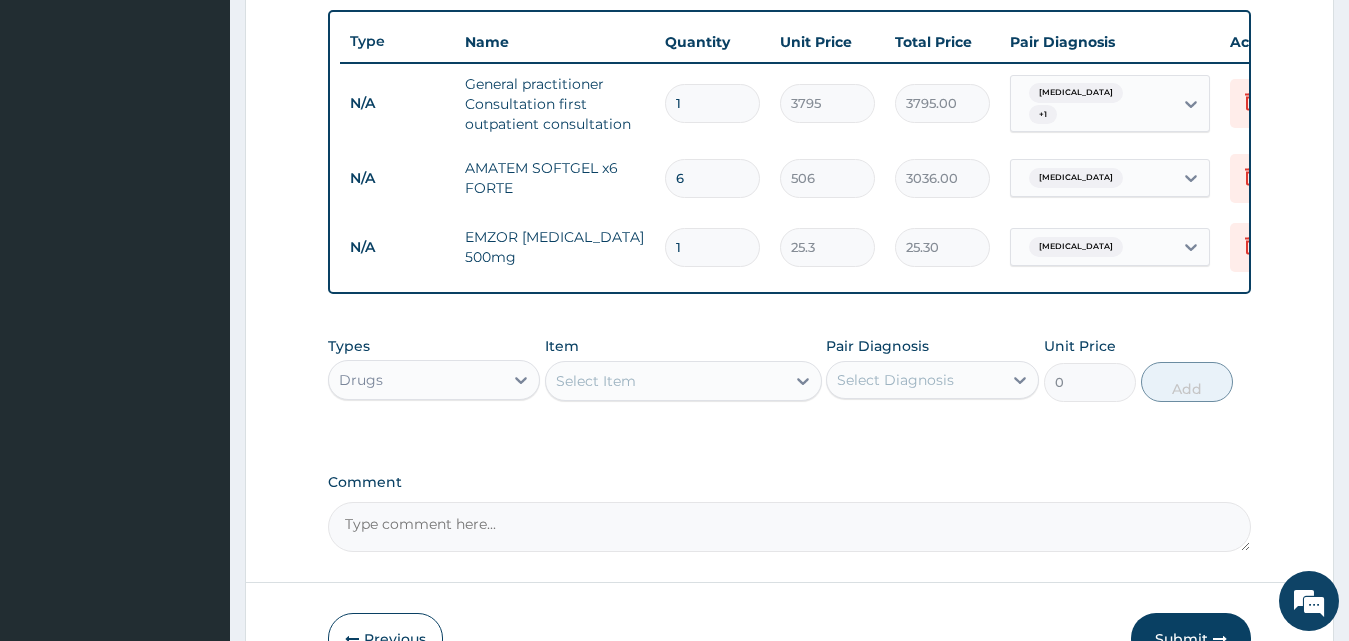 type on "455.40" 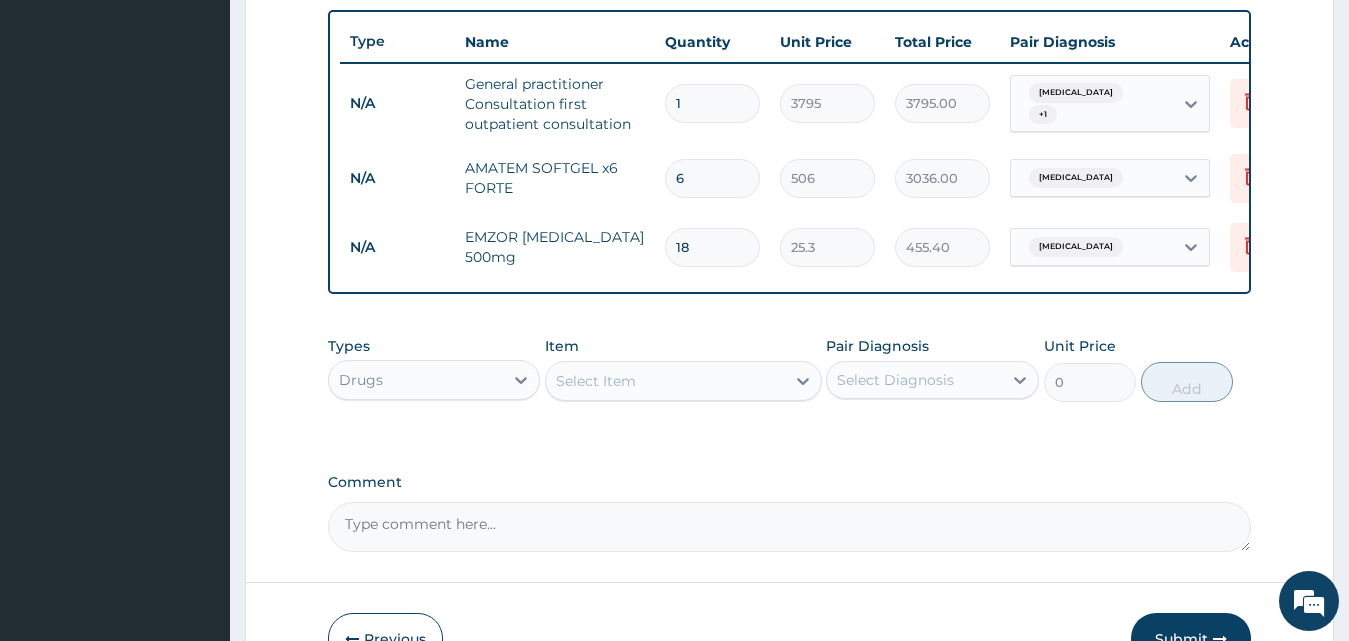 type on "18" 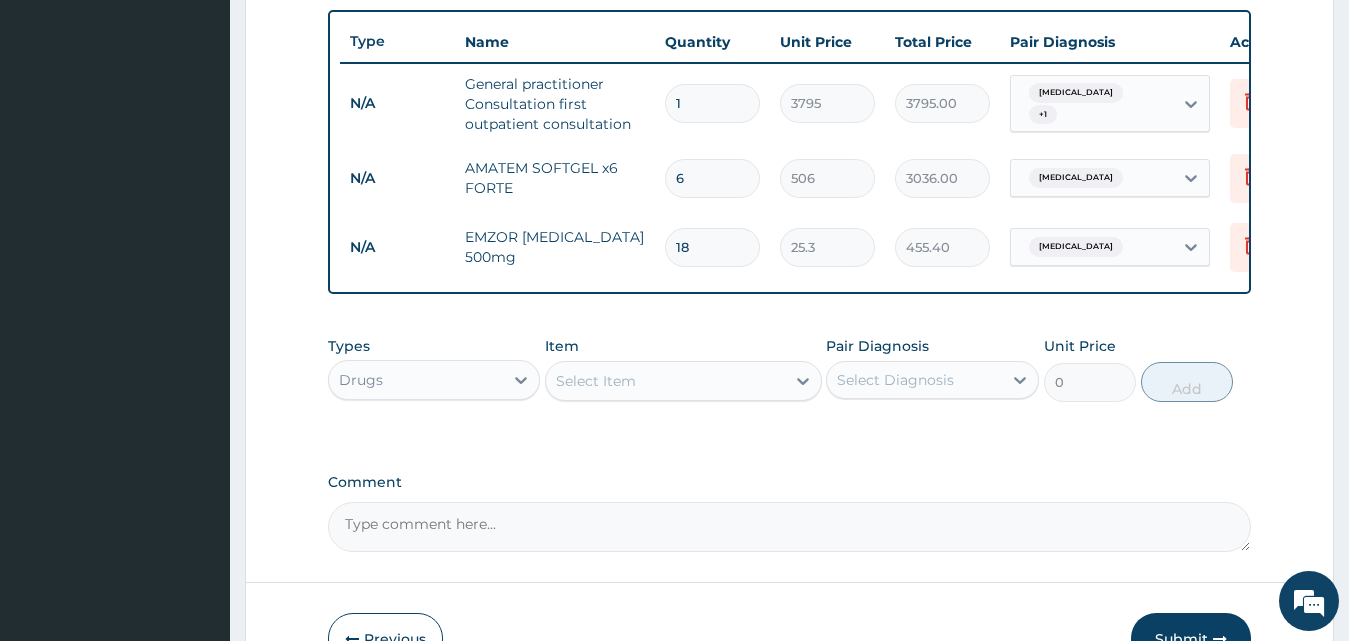 click on "Select Item" at bounding box center (665, 381) 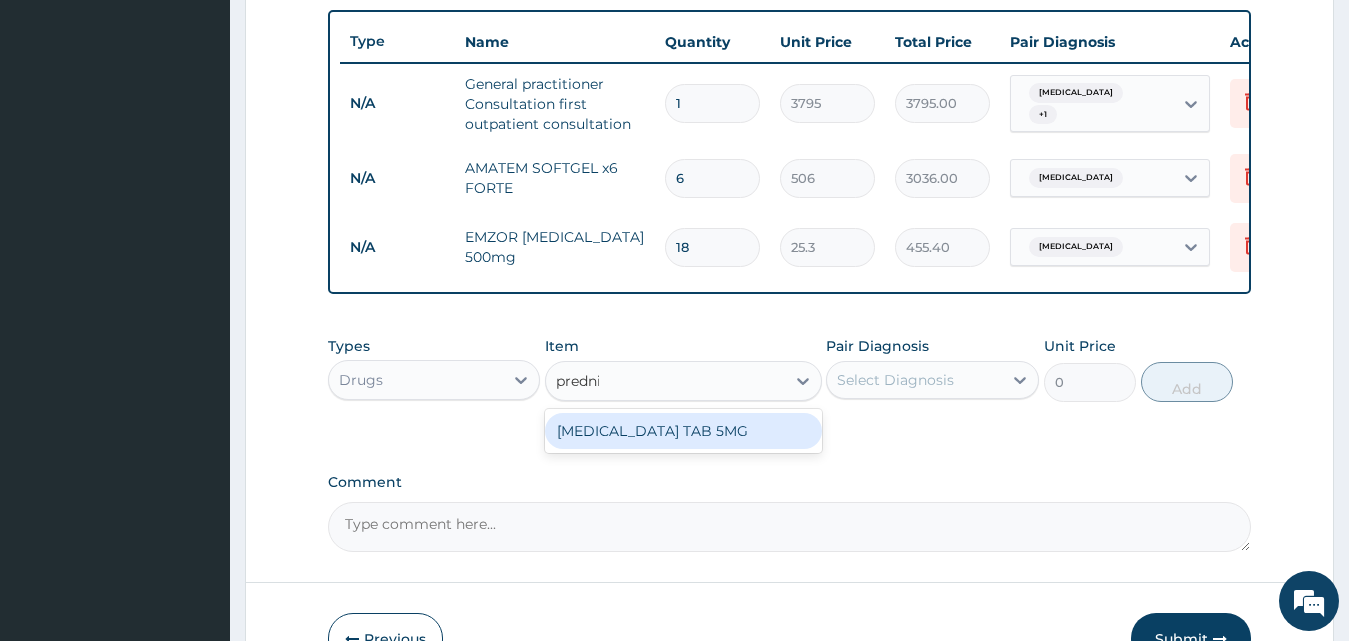 type on "prednis" 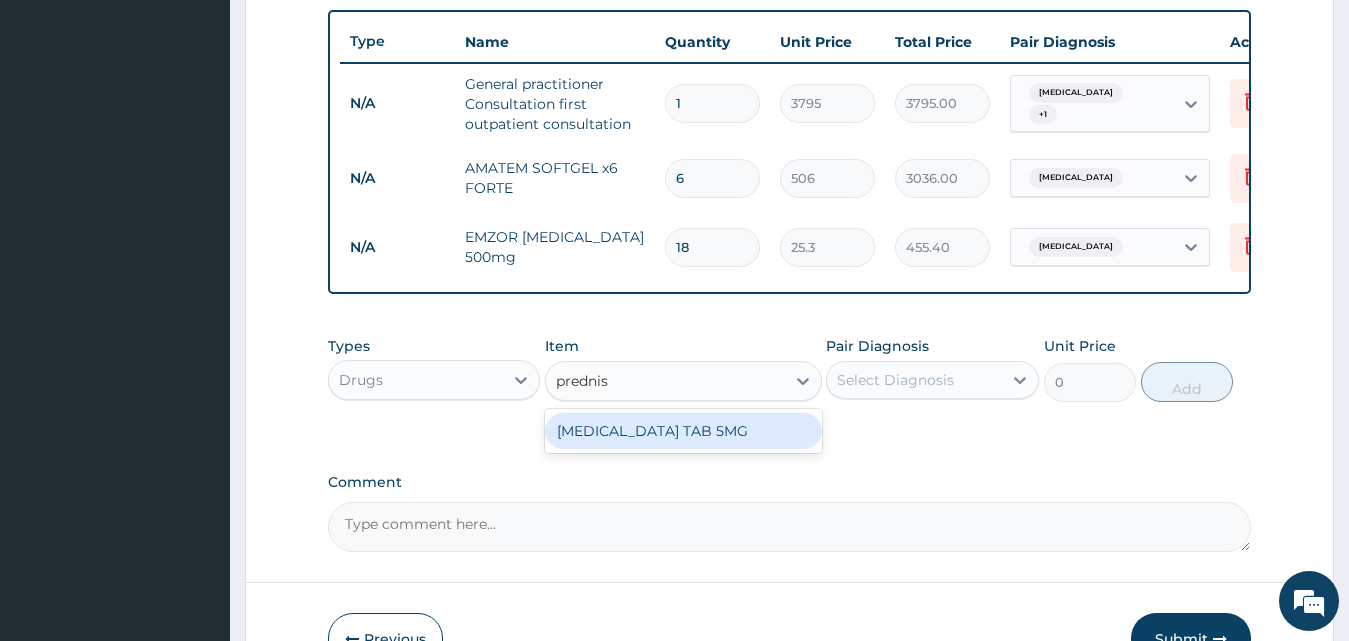 type 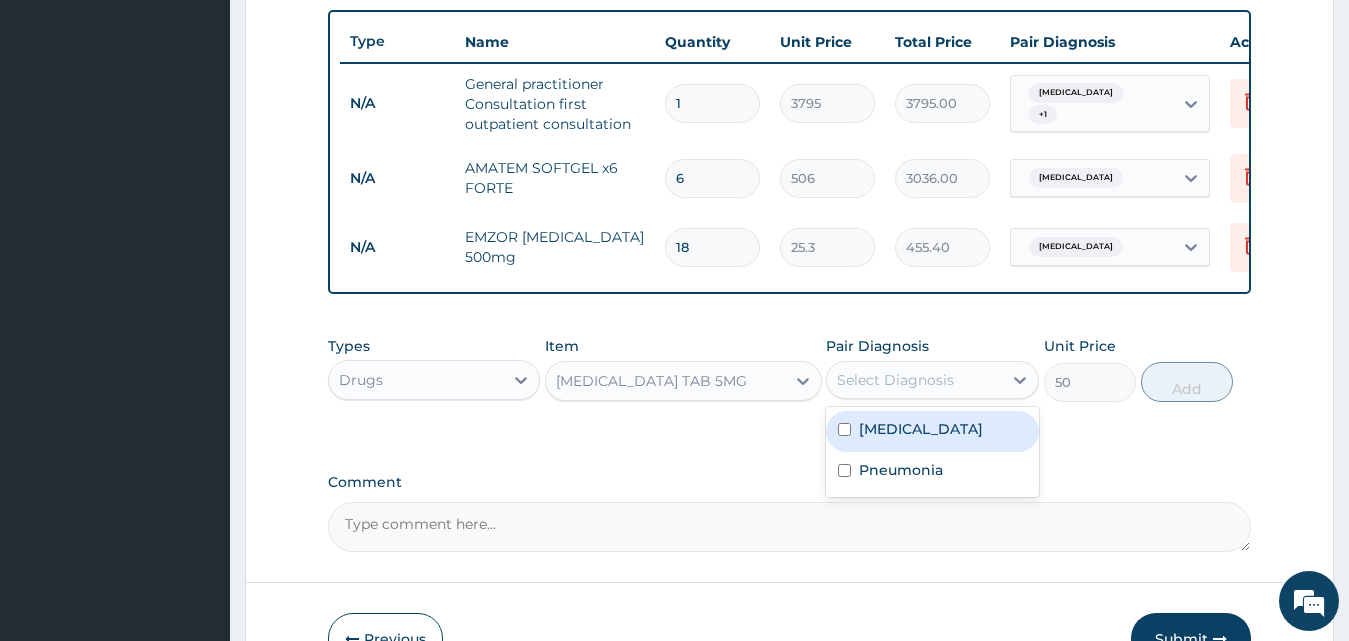 drag, startPoint x: 851, startPoint y: 392, endPoint x: 915, endPoint y: 443, distance: 81.8352 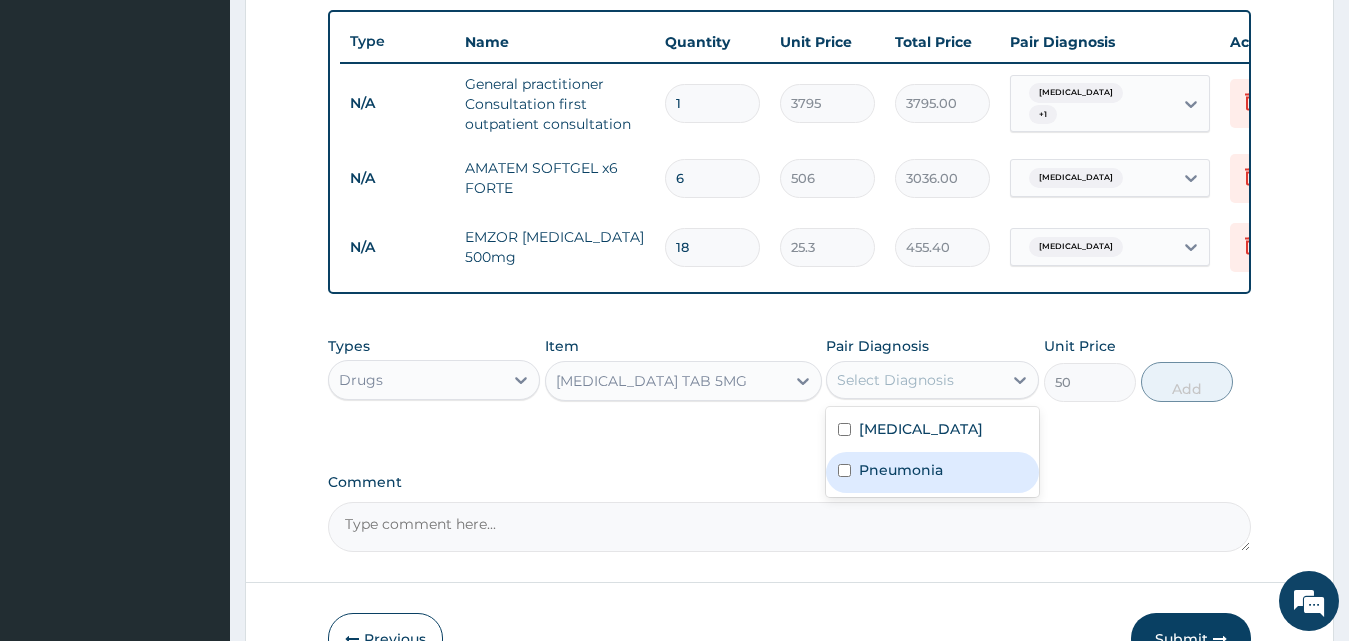 click on "Pneumonia" at bounding box center [901, 470] 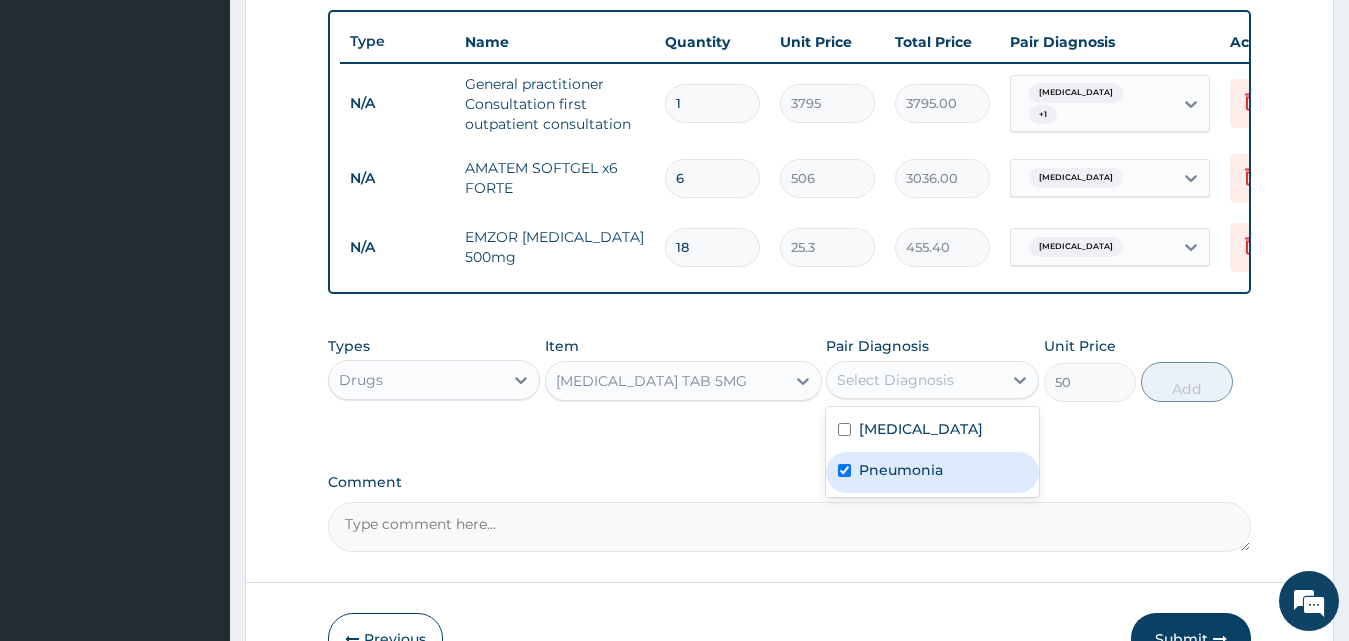 checkbox on "true" 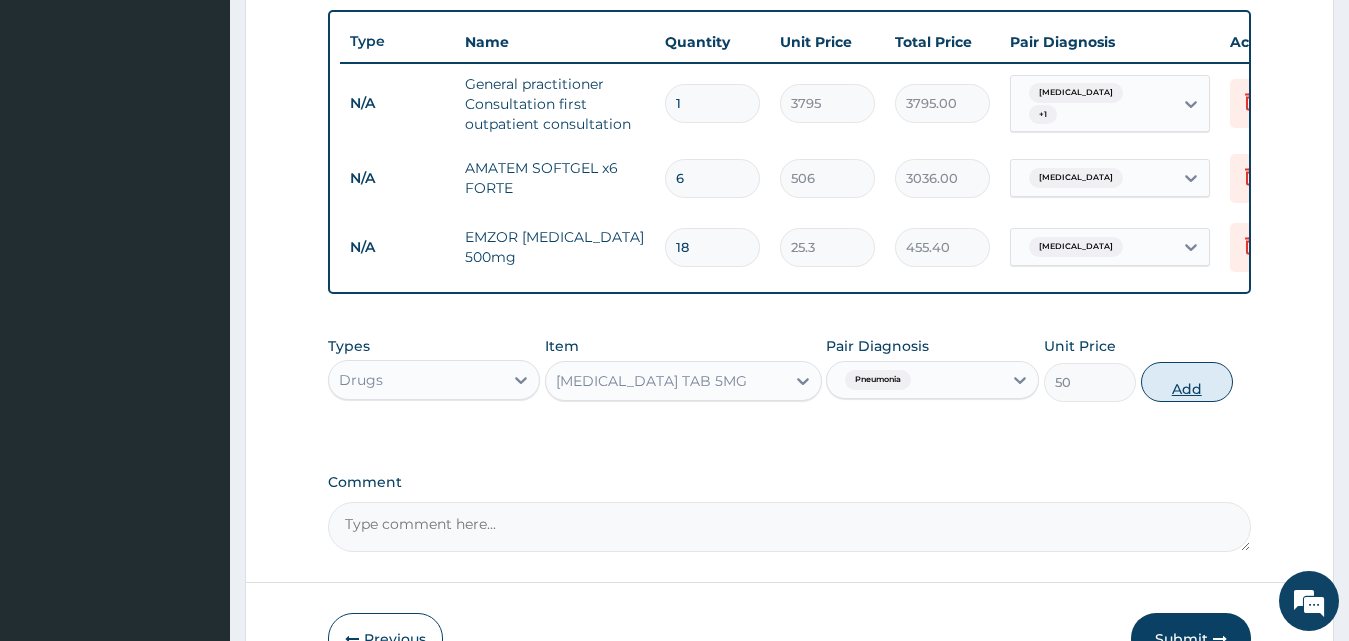 click on "Add" at bounding box center [1187, 382] 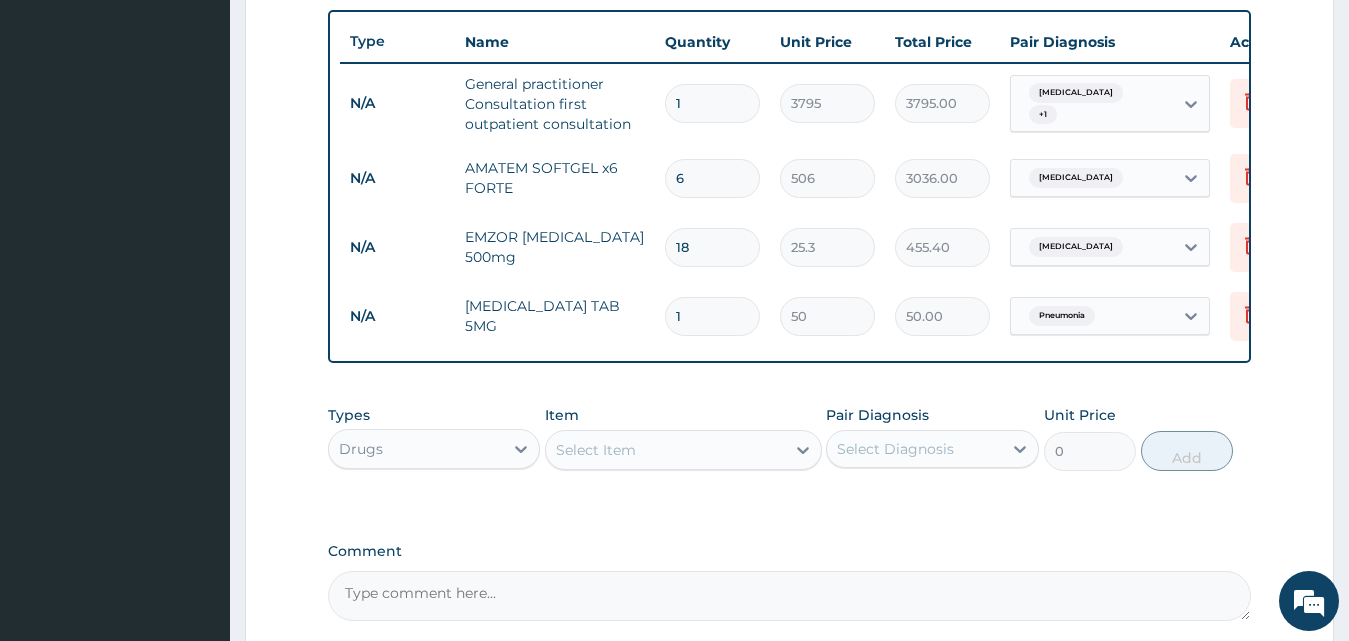 click on "1" at bounding box center (712, 316) 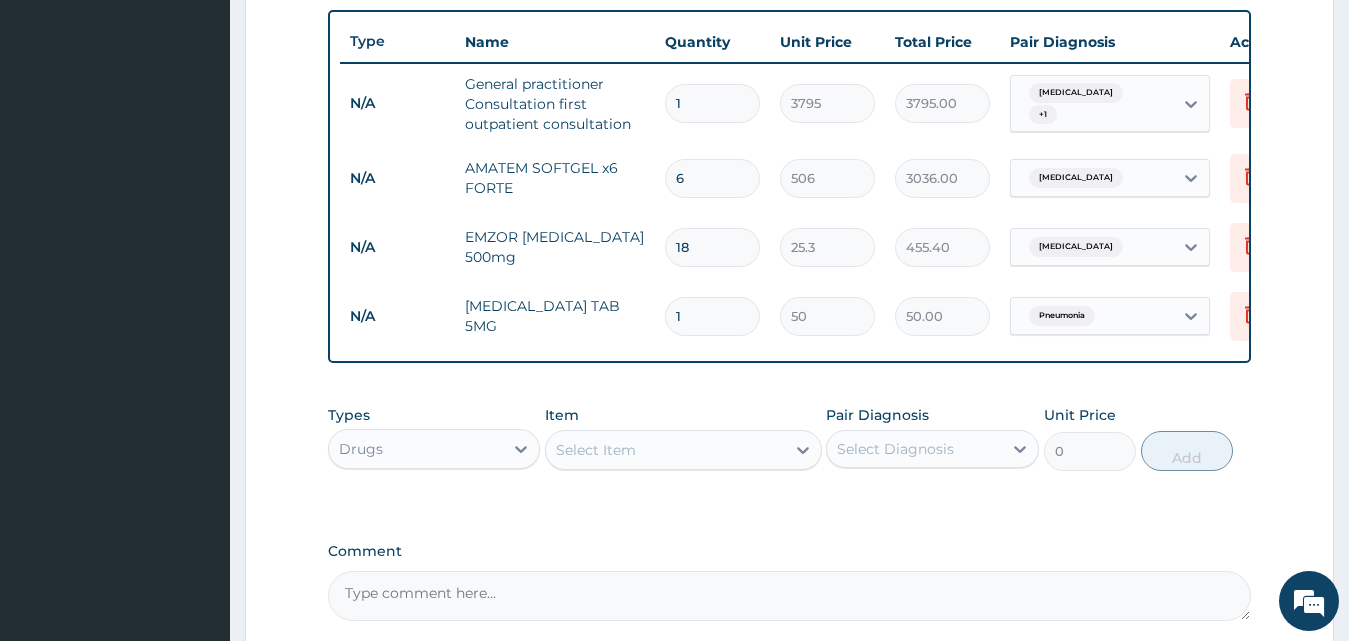 type on "10" 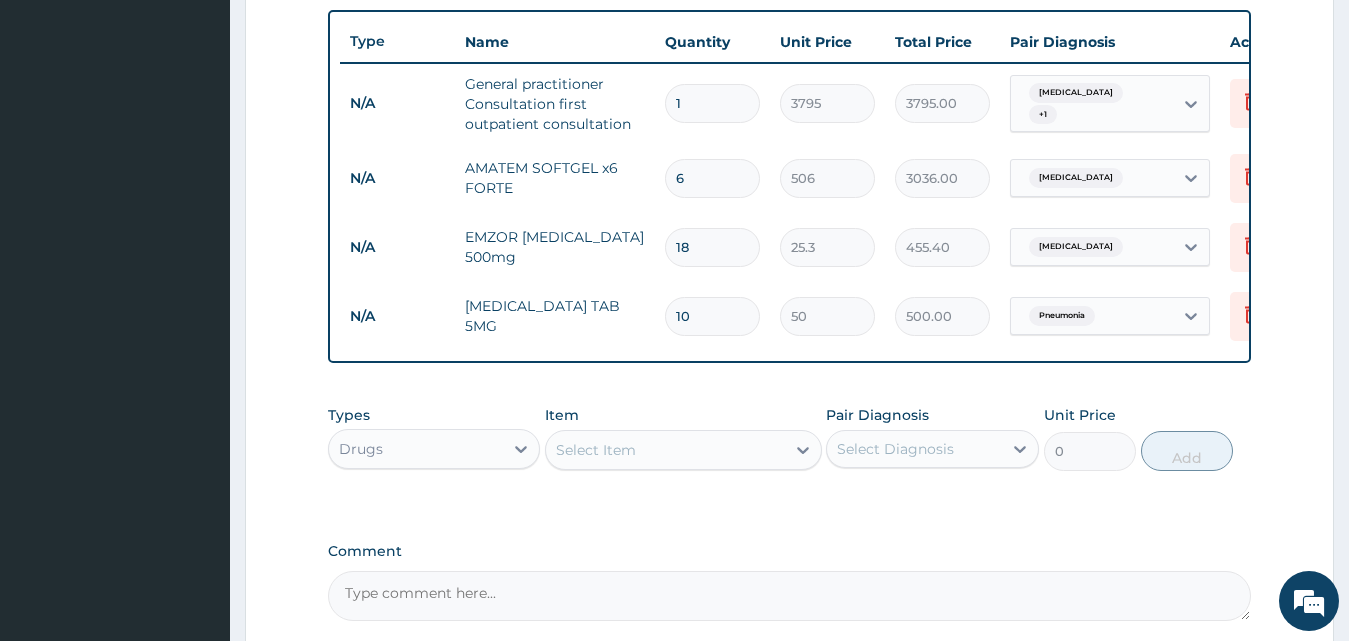 type on "10" 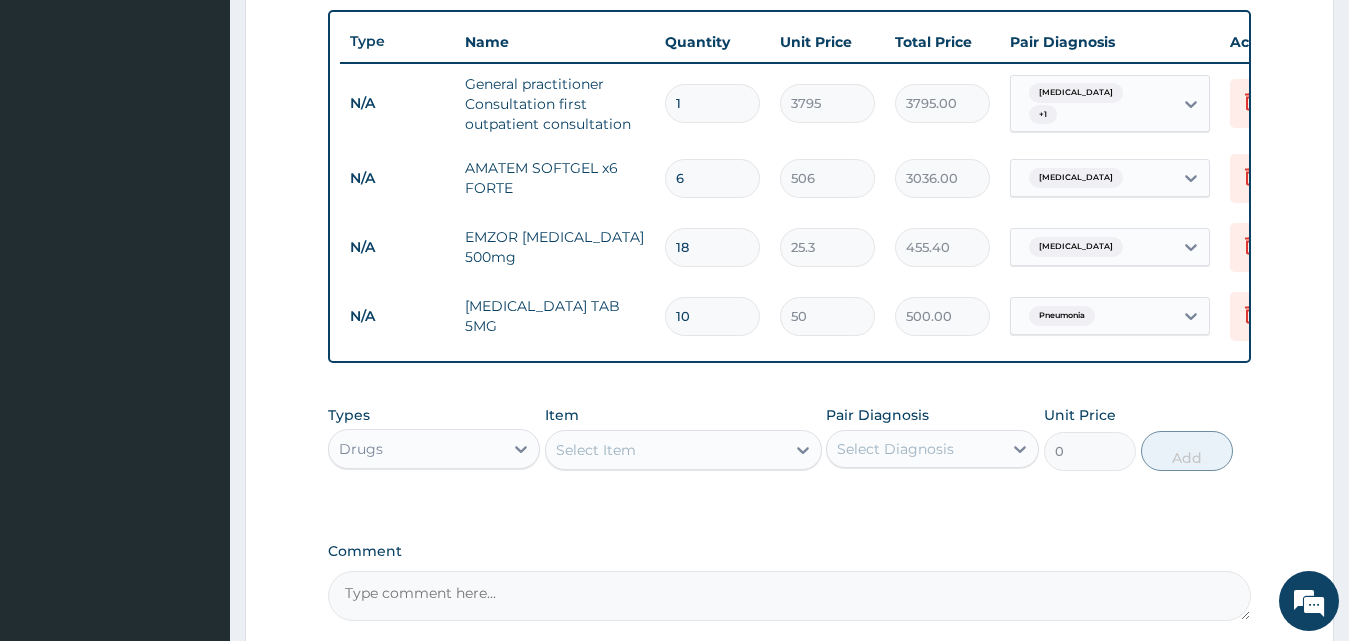 click on "Select Item" at bounding box center [596, 450] 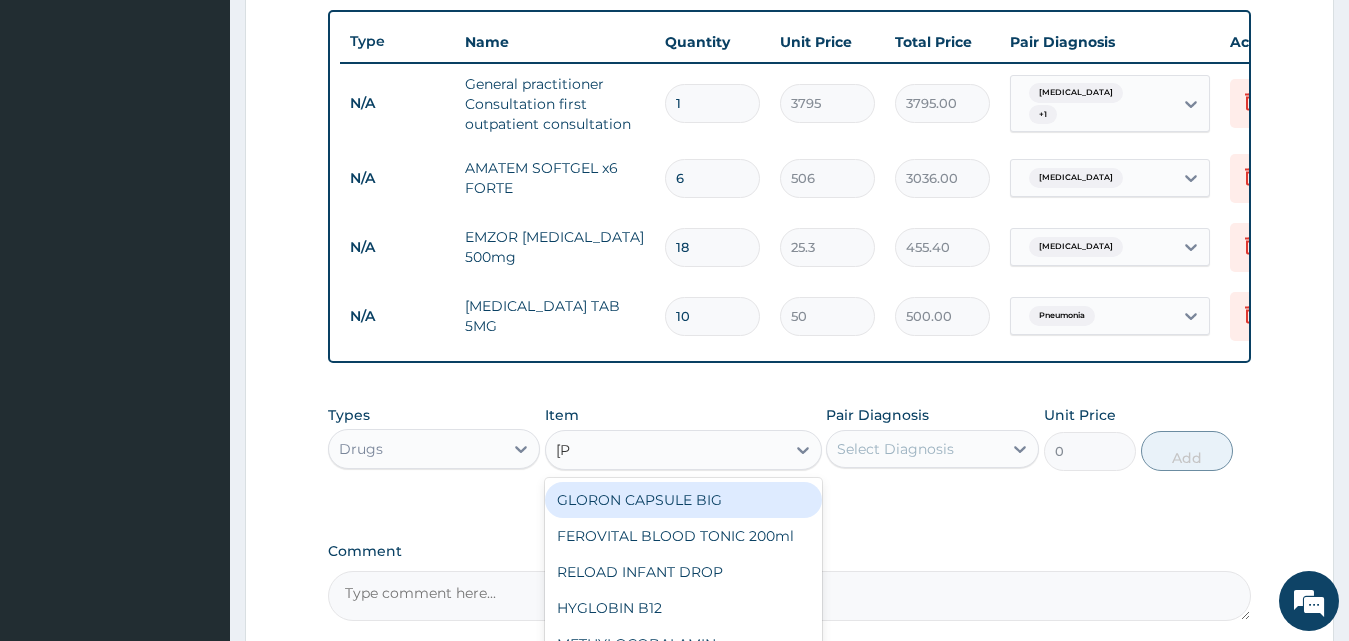 type on "lorat" 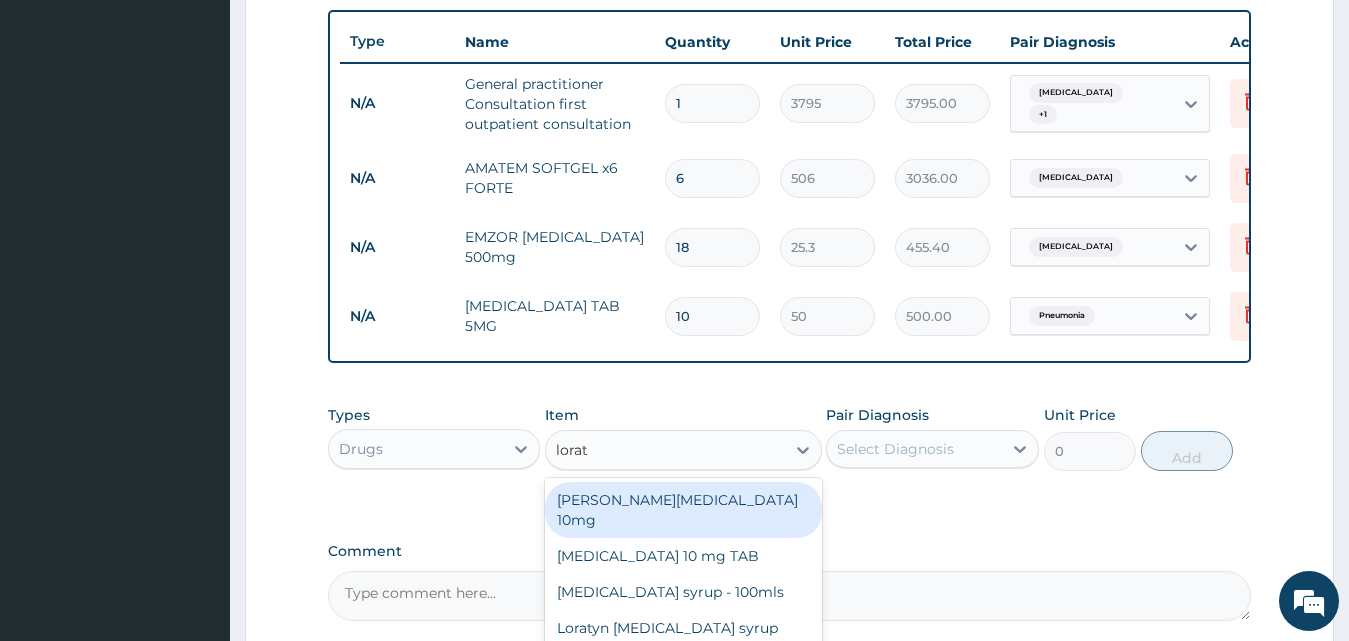 click on "Loratyn Loratadine 10mg" at bounding box center (683, 510) 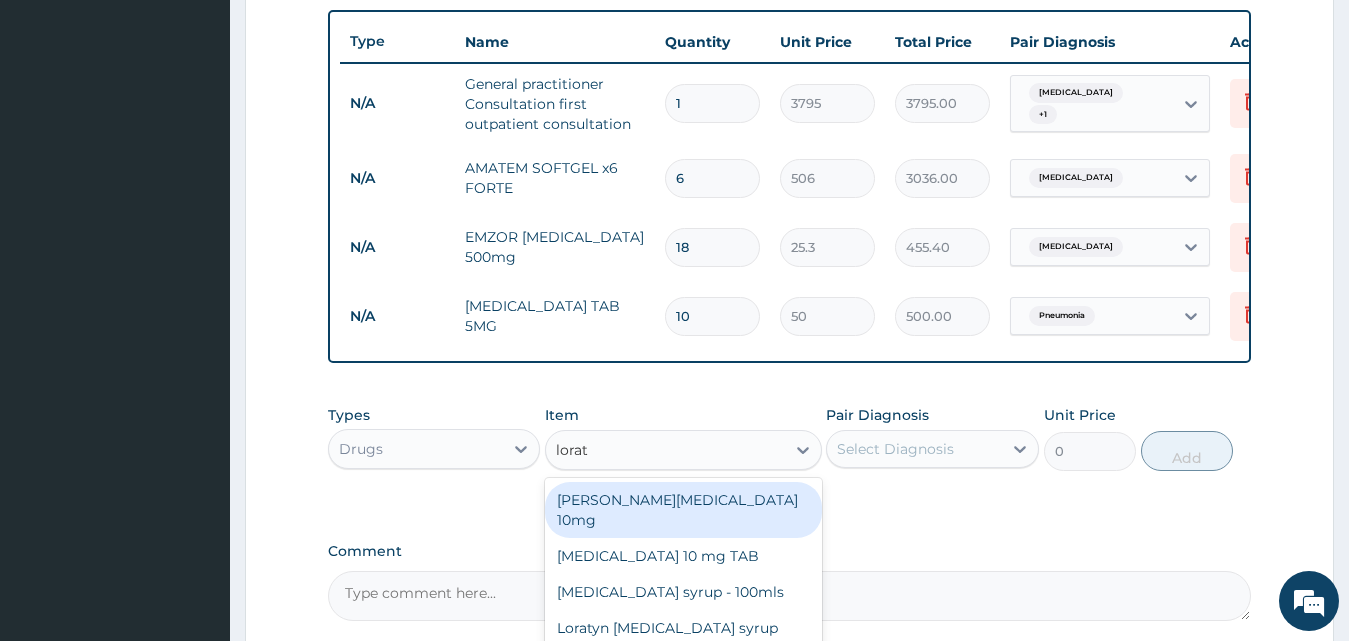 type 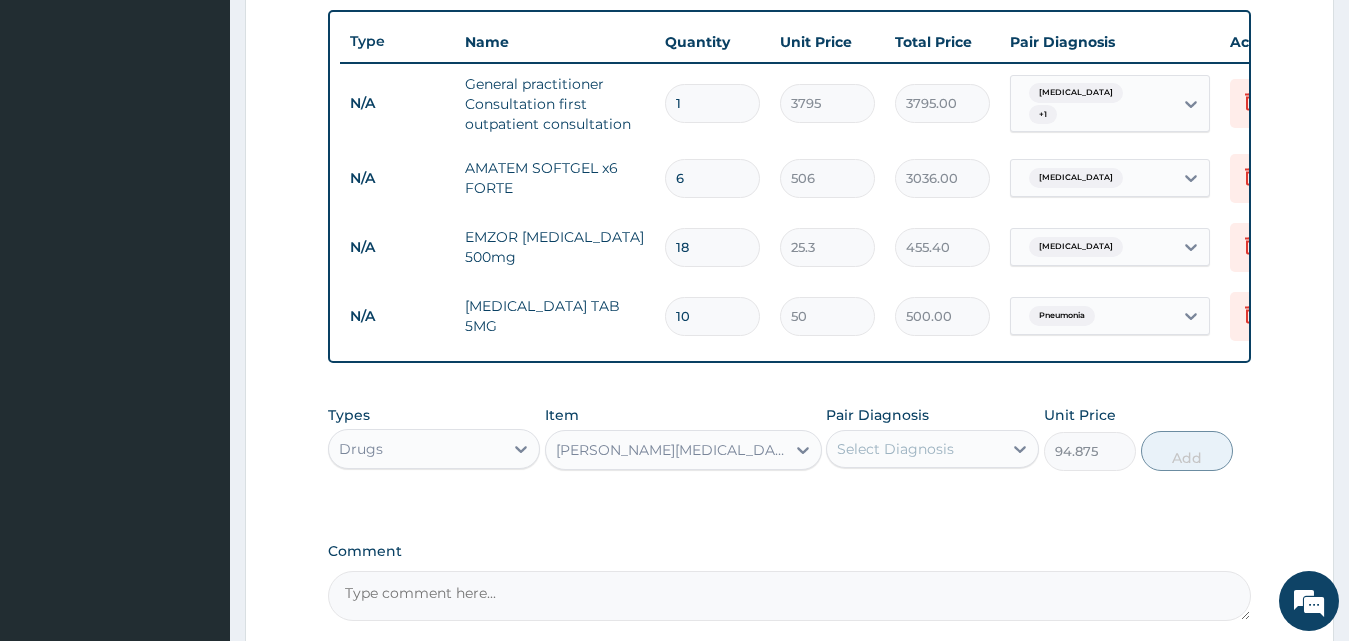 click on "Select Diagnosis" at bounding box center (914, 449) 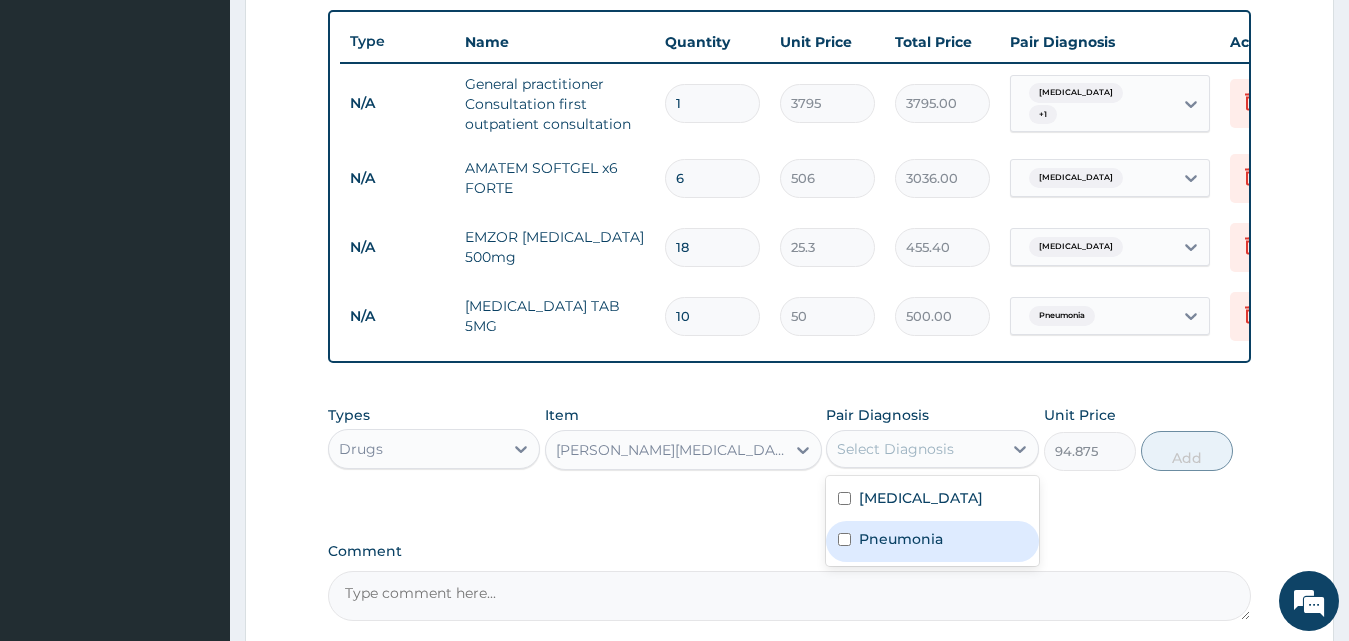 click on "Pneumonia" at bounding box center (901, 539) 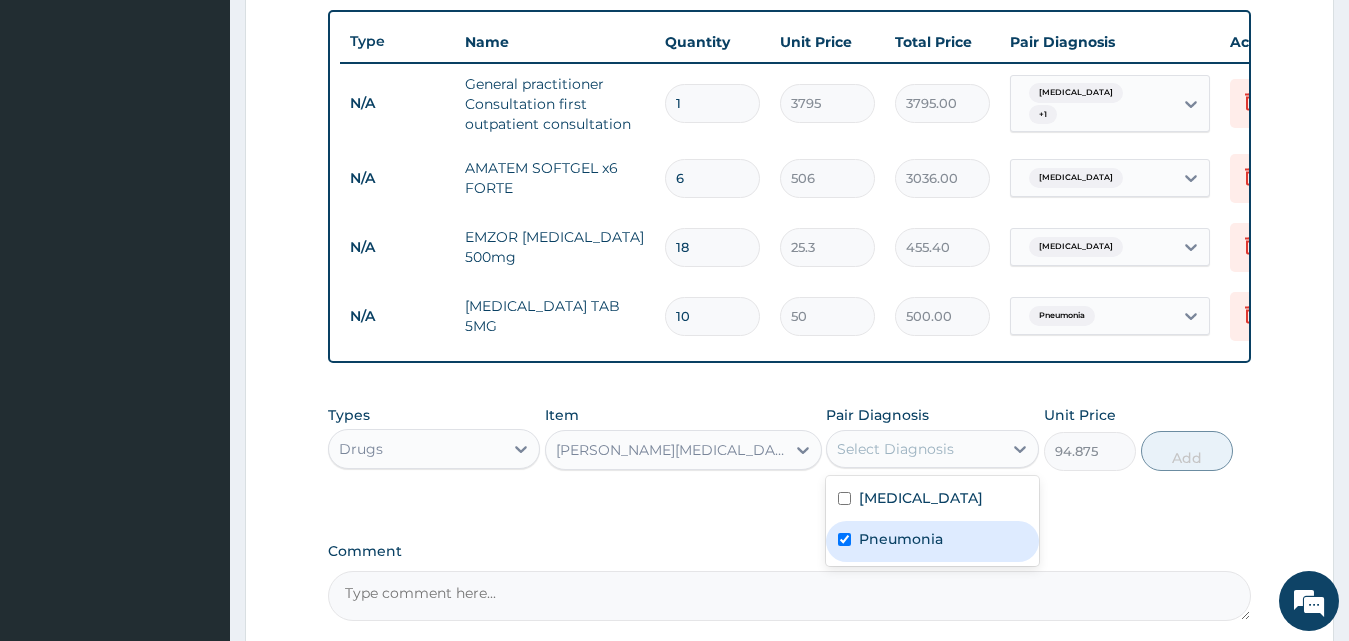 checkbox on "true" 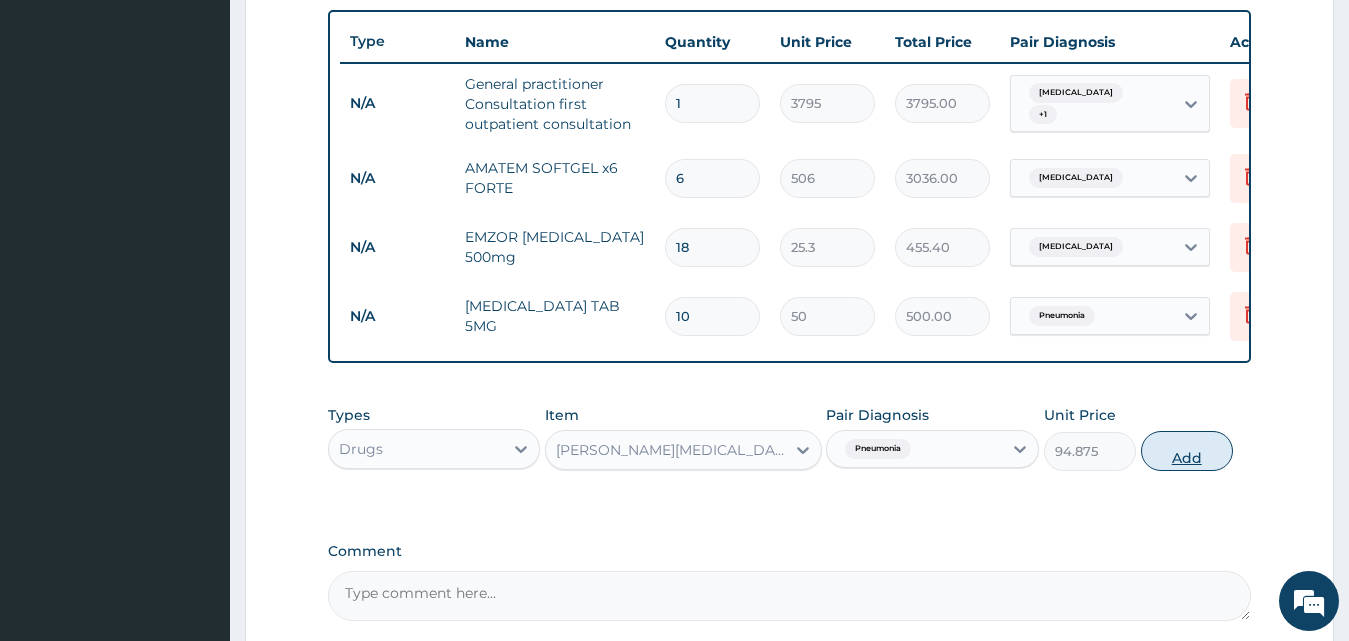 click on "Add" at bounding box center (1187, 451) 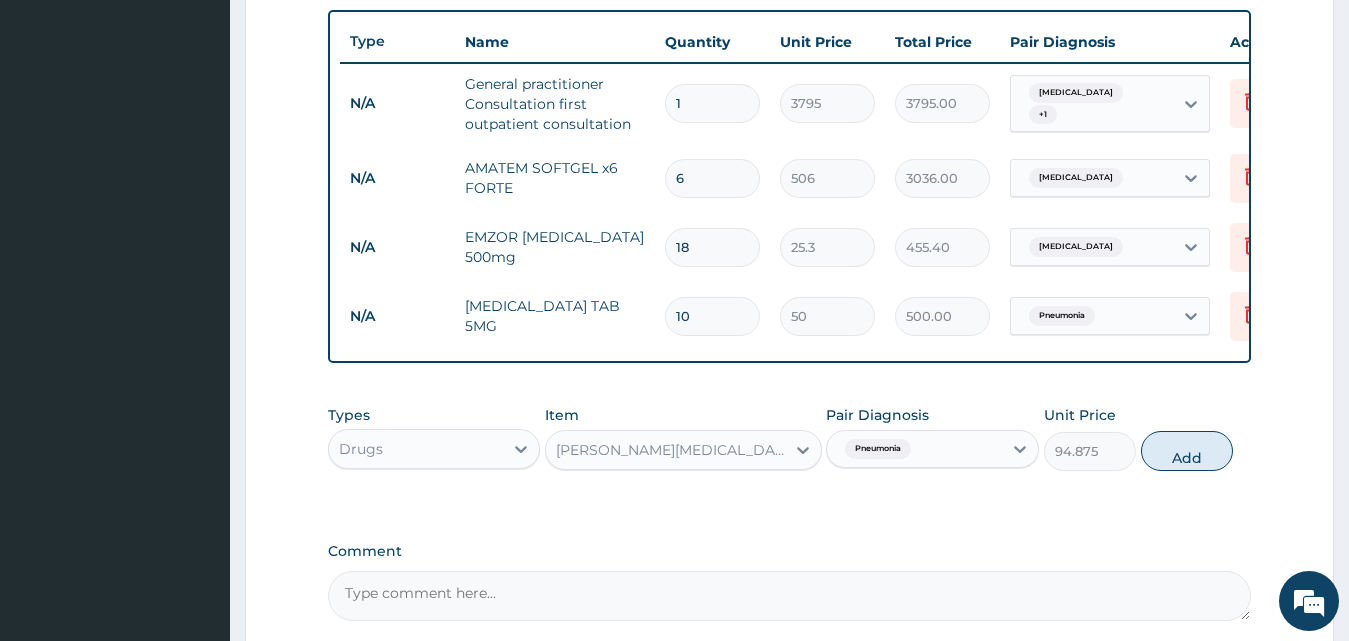 type on "0" 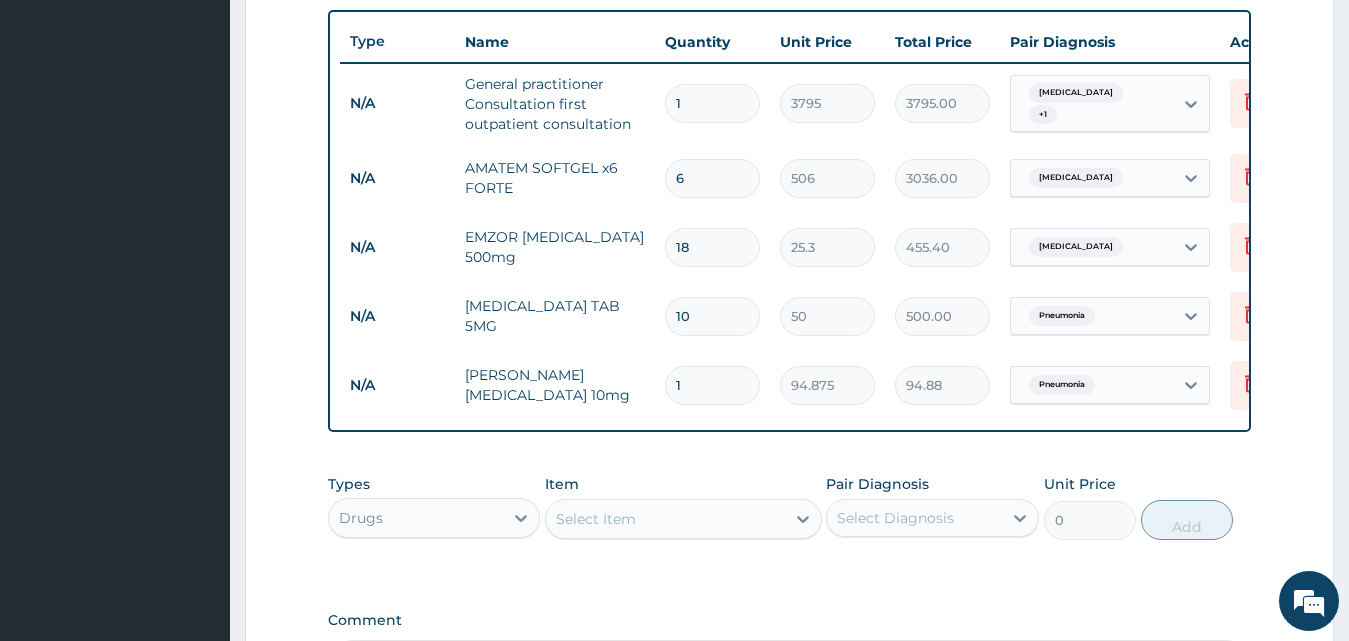 type 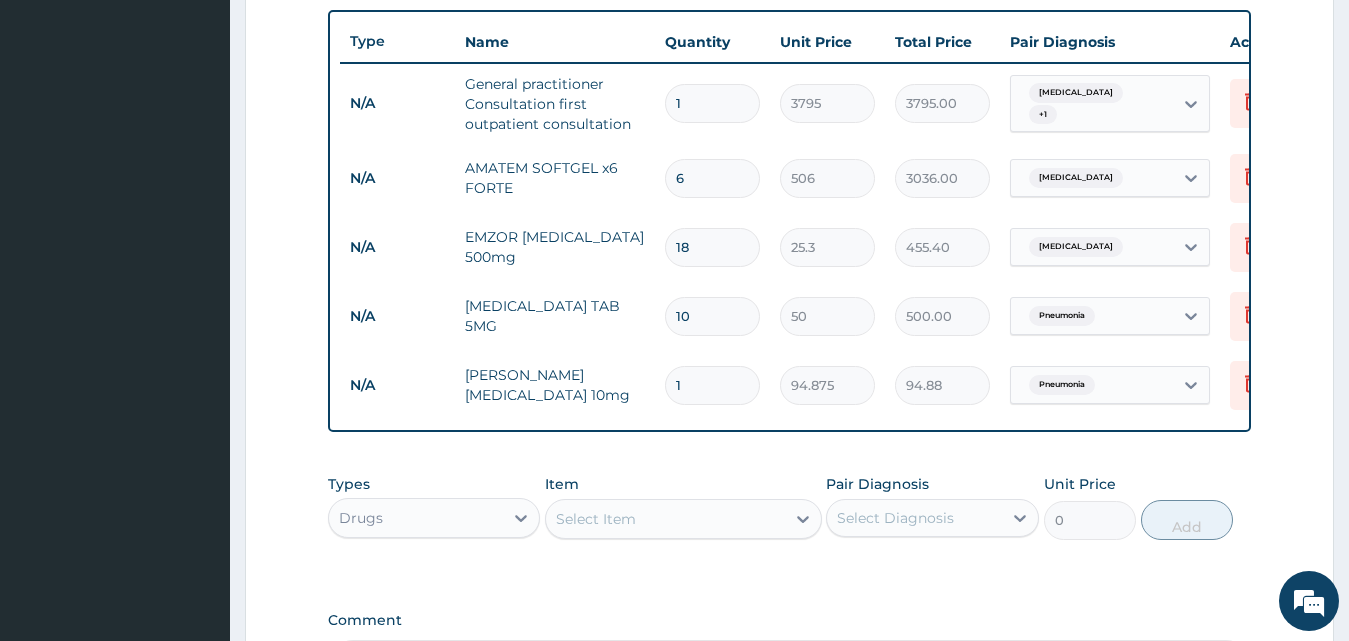type on "0.00" 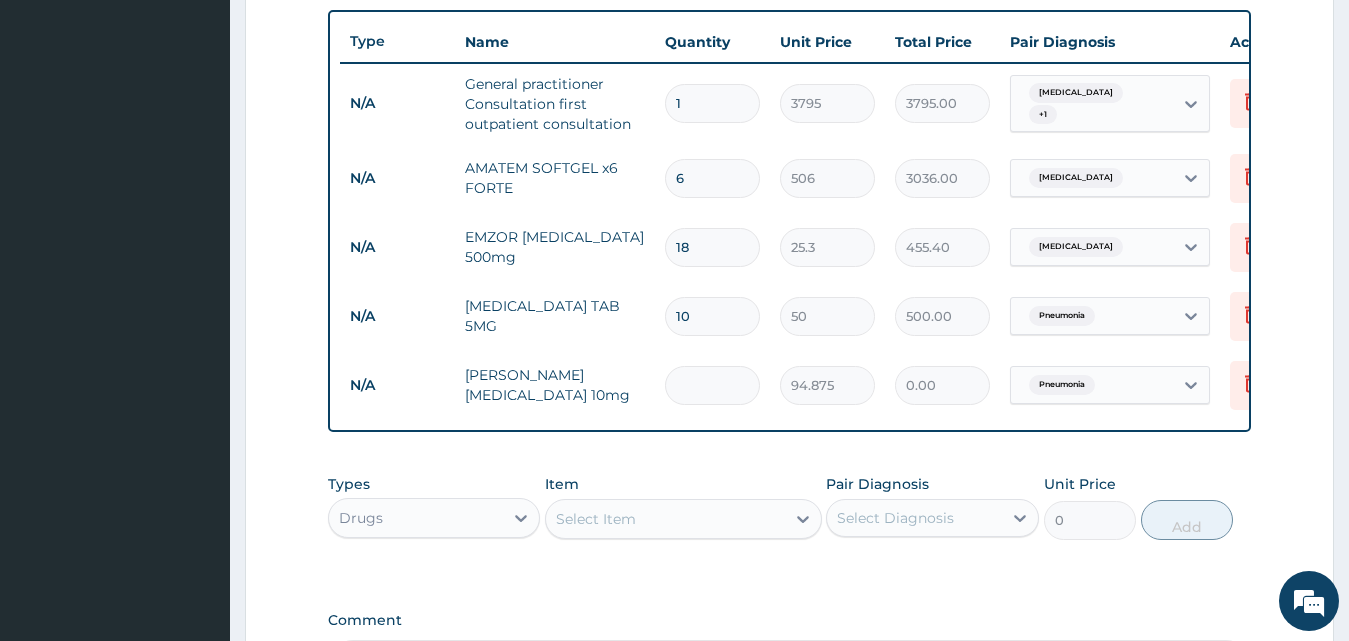 type on "5" 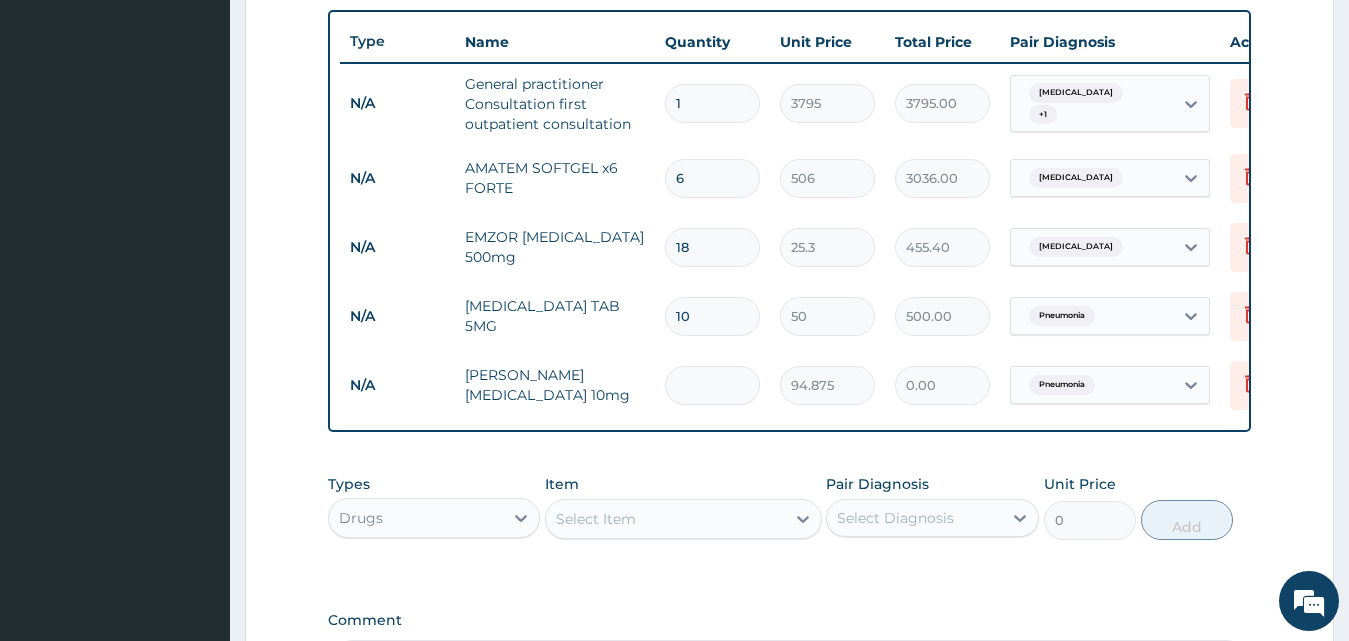 type on "474.38" 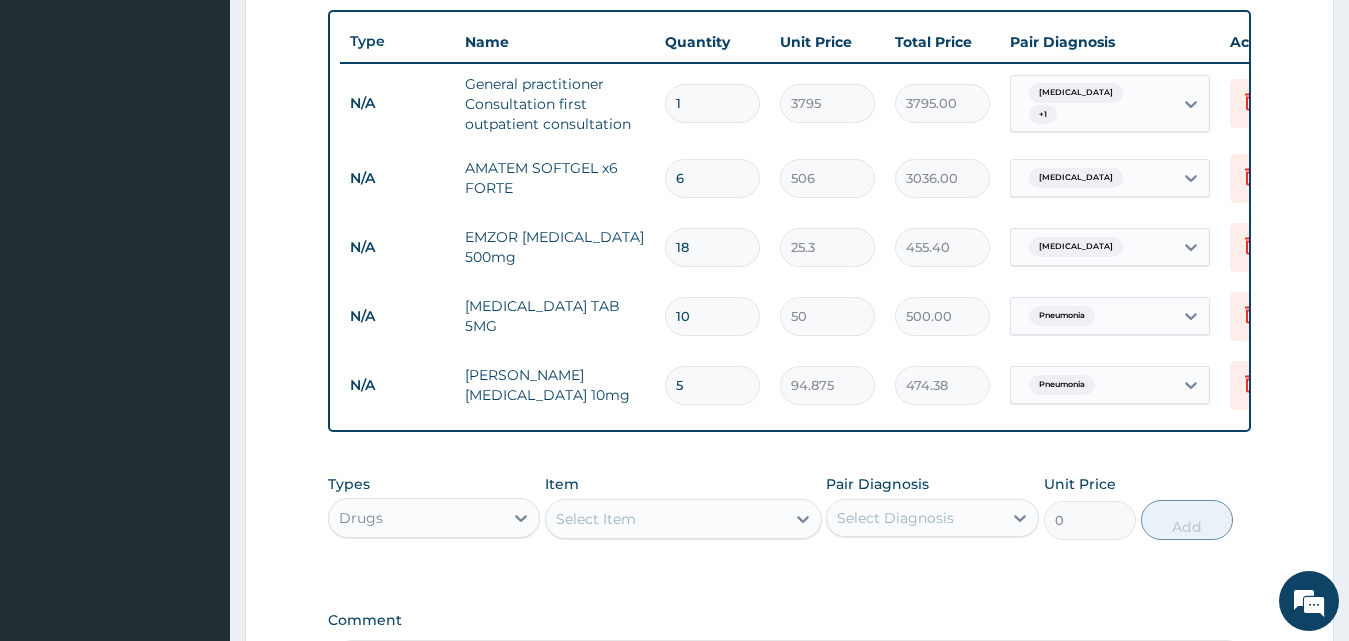 type on "5" 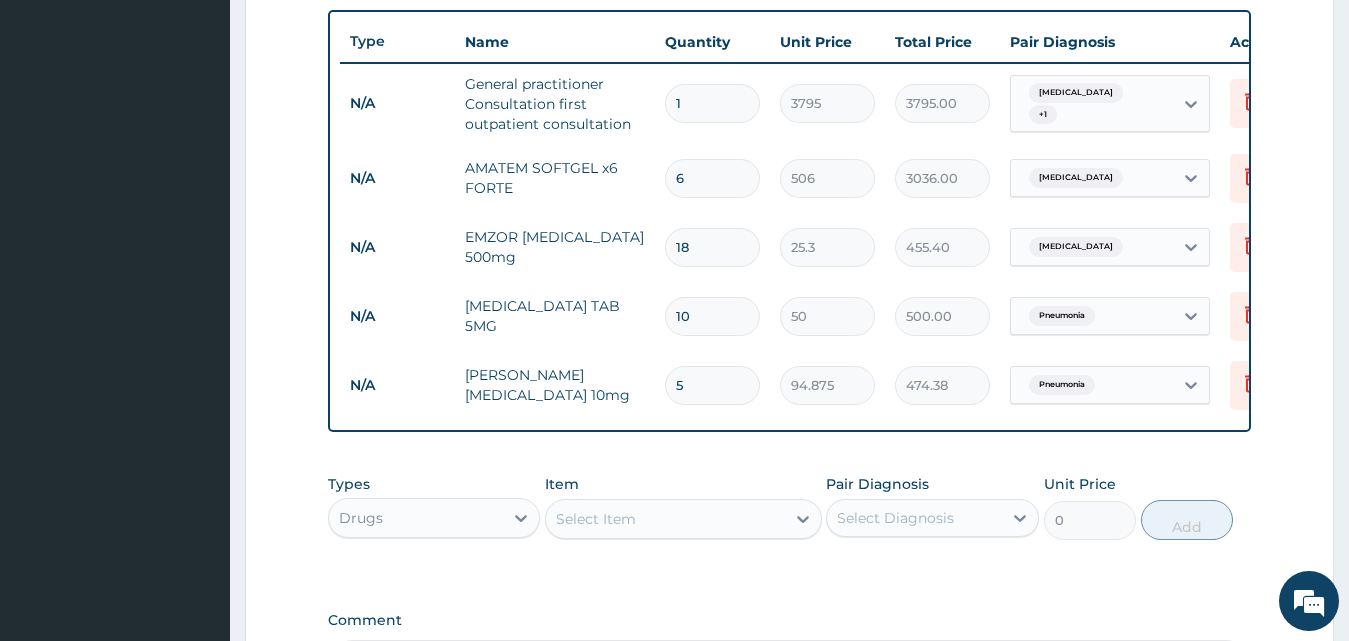 drag, startPoint x: 704, startPoint y: 317, endPoint x: 465, endPoint y: 315, distance: 239.00836 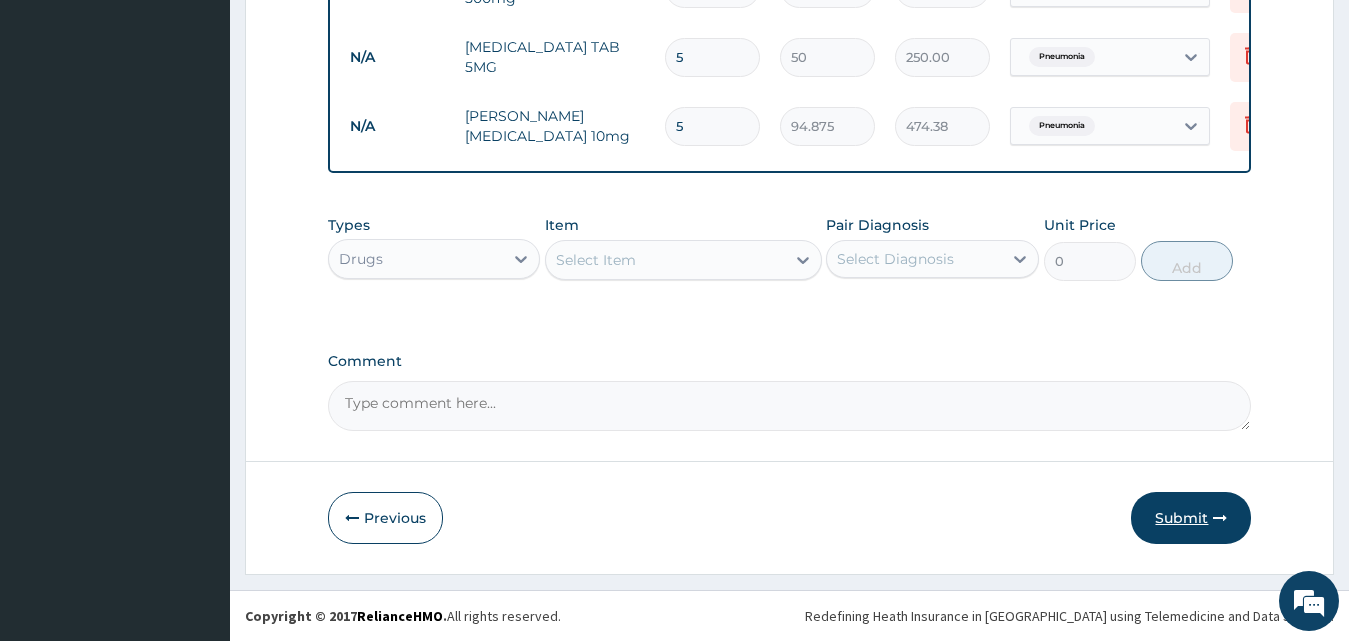 type on "5" 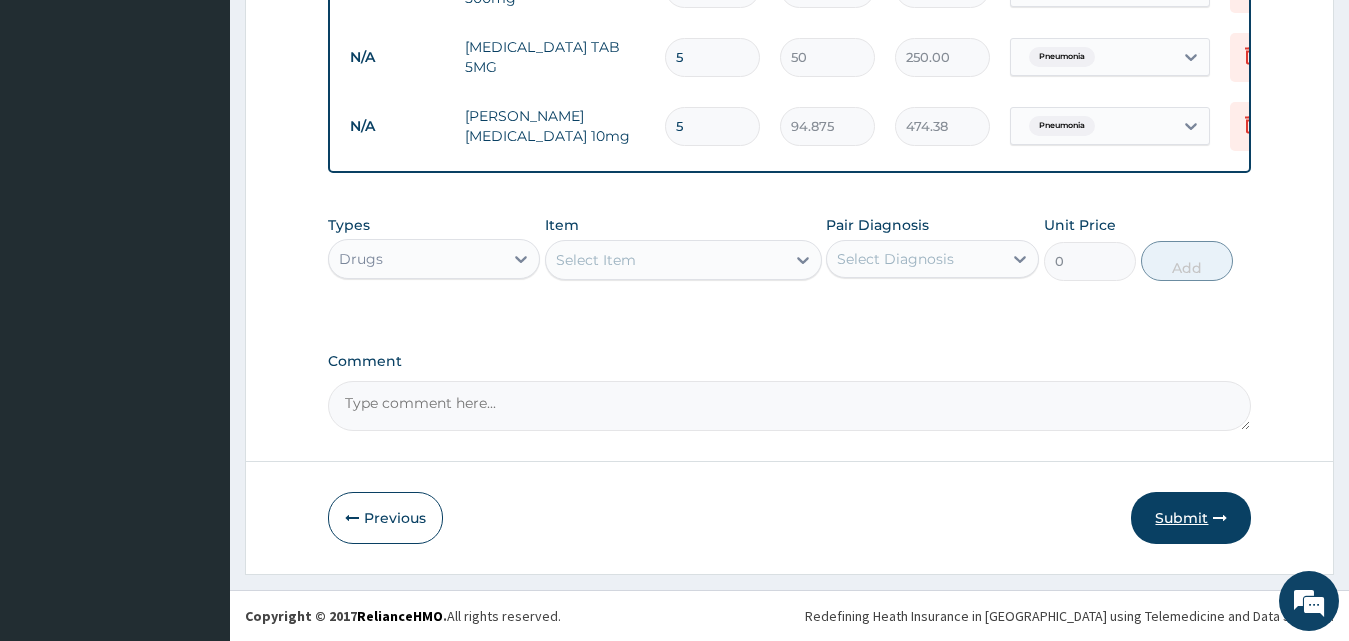 click on "Submit" at bounding box center (1191, 518) 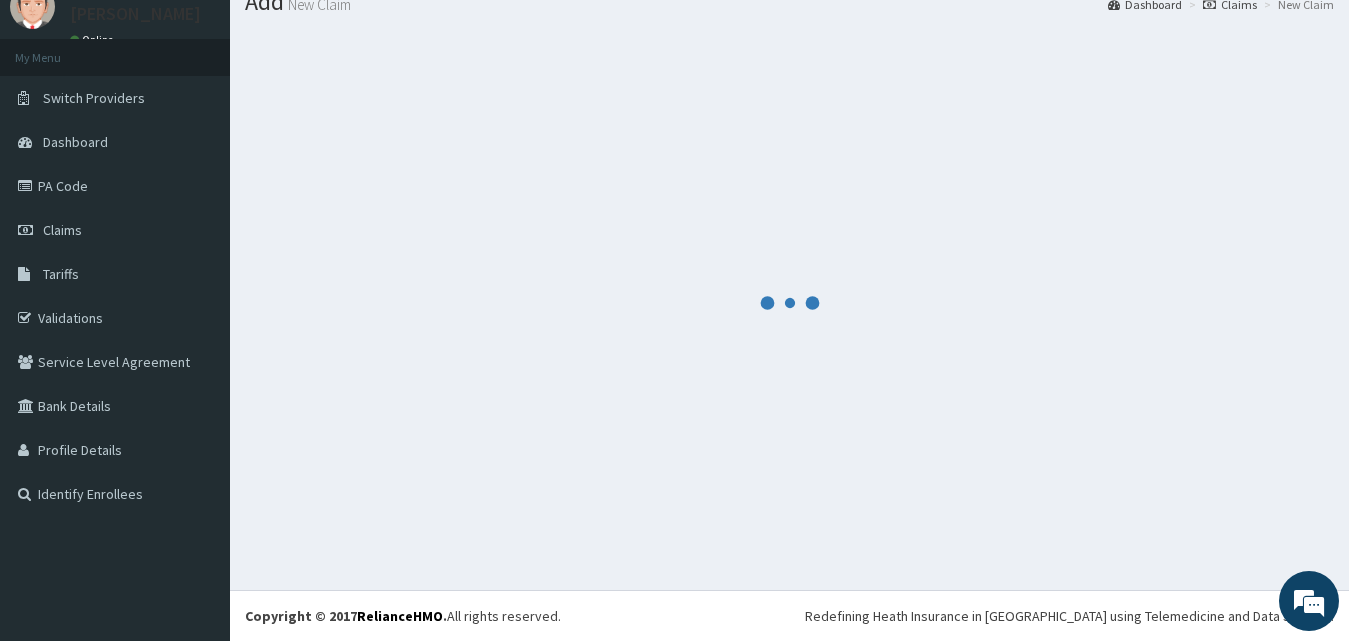 scroll, scrollTop: 76, scrollLeft: 0, axis: vertical 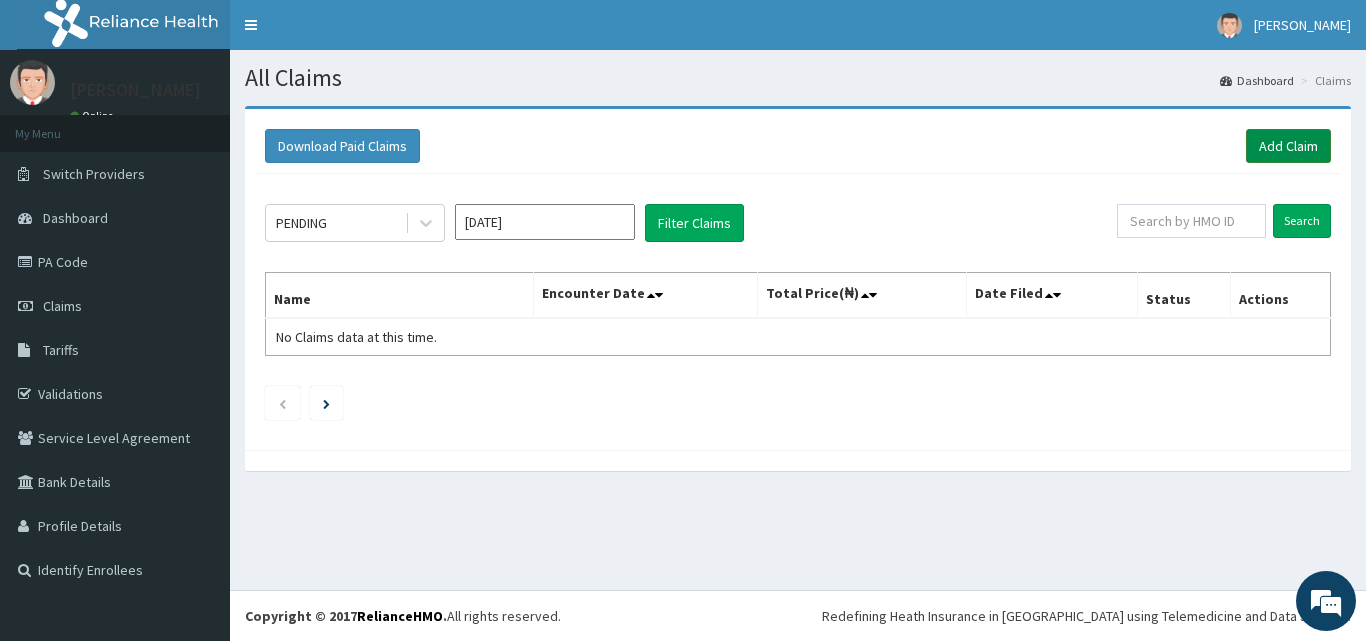 click on "Add Claim" at bounding box center [1288, 146] 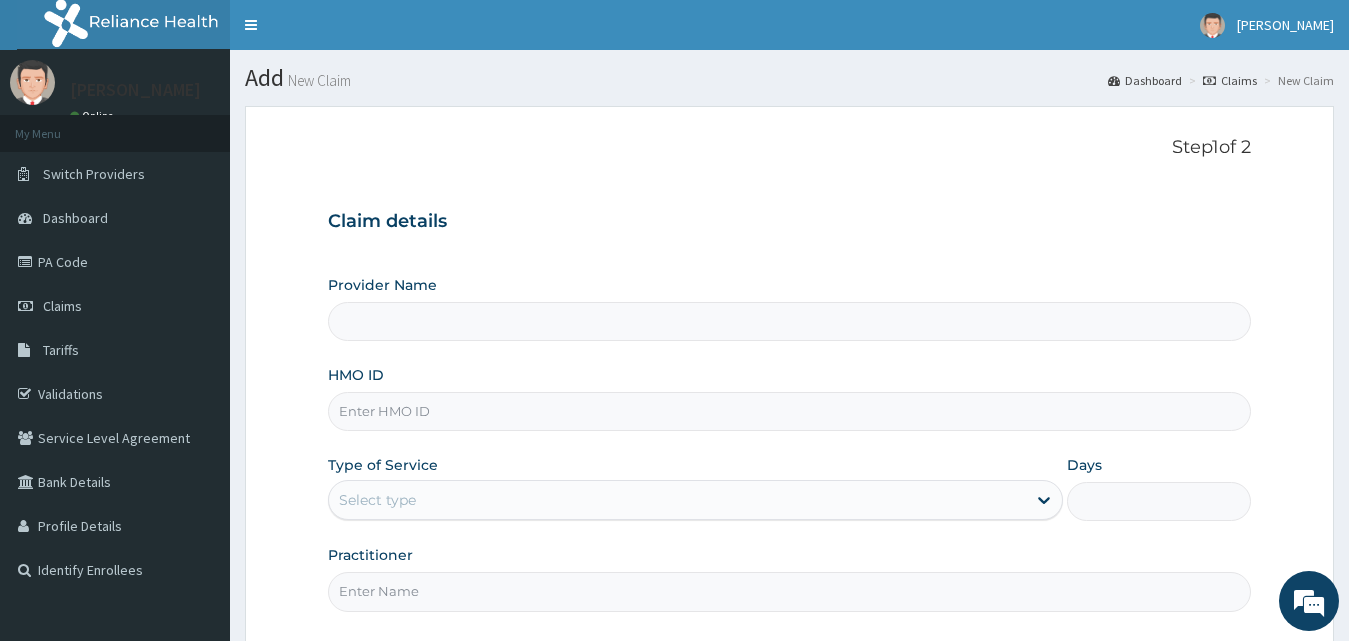 type on "County Hospital Ltd" 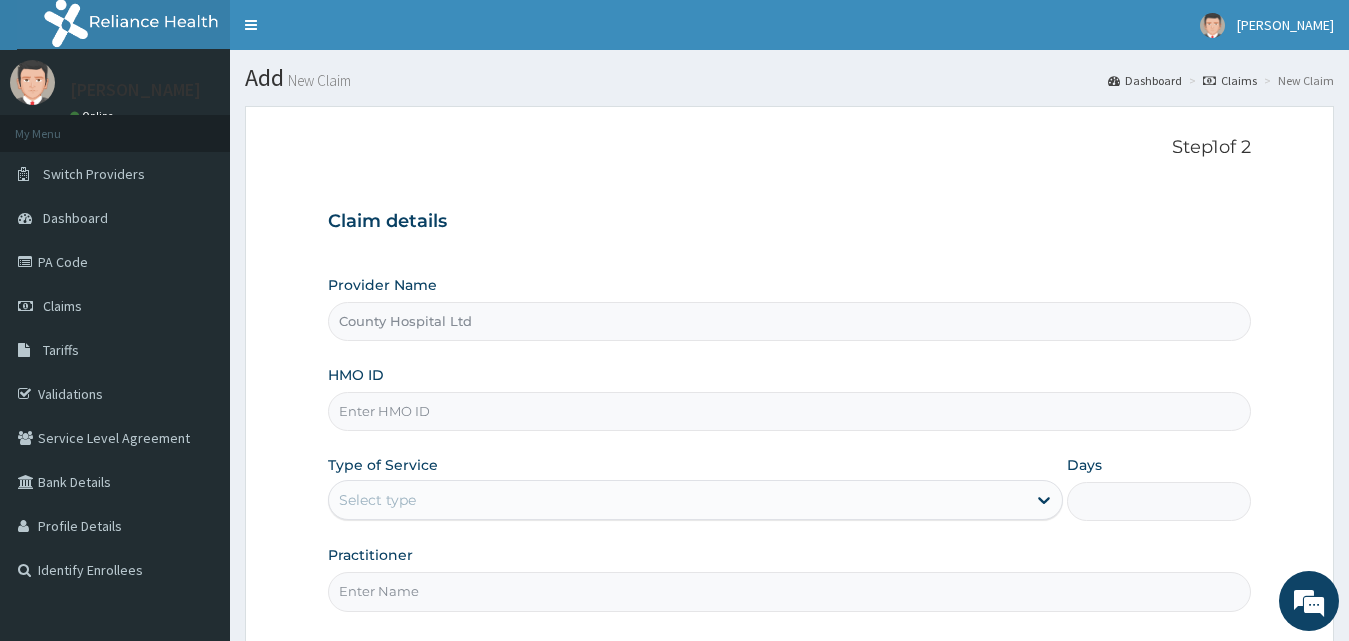 scroll, scrollTop: 0, scrollLeft: 0, axis: both 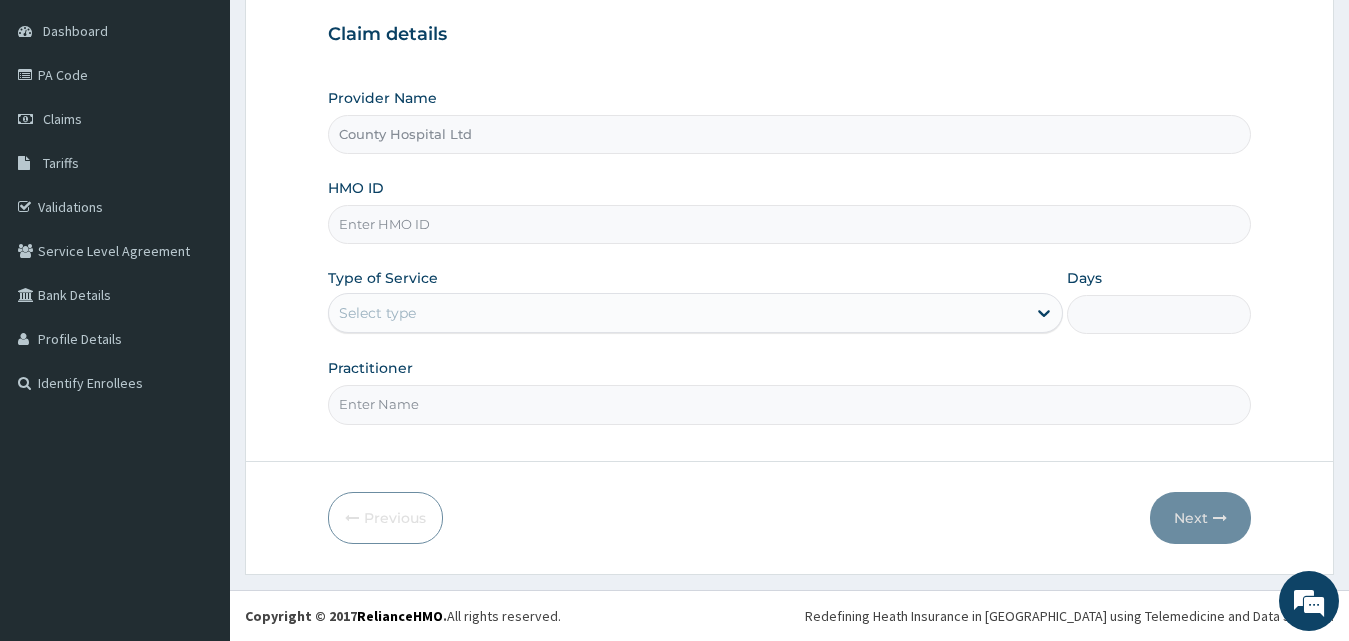 click on "HMO ID" at bounding box center [790, 224] 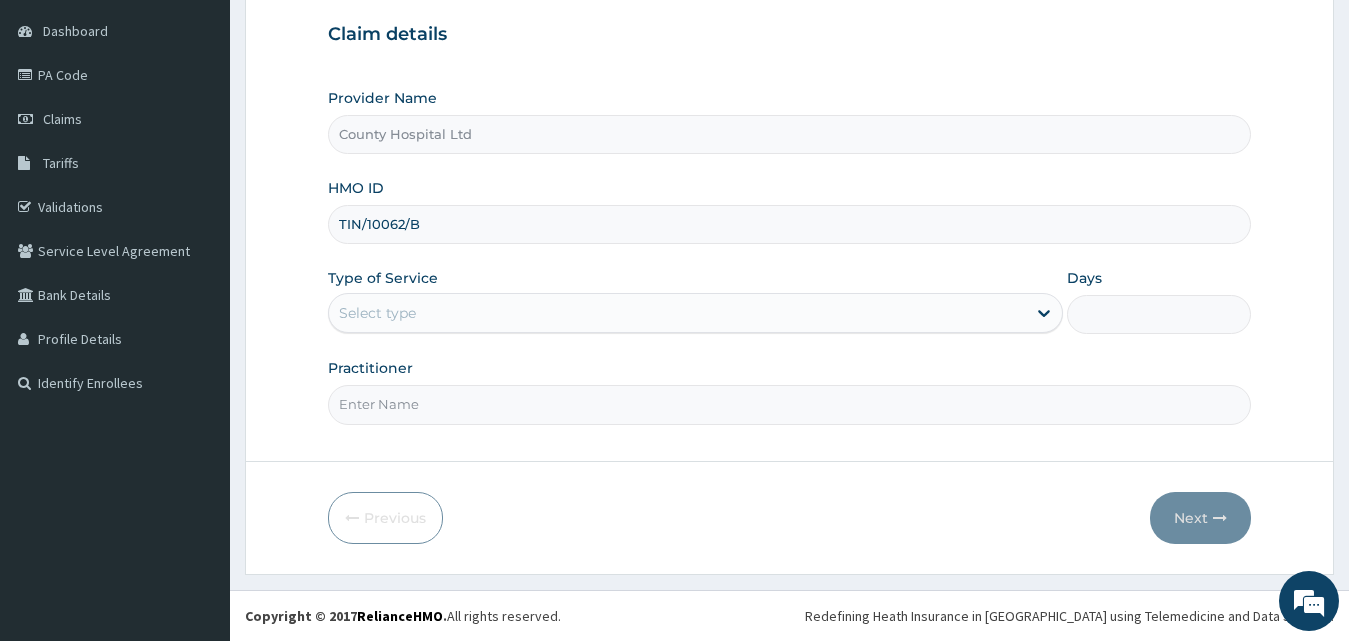 type on "TIN/10062/B" 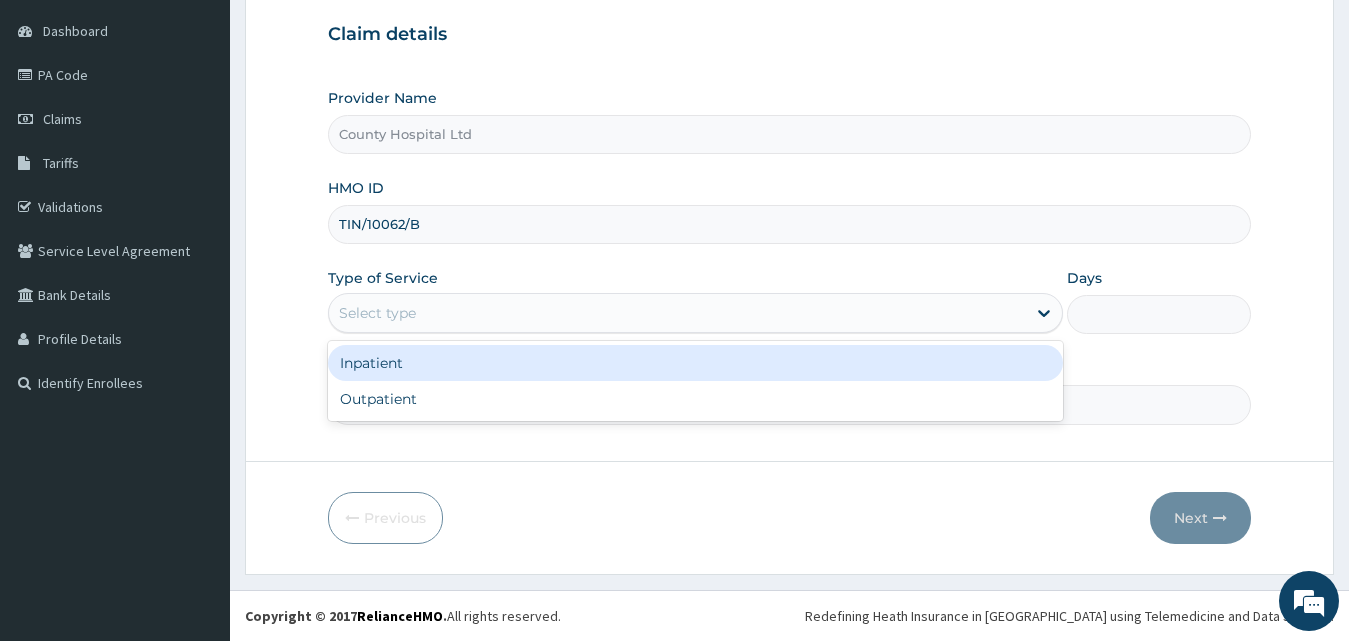 click on "Select type" at bounding box center (678, 313) 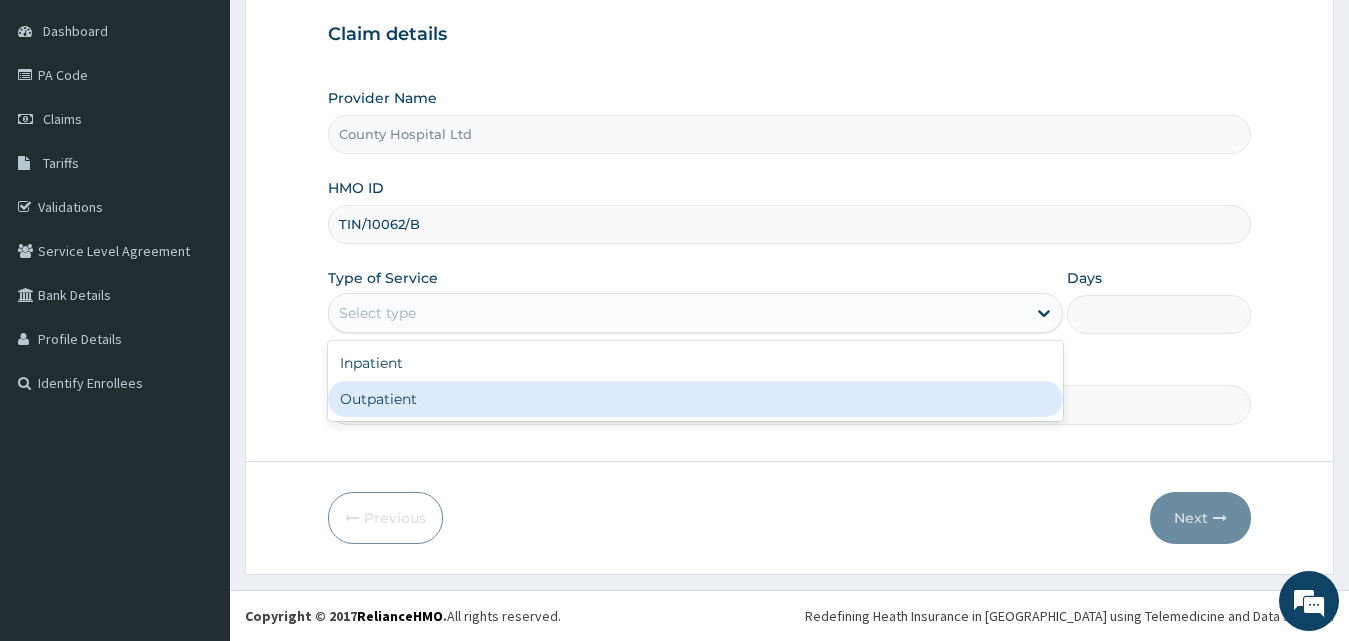 click on "Outpatient" at bounding box center [696, 399] 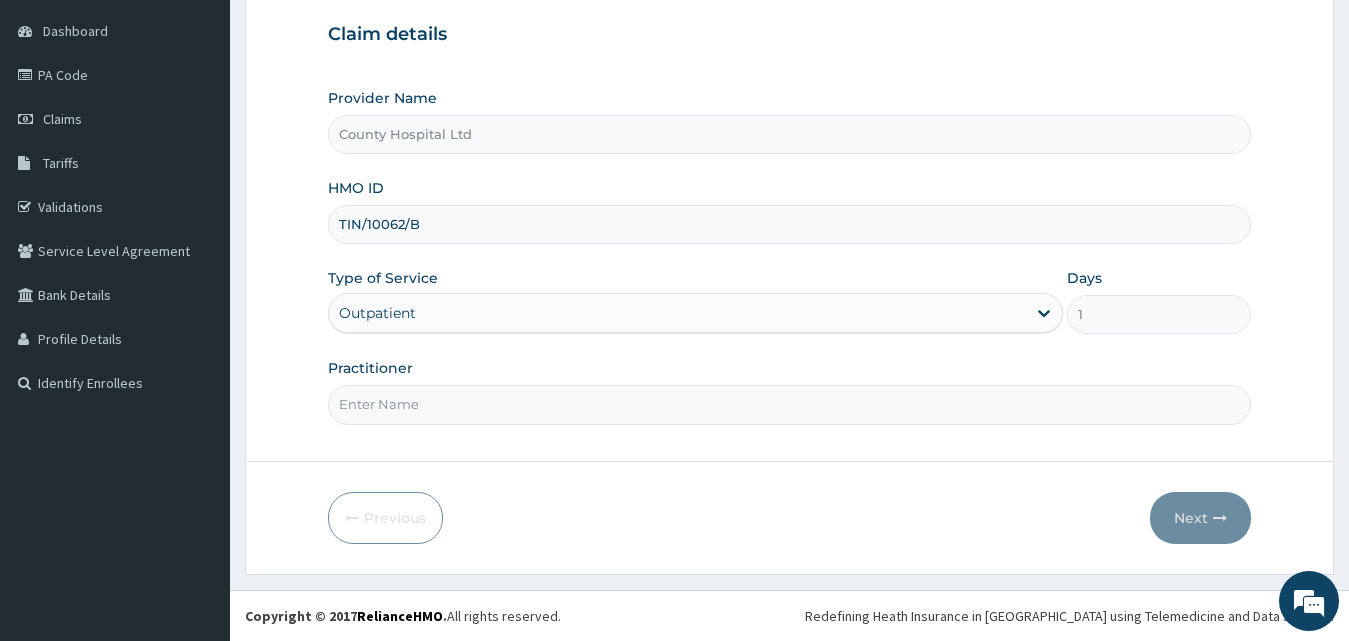 click on "Practitioner" at bounding box center (790, 404) 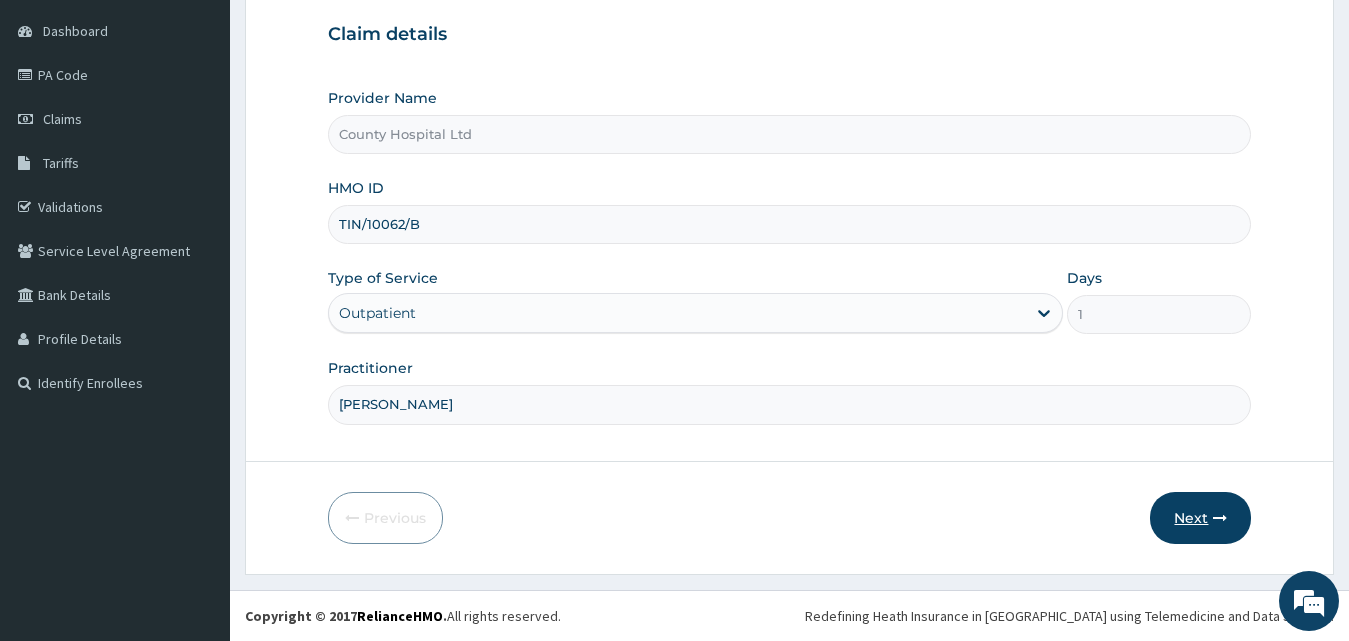 click on "Next" at bounding box center [1200, 518] 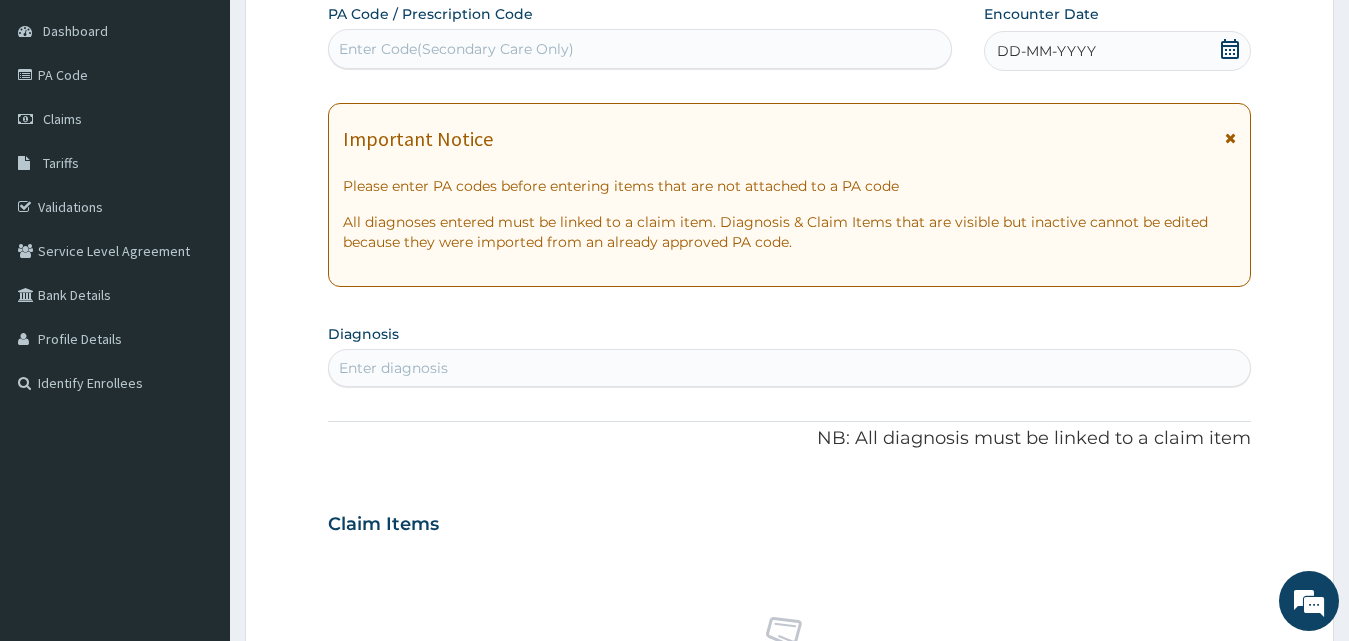 click on "DD-MM-YYYY" at bounding box center (1046, 51) 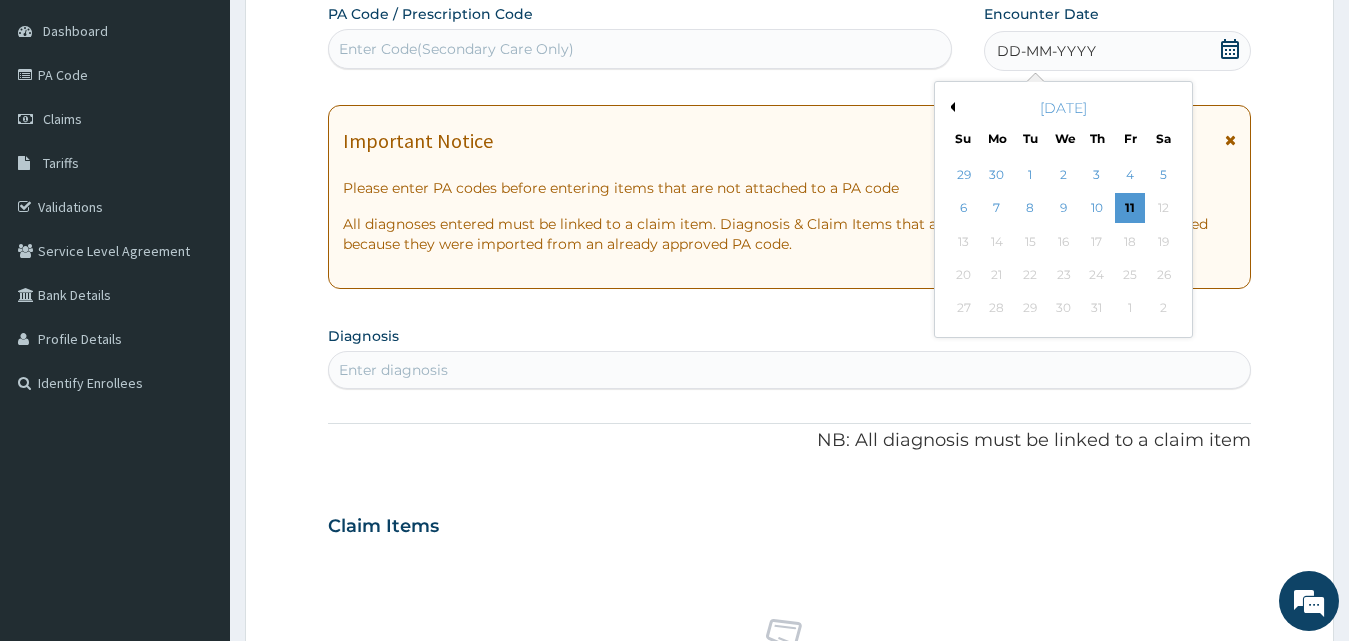 click on "Previous Month" at bounding box center (950, 107) 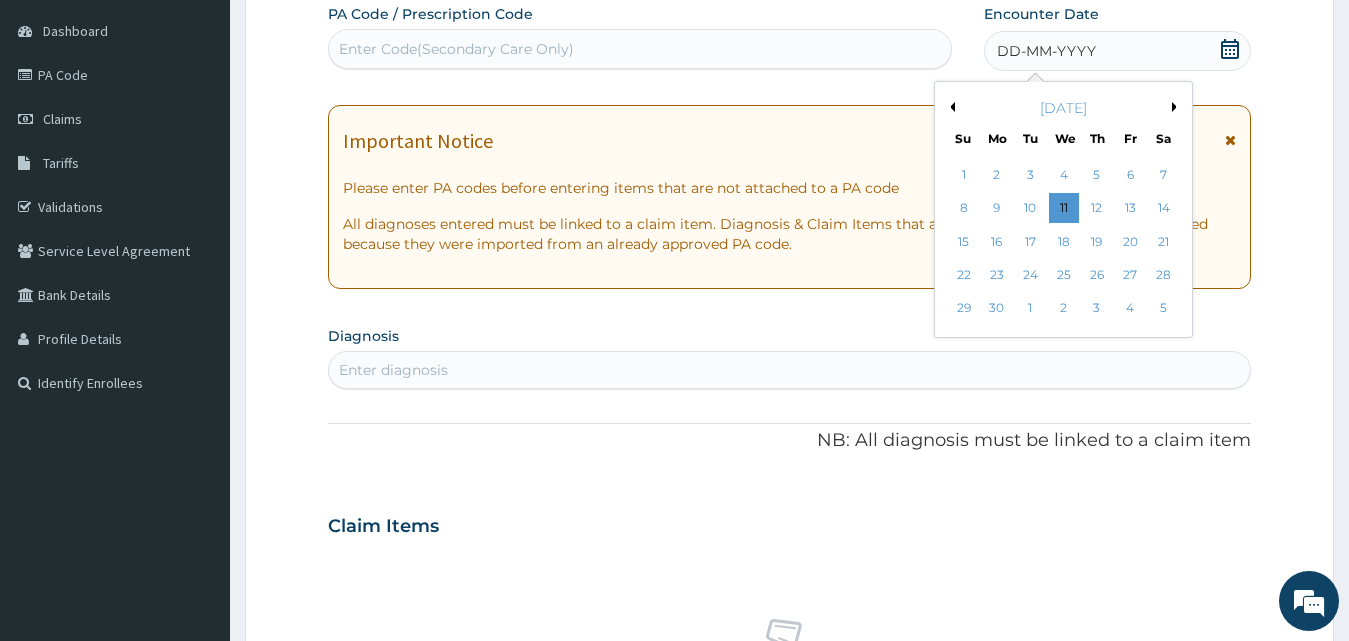 click on "Previous Month" at bounding box center (950, 107) 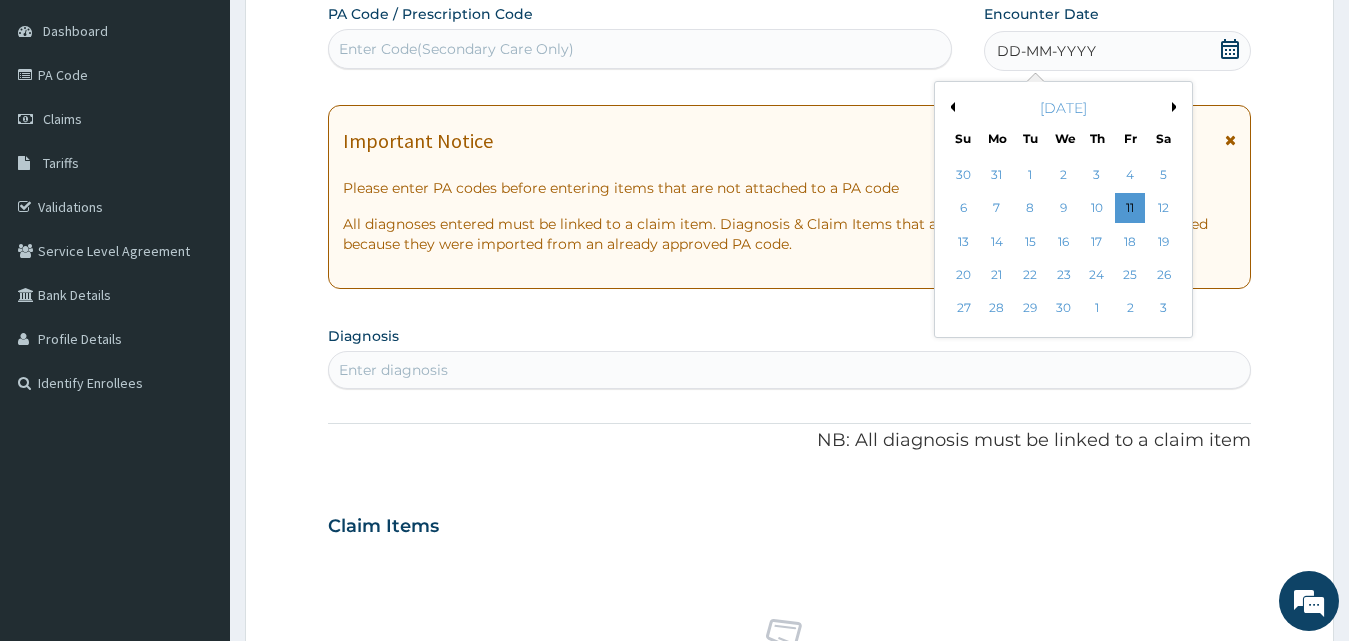 click on "Previous Month" at bounding box center [950, 107] 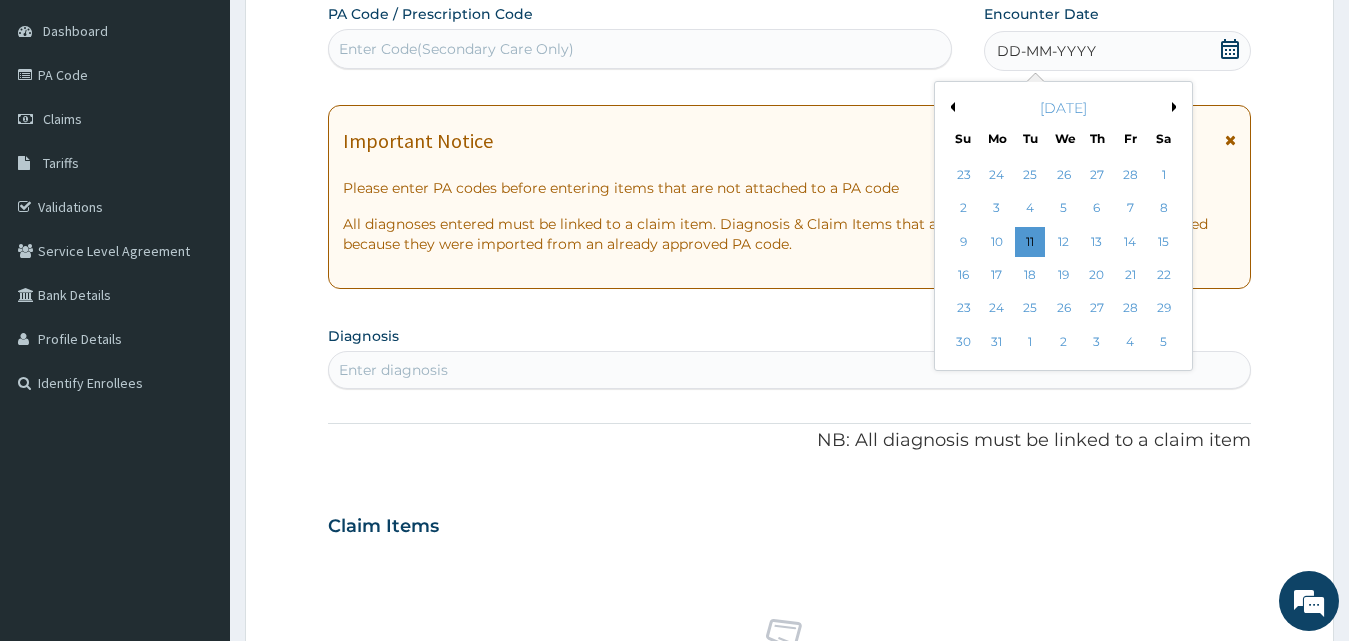 click on "Previous Month" at bounding box center (950, 107) 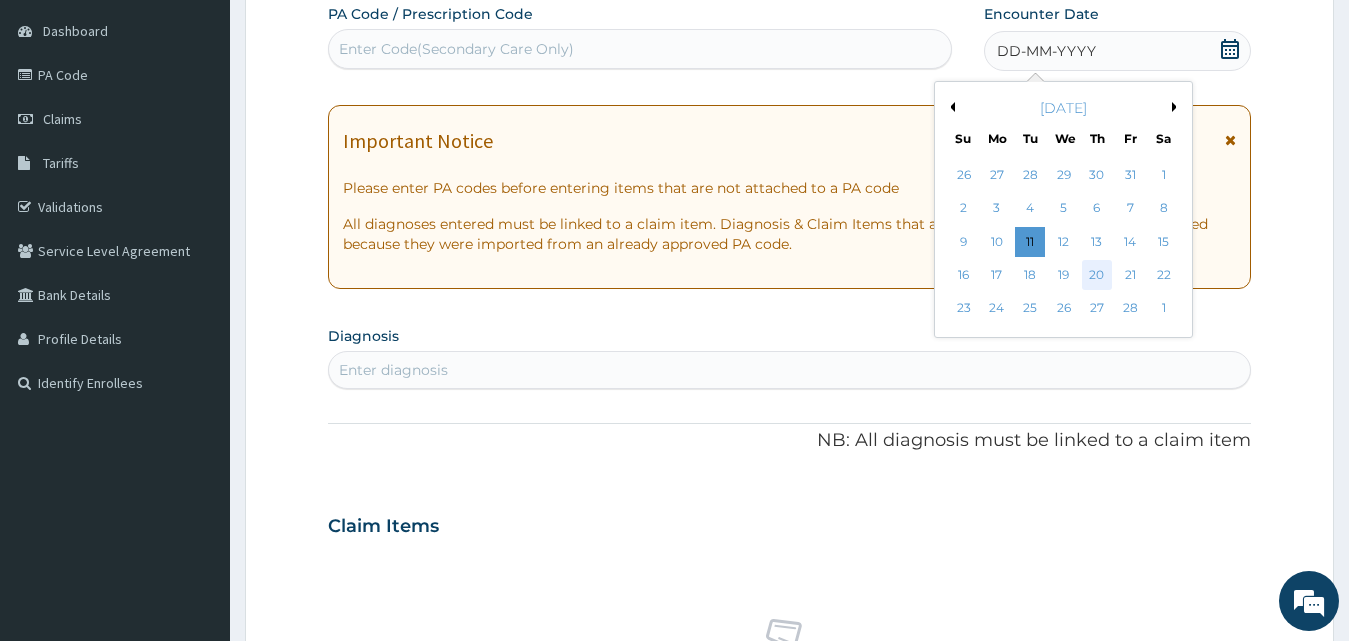 click on "20" at bounding box center [1097, 275] 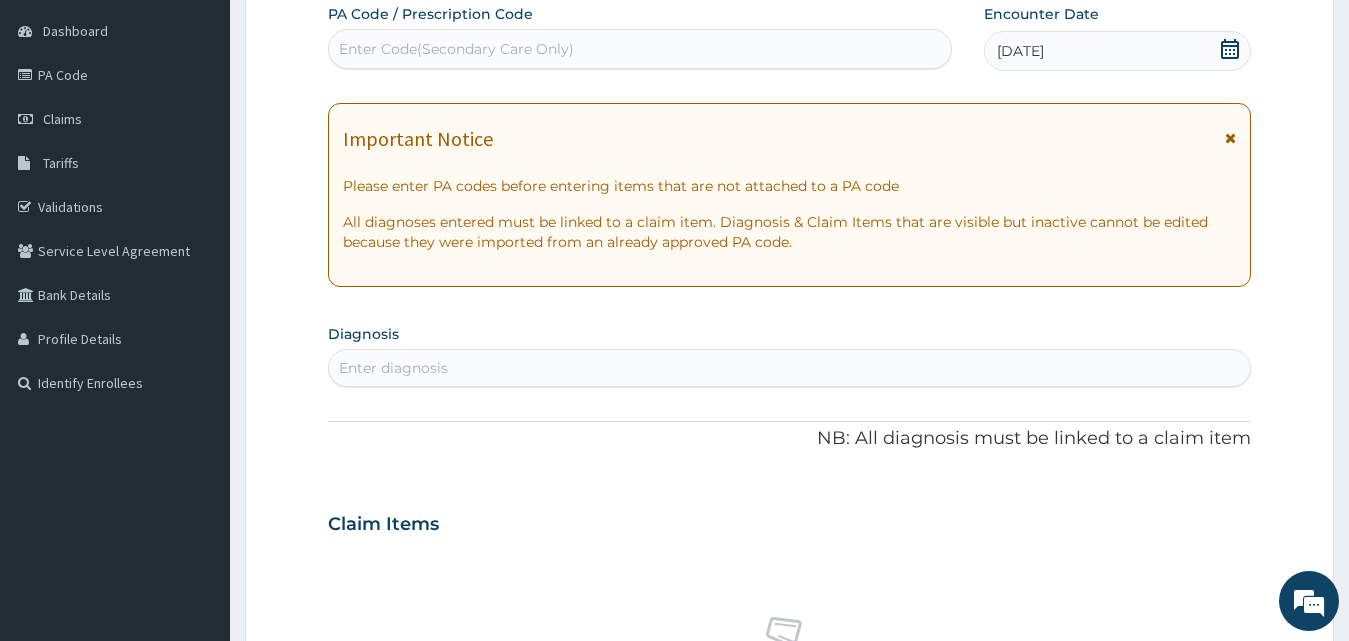 click on "Enter diagnosis" at bounding box center (790, 368) 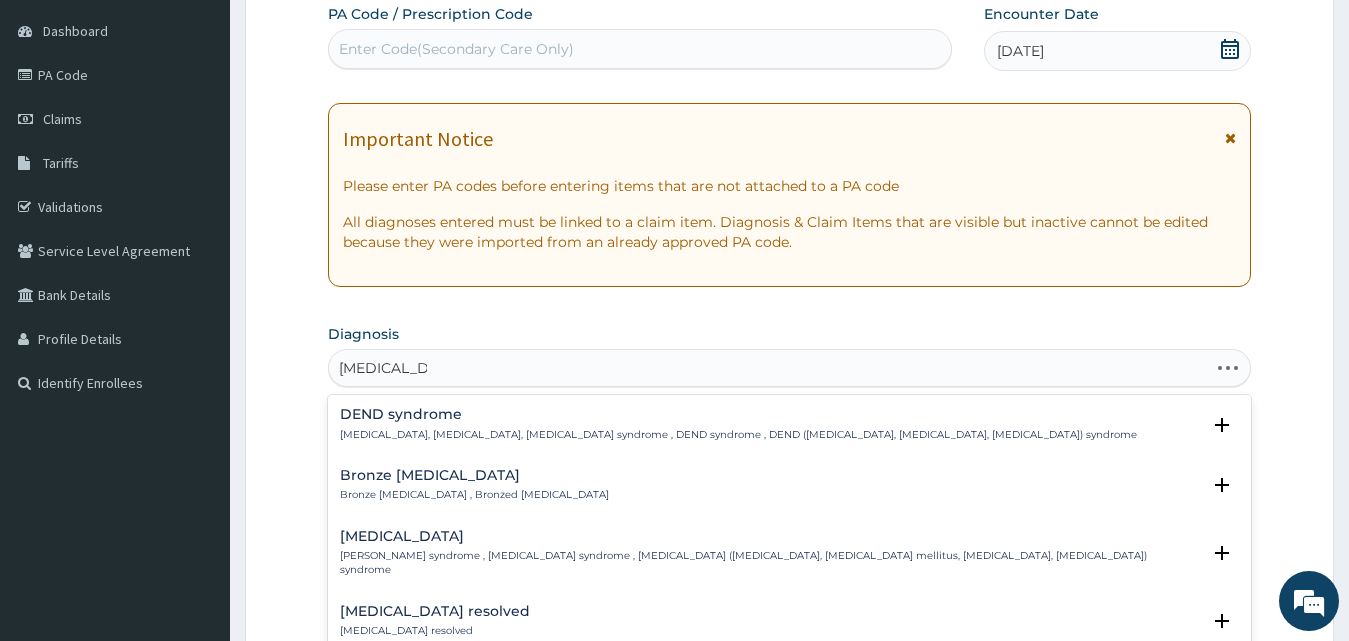 type on "diabetes mel" 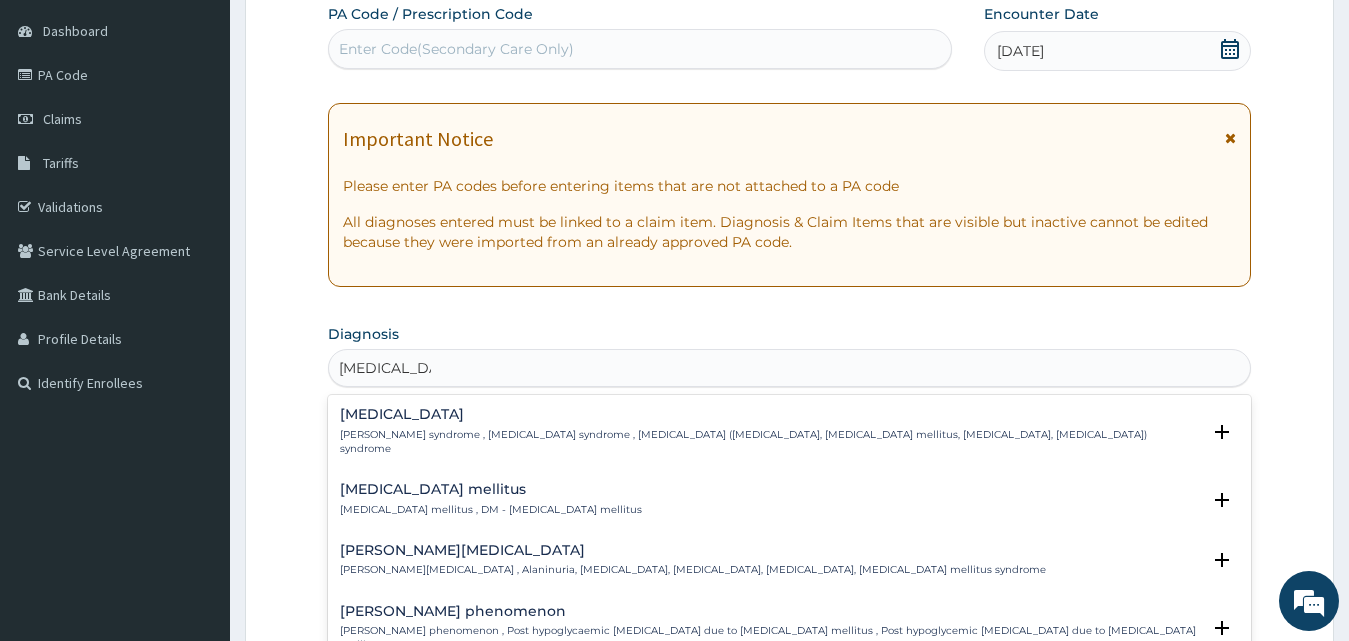 click on "Diabetes mellitus" at bounding box center (491, 489) 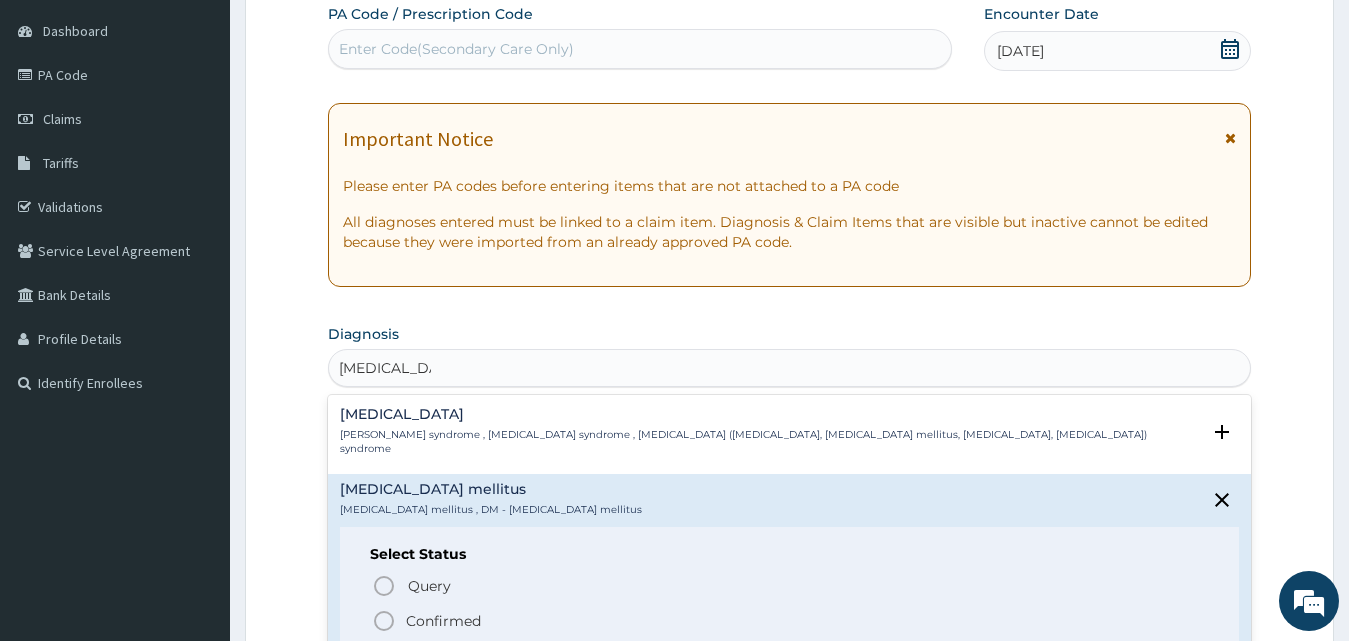 click on "Confirmed" at bounding box center [443, 621] 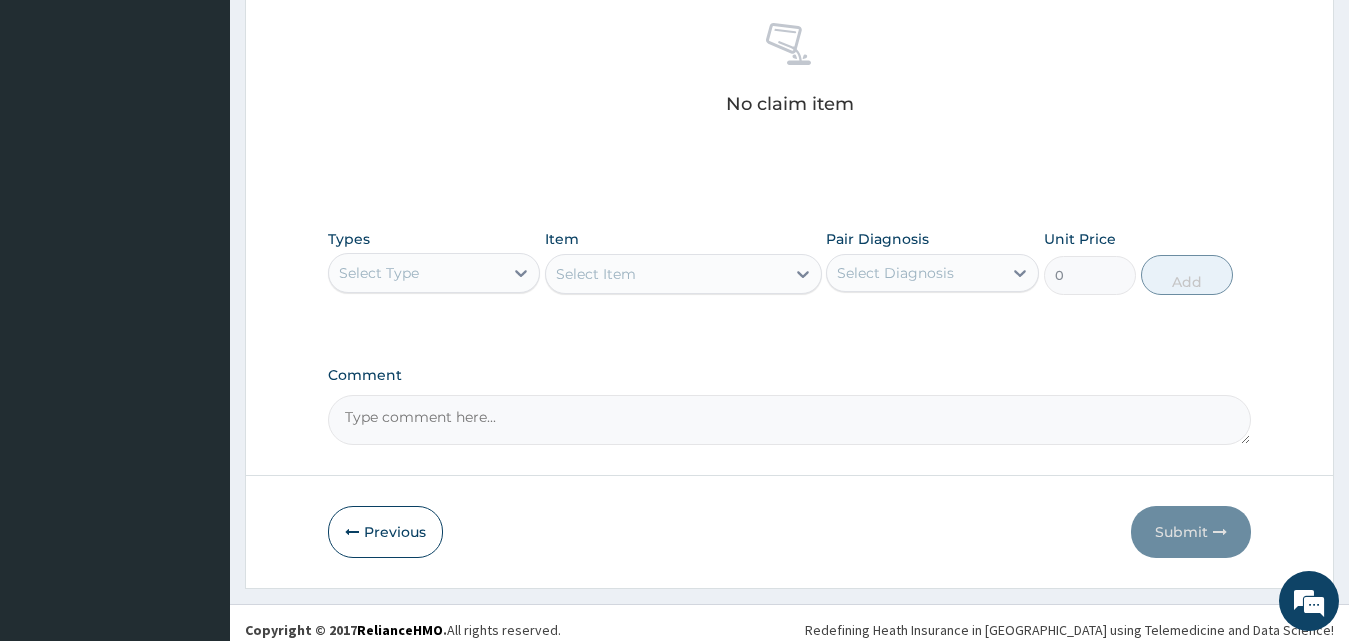 scroll, scrollTop: 801, scrollLeft: 0, axis: vertical 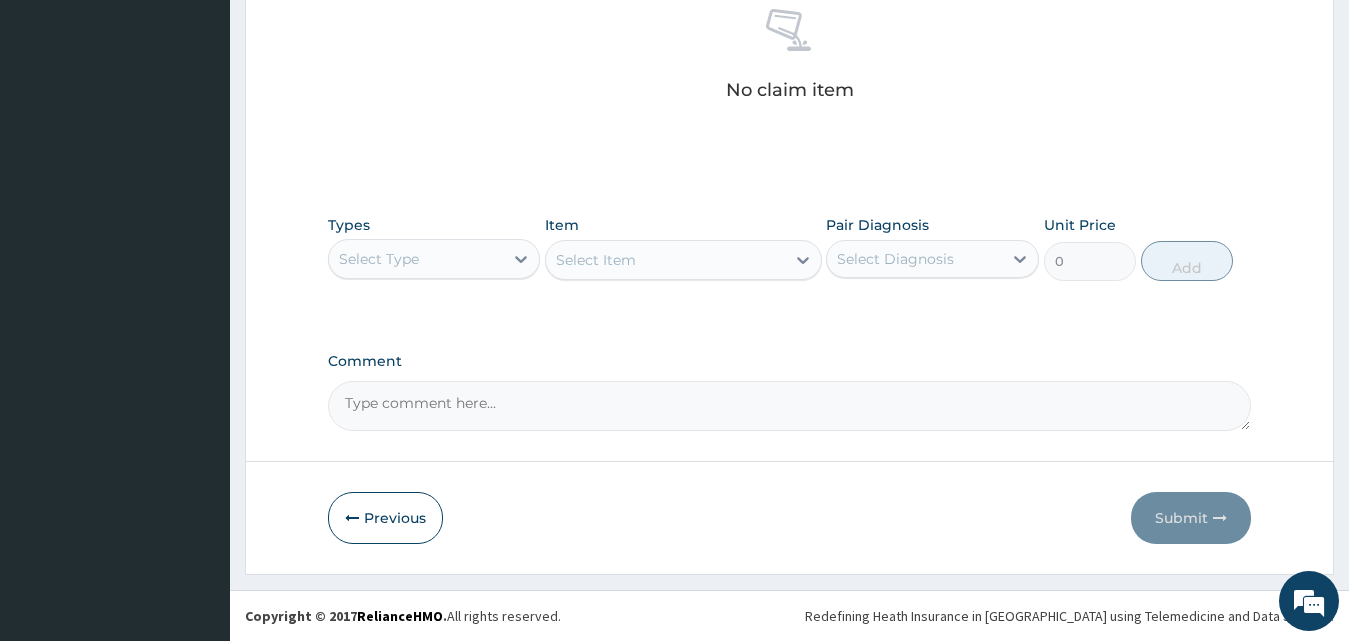 click on "Types Select Type Item Select Item Pair Diagnosis Select Diagnosis Unit Price 0 Add" at bounding box center [790, 248] 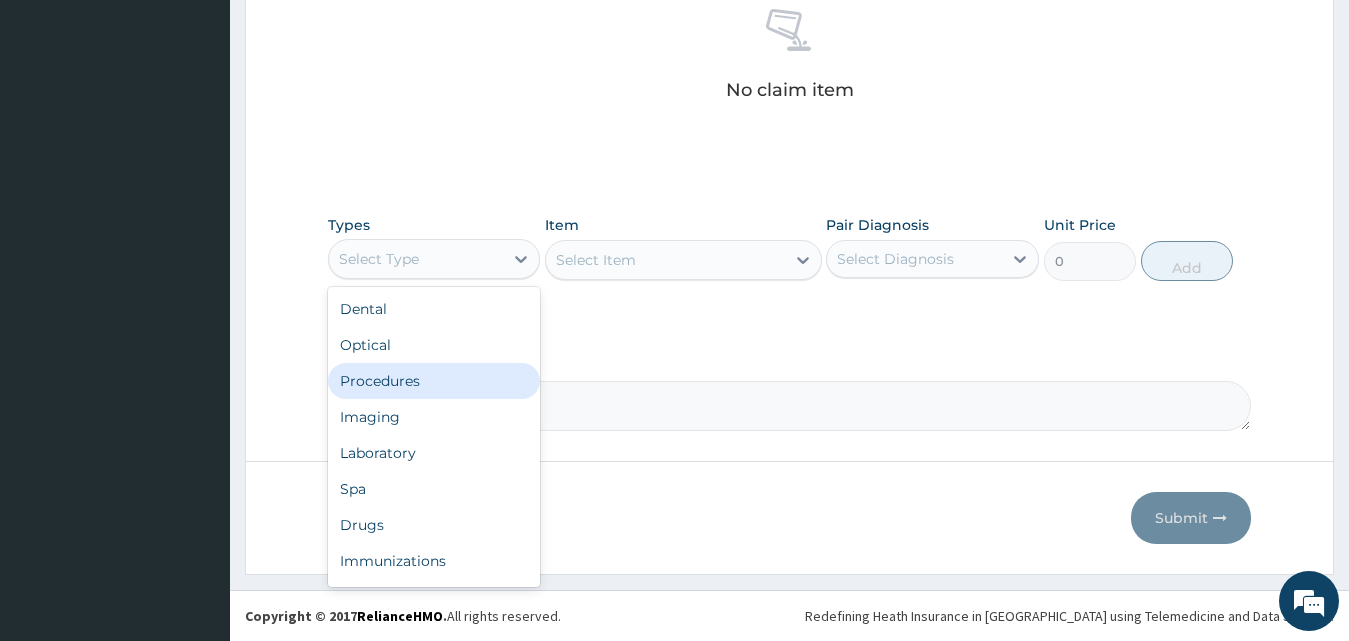 click on "Procedures" at bounding box center [434, 381] 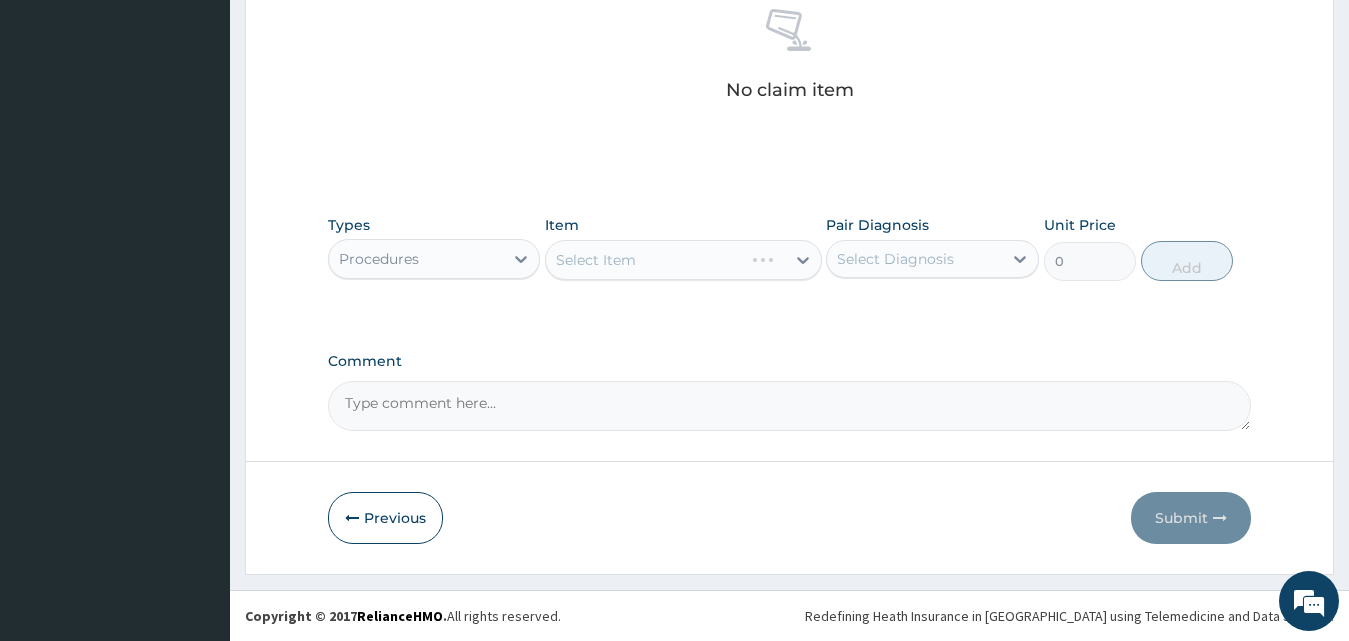 click on "Select Item" at bounding box center (683, 260) 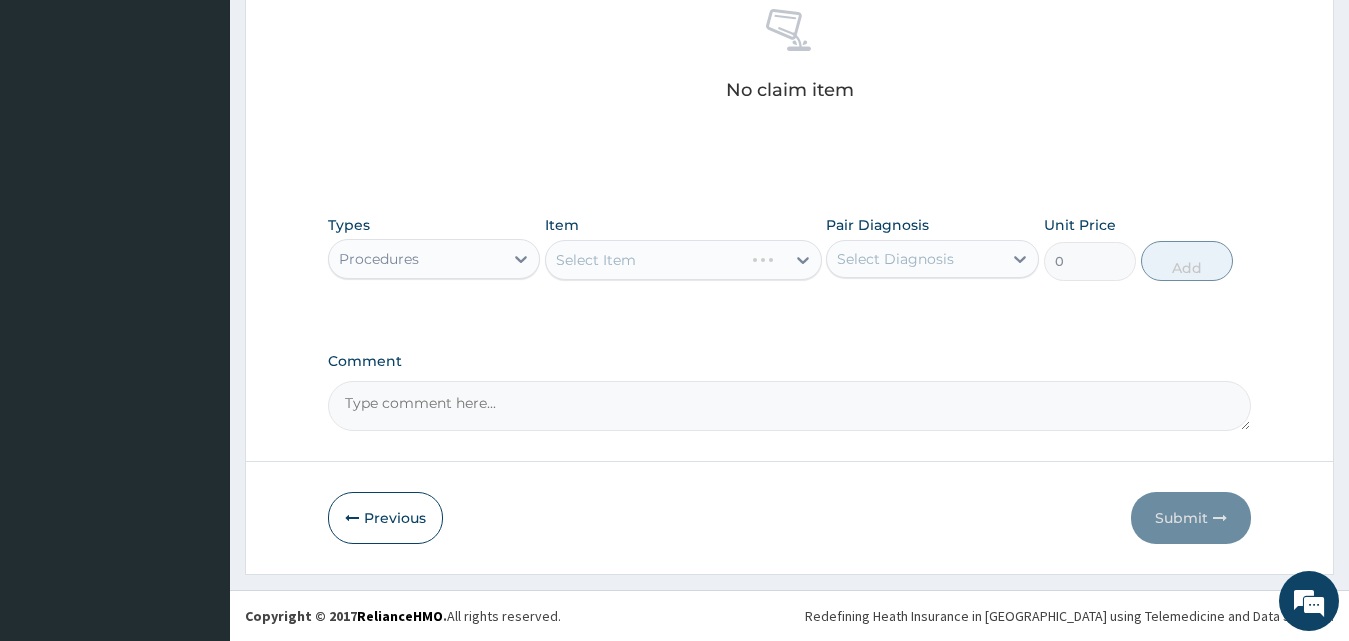 click on "Select Item" at bounding box center [683, 260] 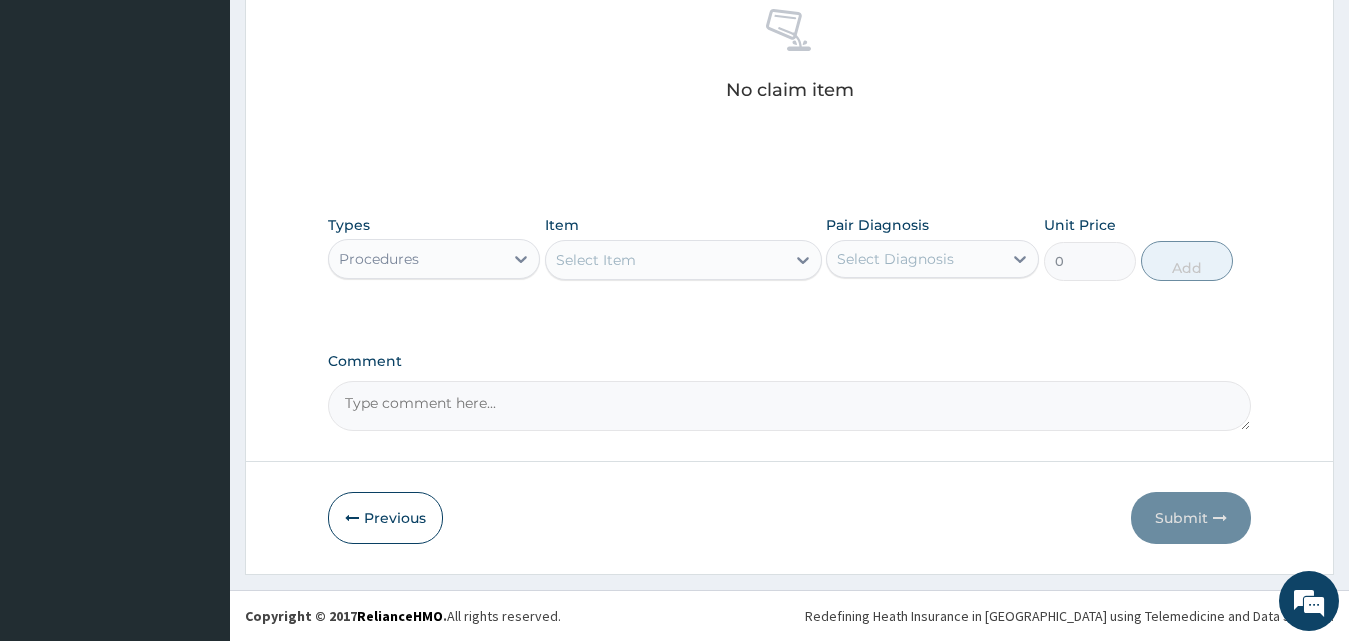 click on "Select Item" at bounding box center (665, 260) 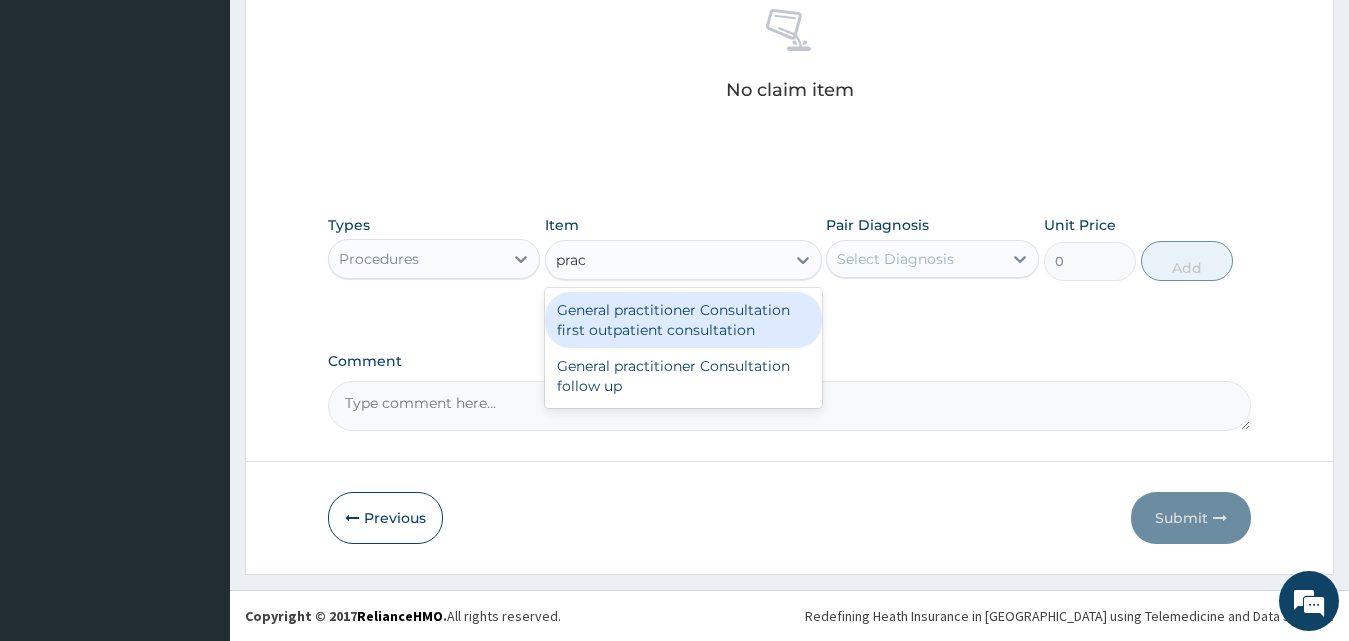 type on "pract" 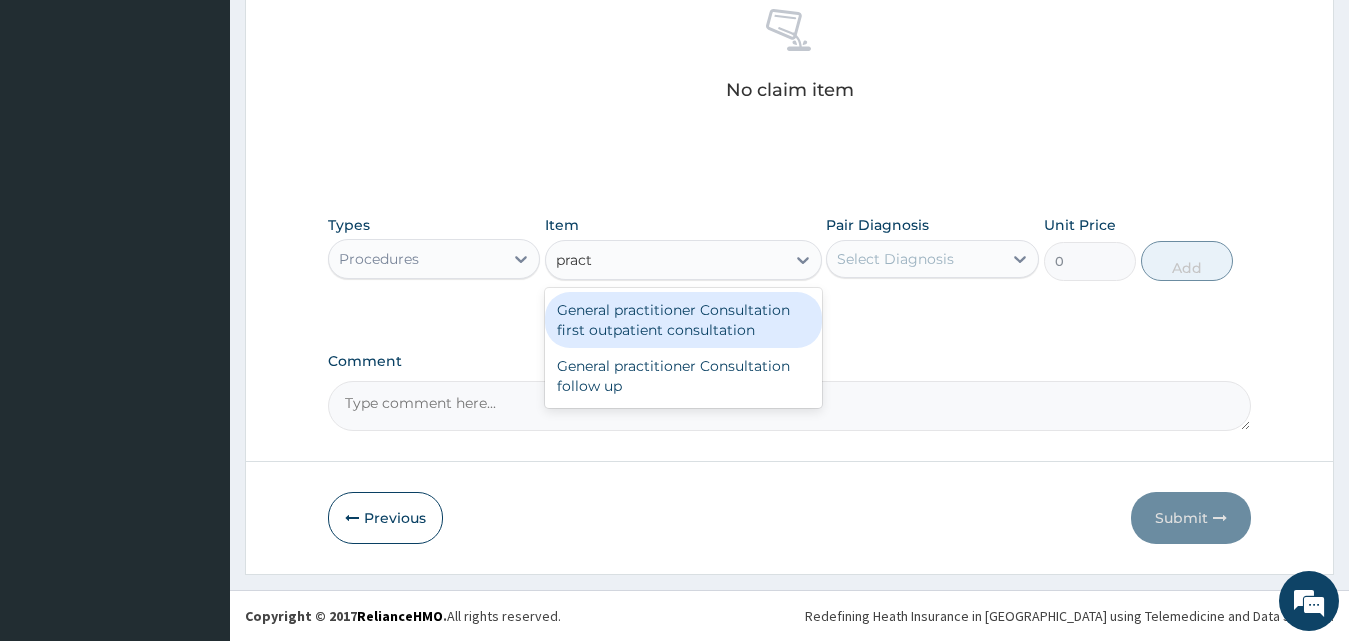type 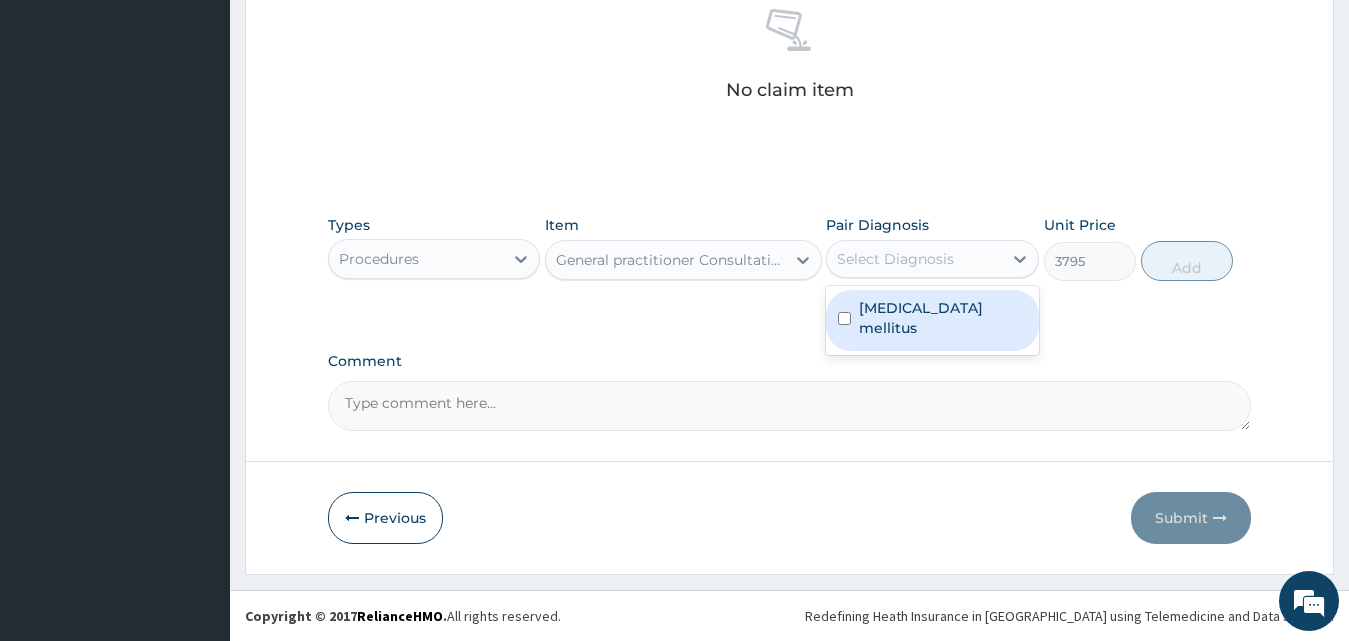 click on "Select Diagnosis" at bounding box center (914, 259) 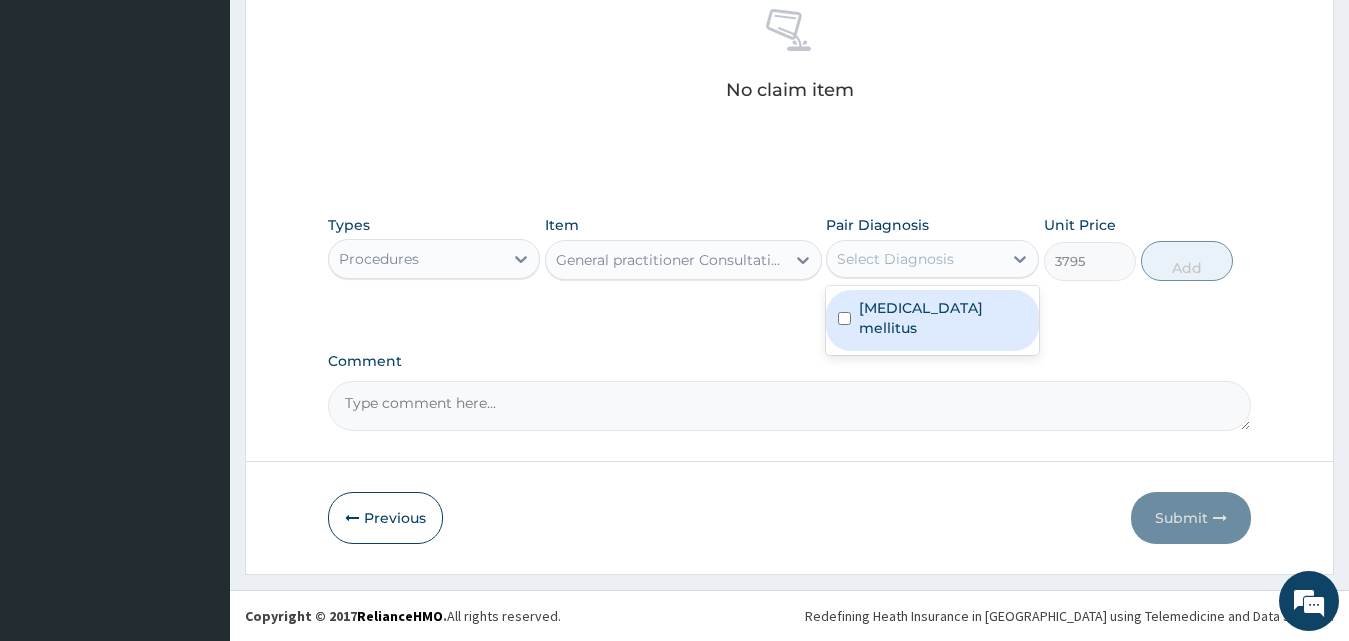 click on "Diabetes mellitus" at bounding box center (932, 320) 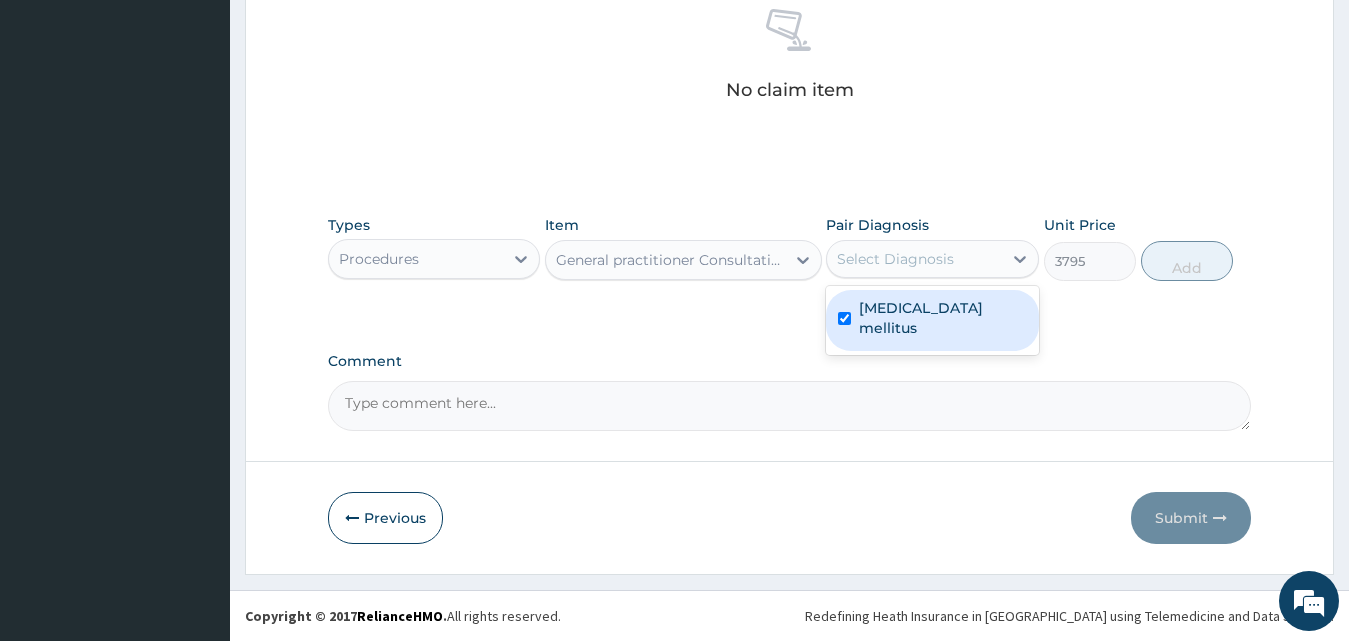 checkbox on "true" 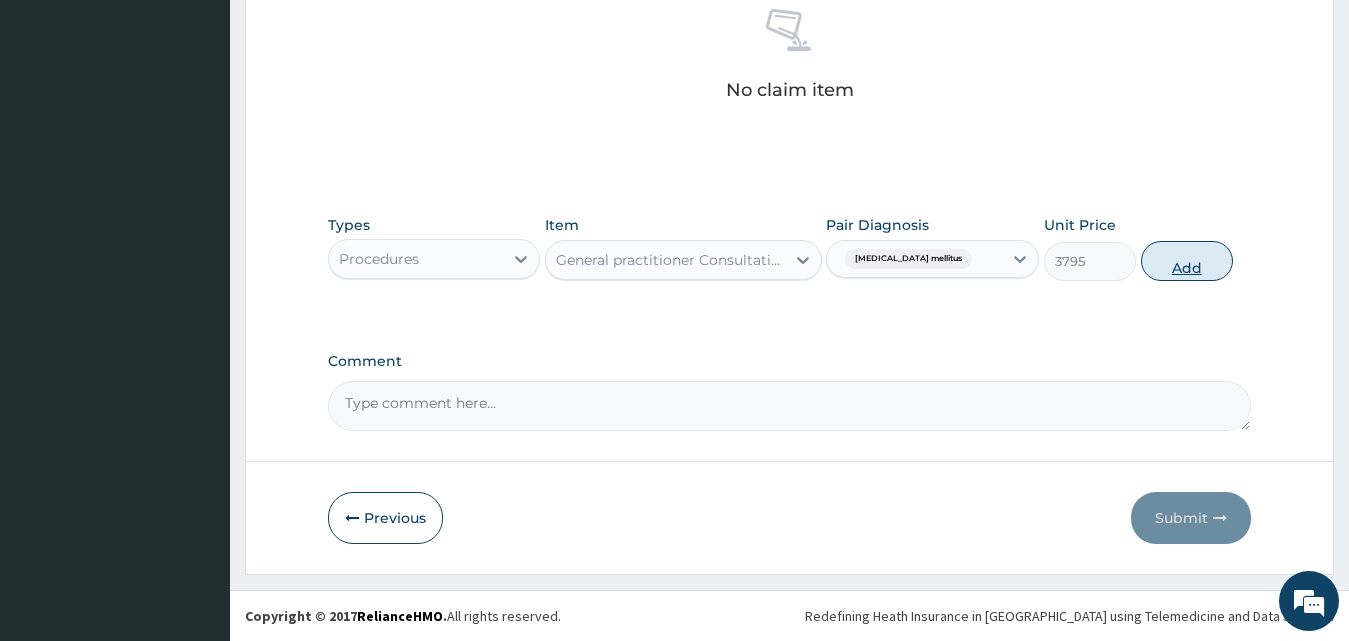 click on "Add" at bounding box center (1187, 261) 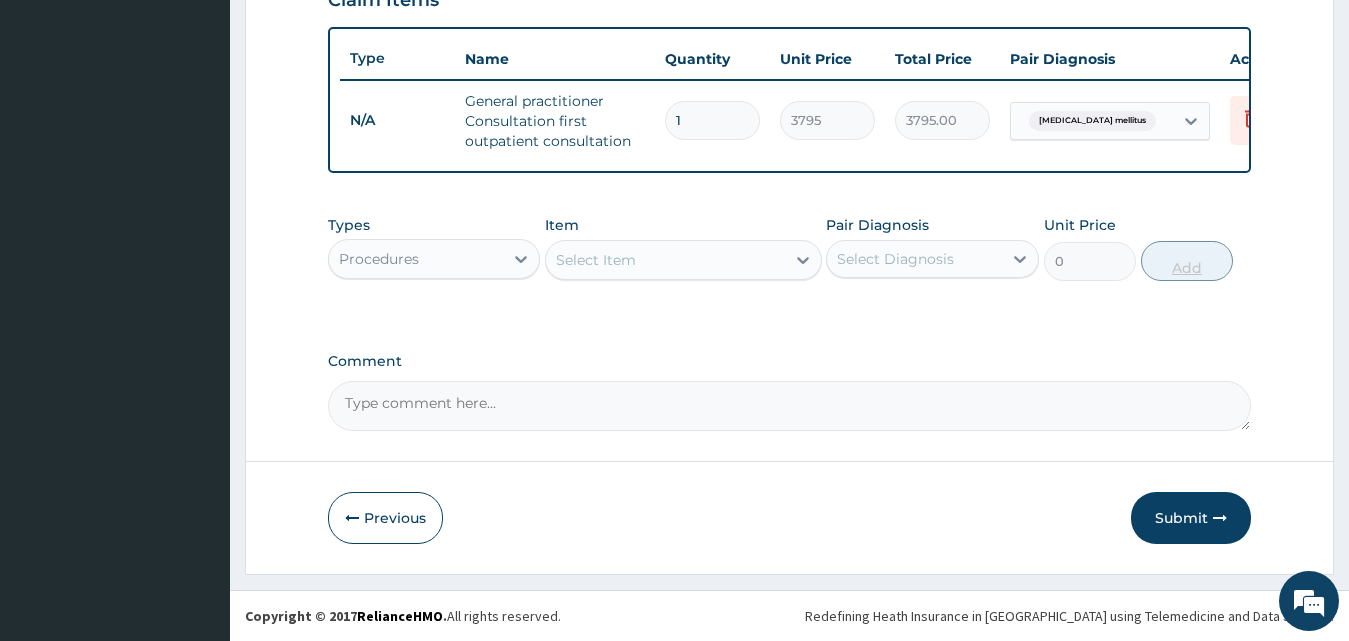 scroll, scrollTop: 734, scrollLeft: 0, axis: vertical 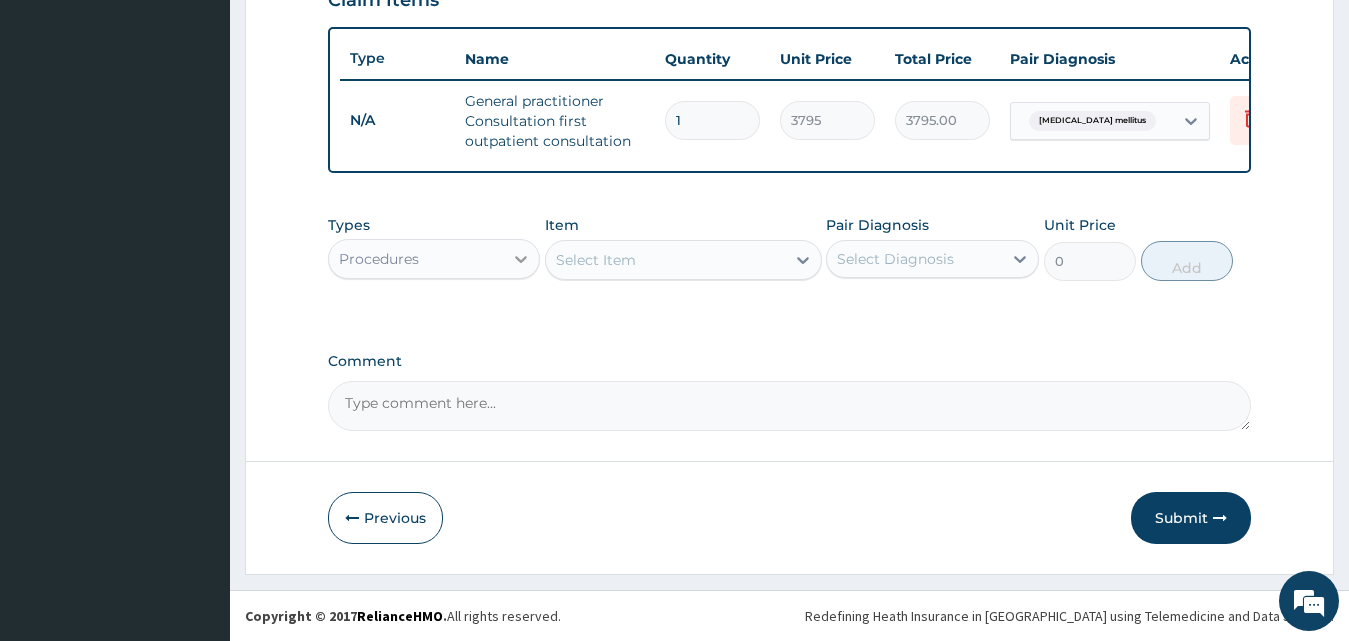 click at bounding box center (521, 259) 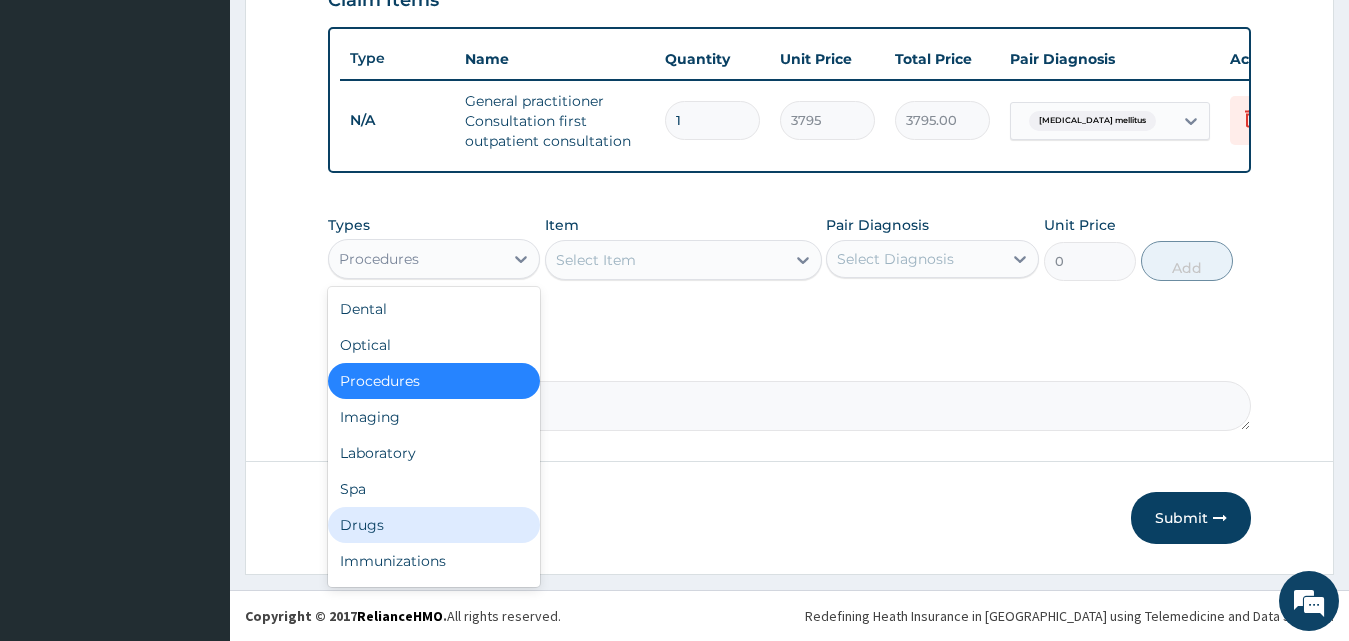 click on "Drugs" at bounding box center (434, 525) 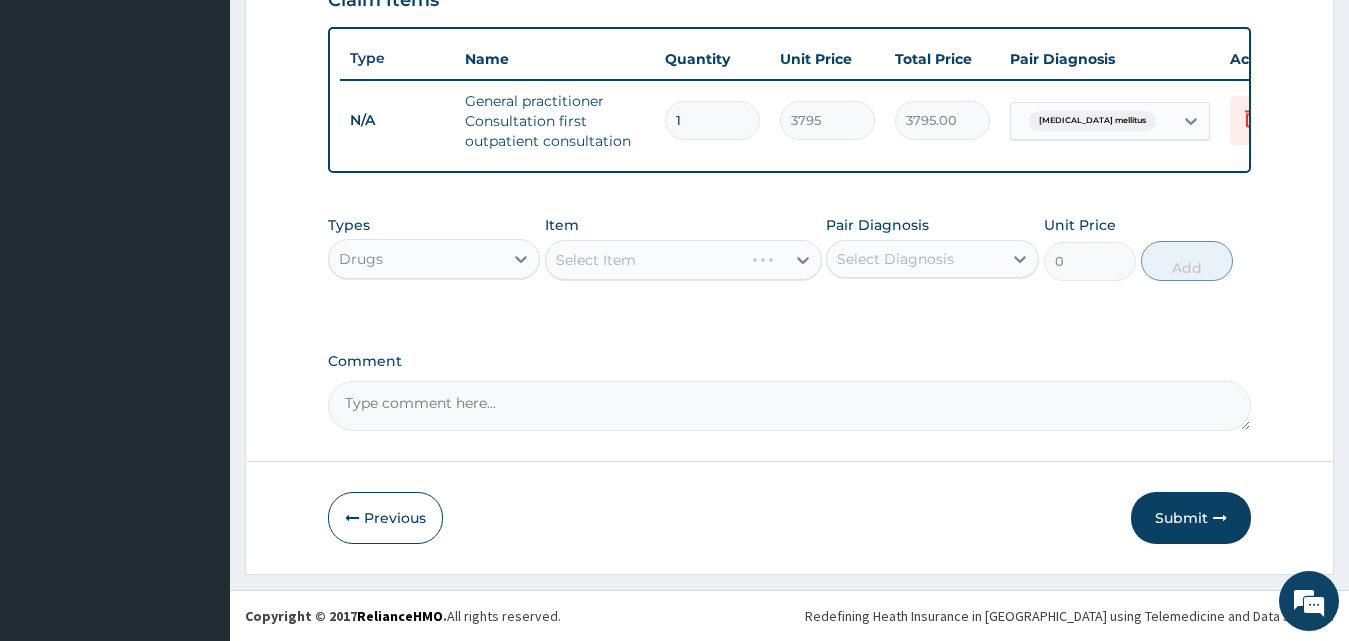 click on "Select Item" at bounding box center (683, 260) 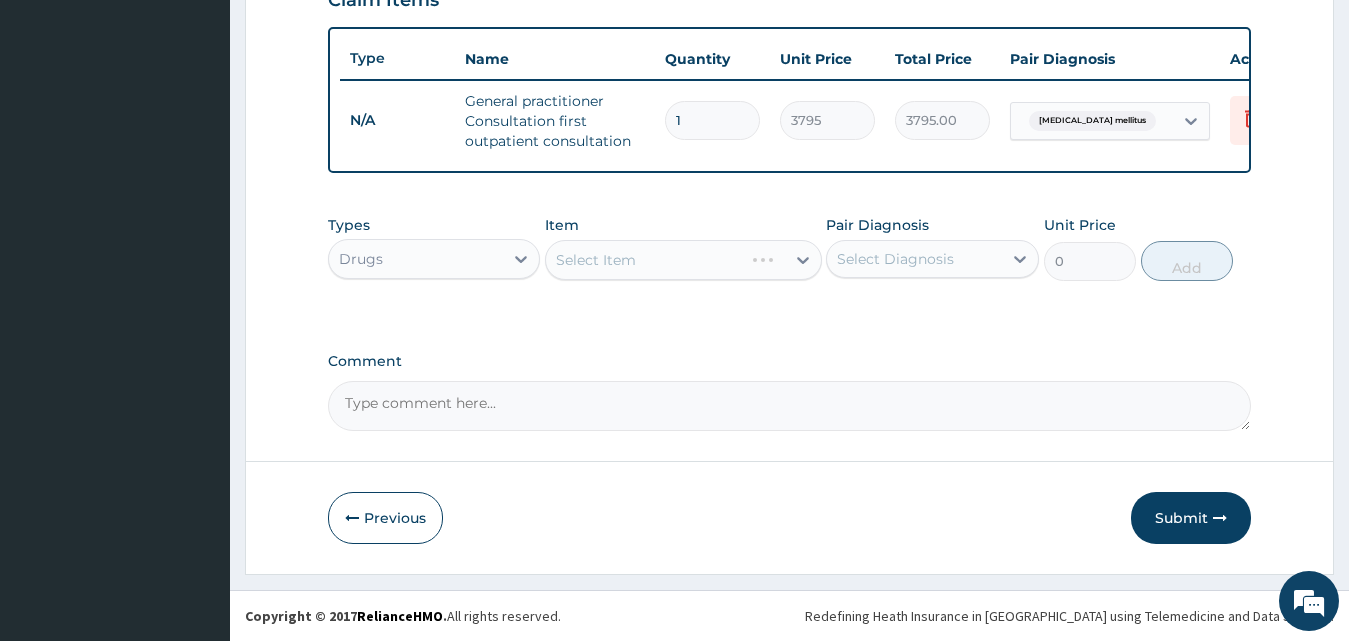 click on "Select Item" at bounding box center (683, 260) 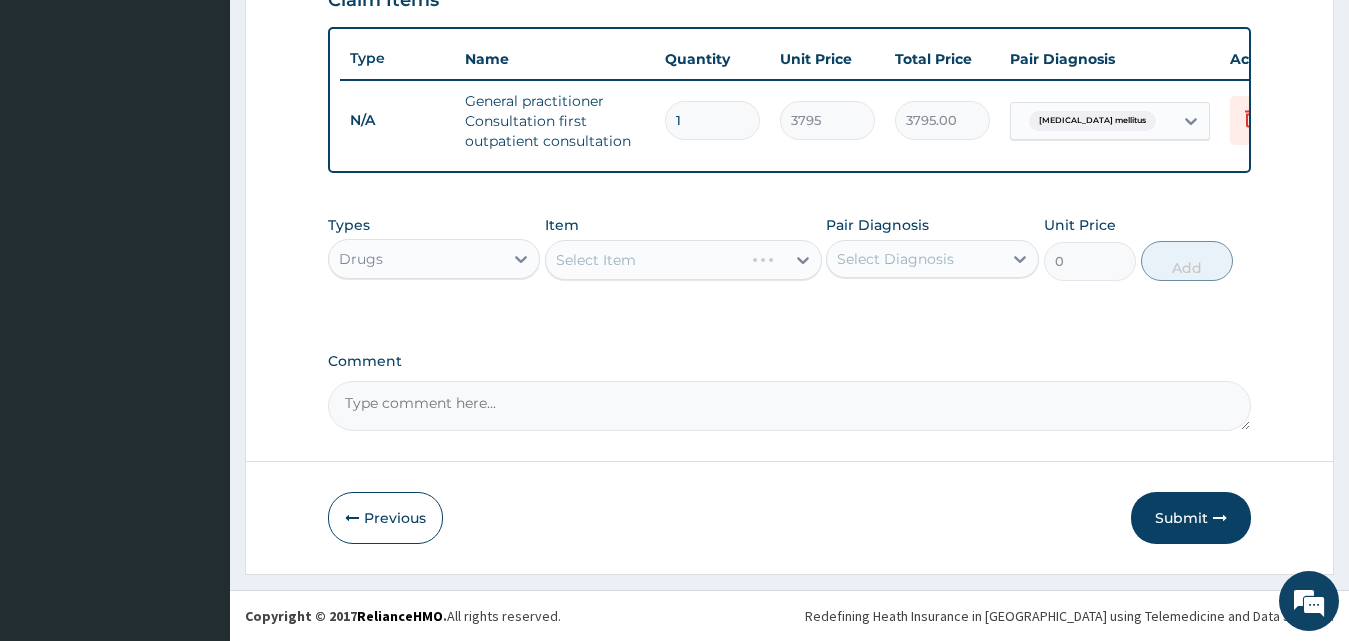 click on "Select Item" at bounding box center (683, 260) 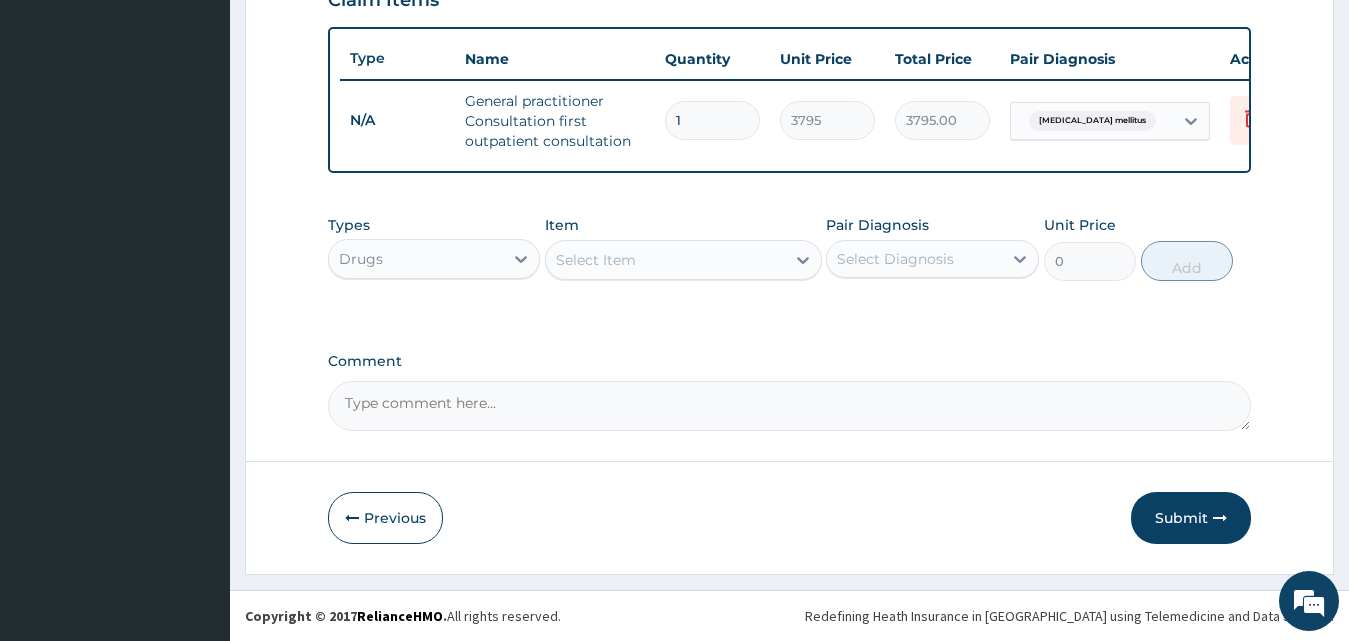 click on "Select Item" at bounding box center [596, 260] 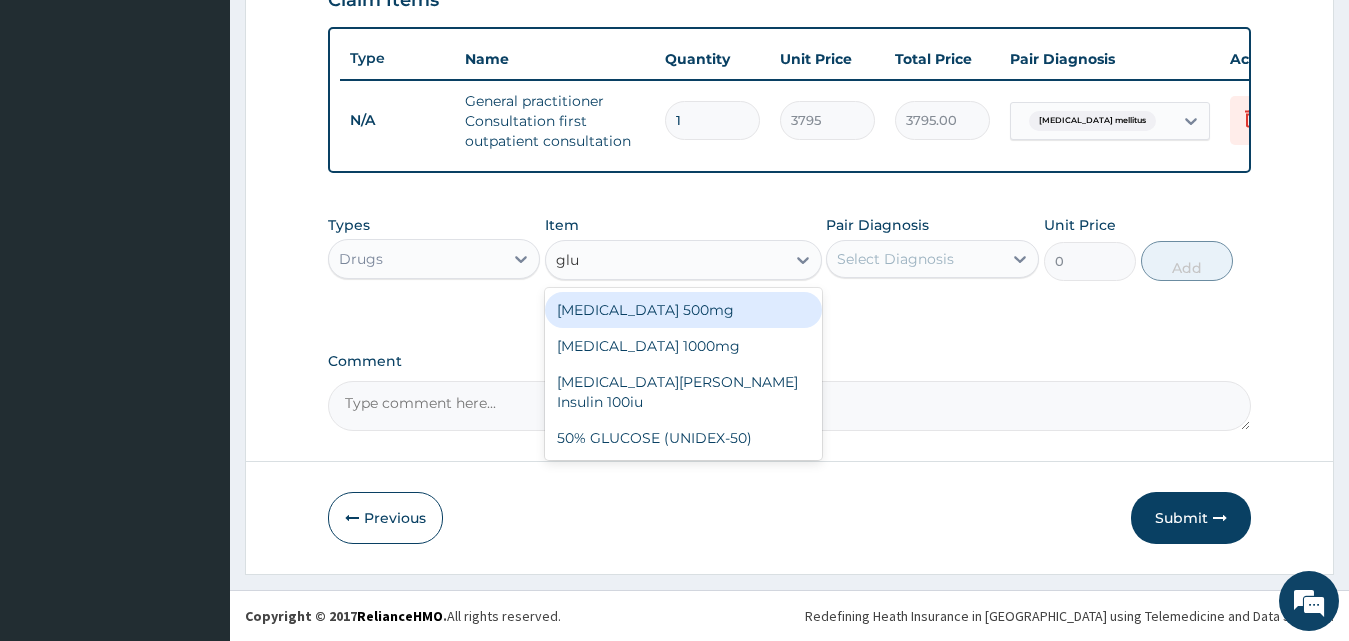 type on "gluc" 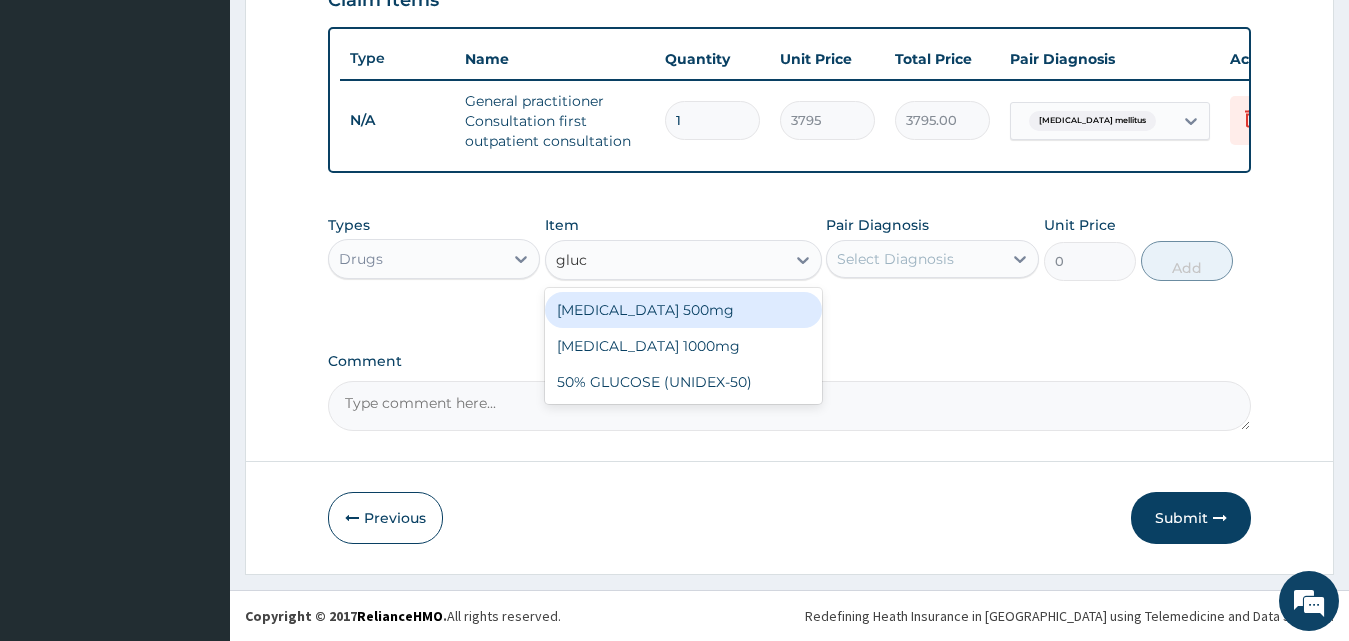 click on "Glucophage 500mg" at bounding box center (683, 310) 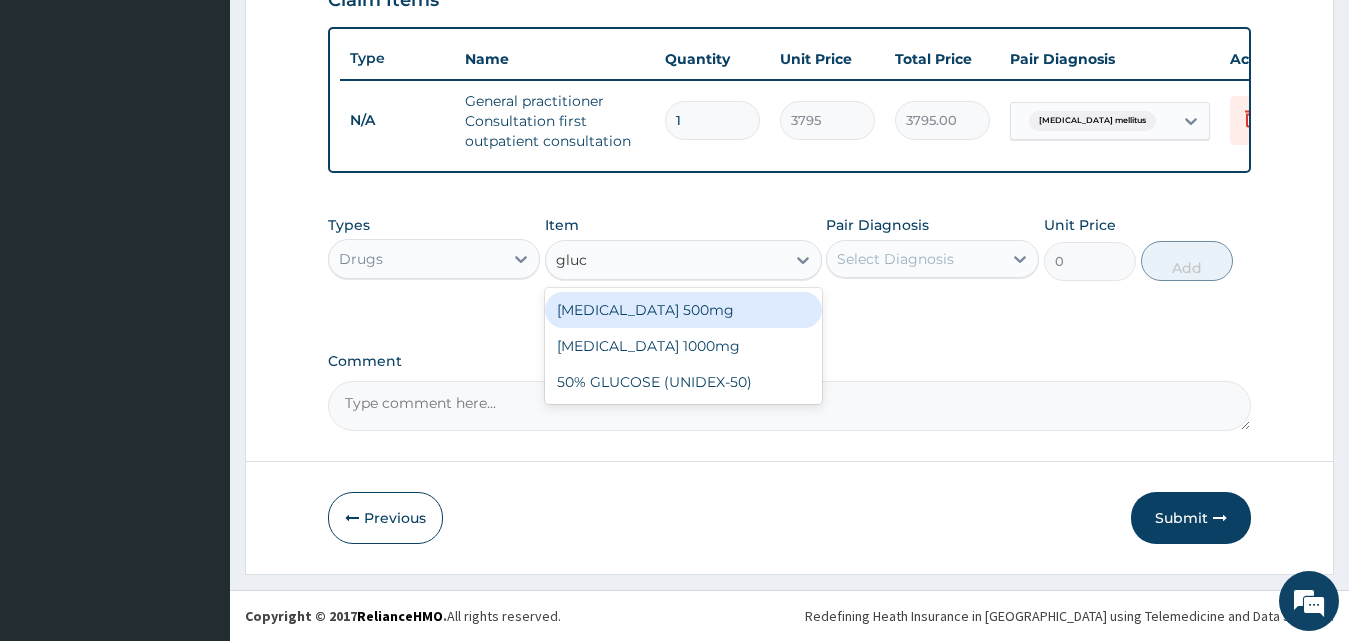type 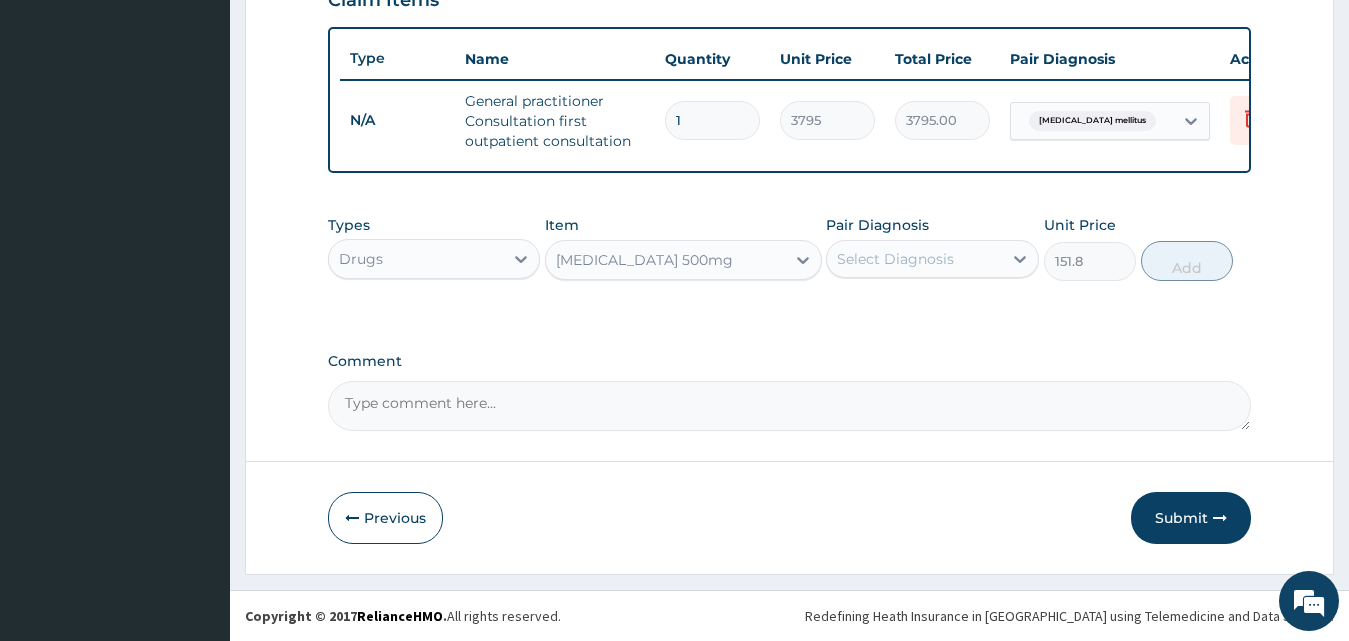 click on "Select Diagnosis" at bounding box center [895, 259] 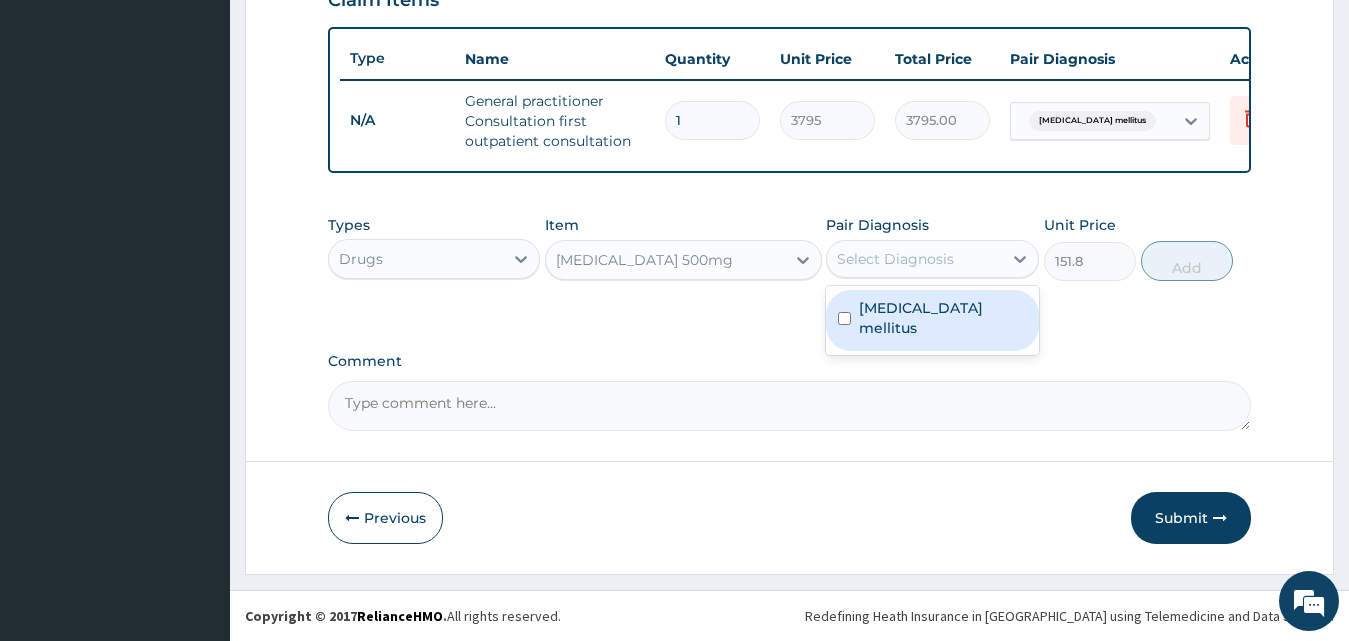 drag, startPoint x: 980, startPoint y: 305, endPoint x: 1024, endPoint y: 298, distance: 44.553337 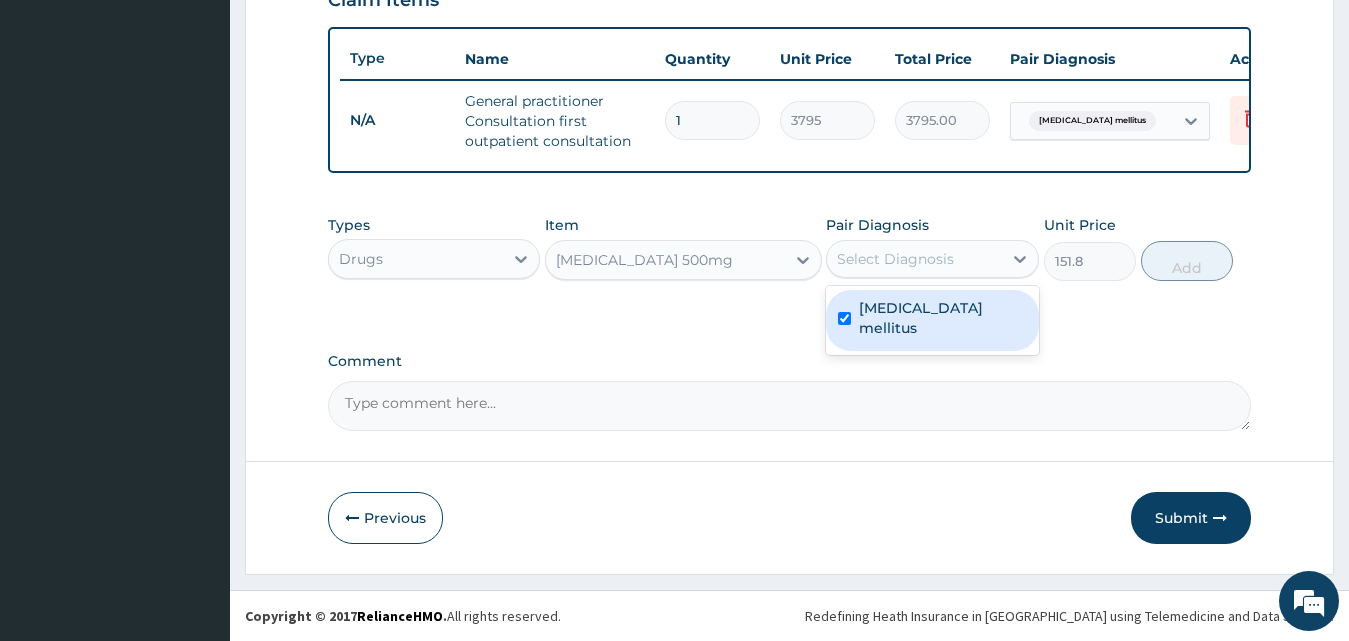 checkbox on "true" 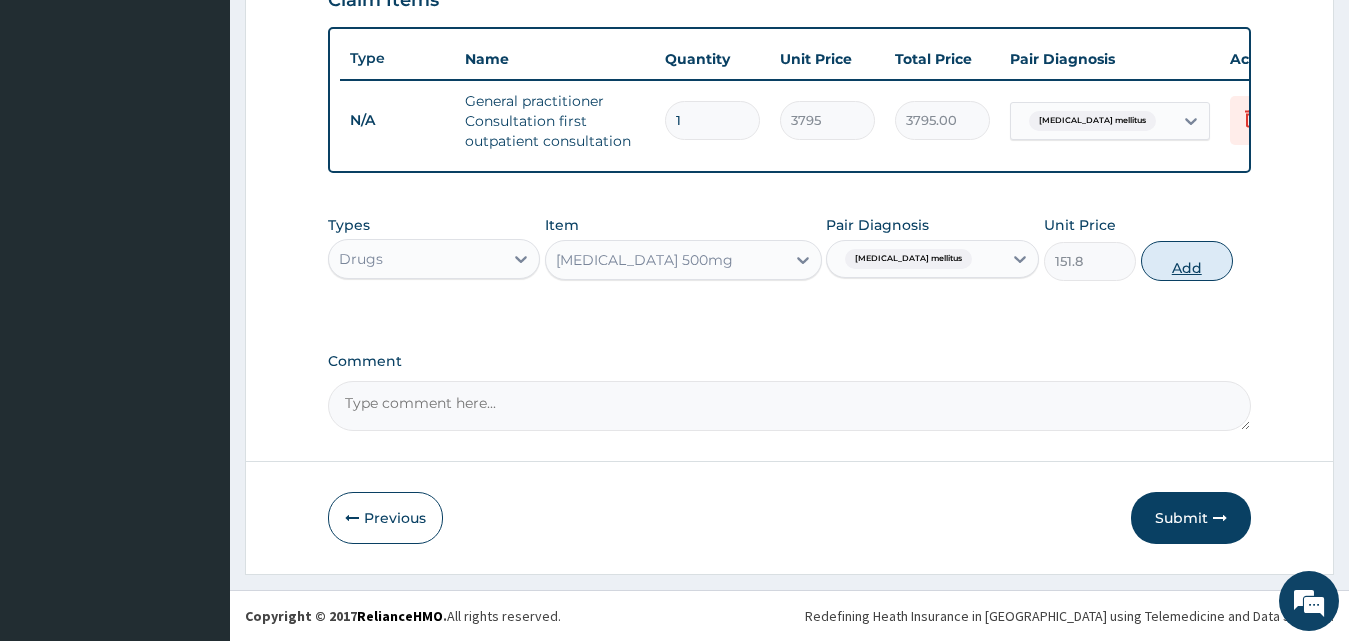 click on "Add" at bounding box center (1187, 261) 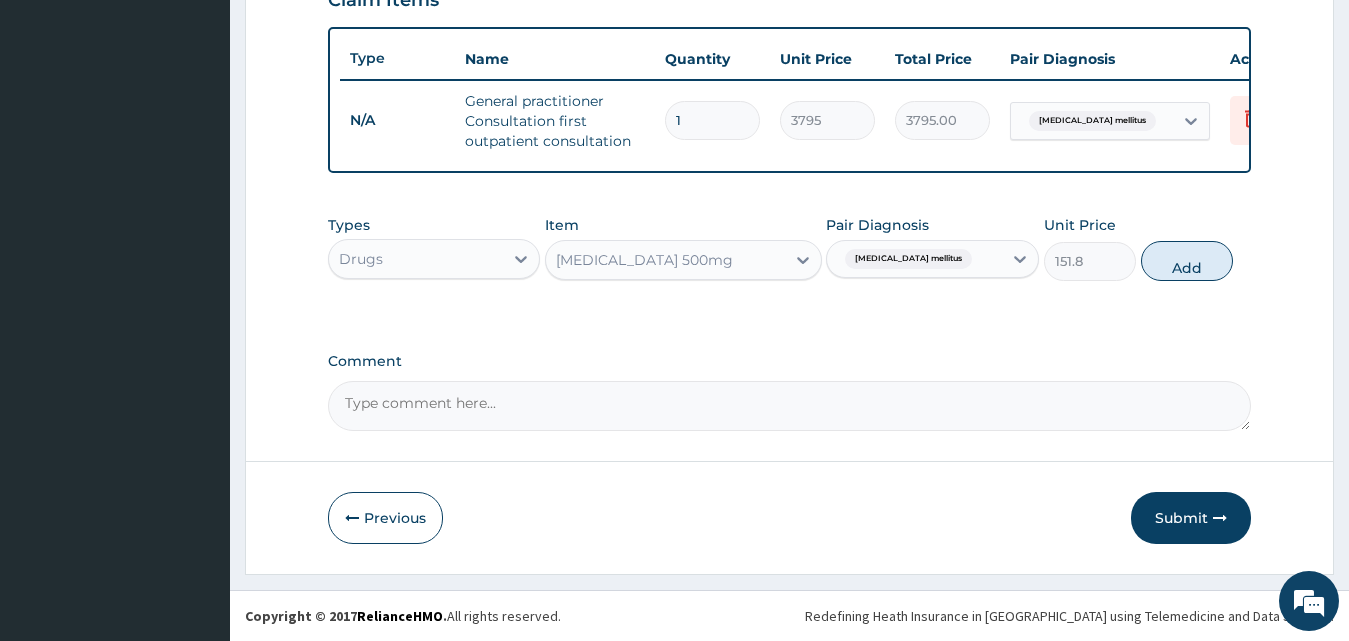 type on "0" 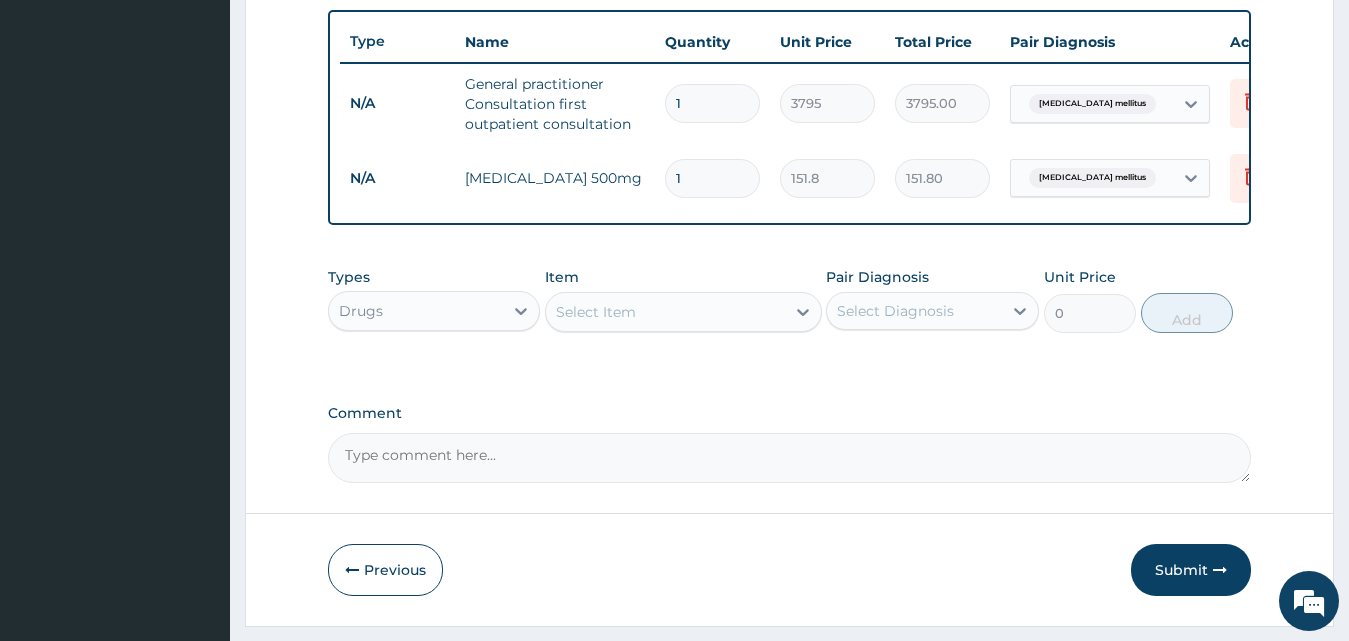 type on "14" 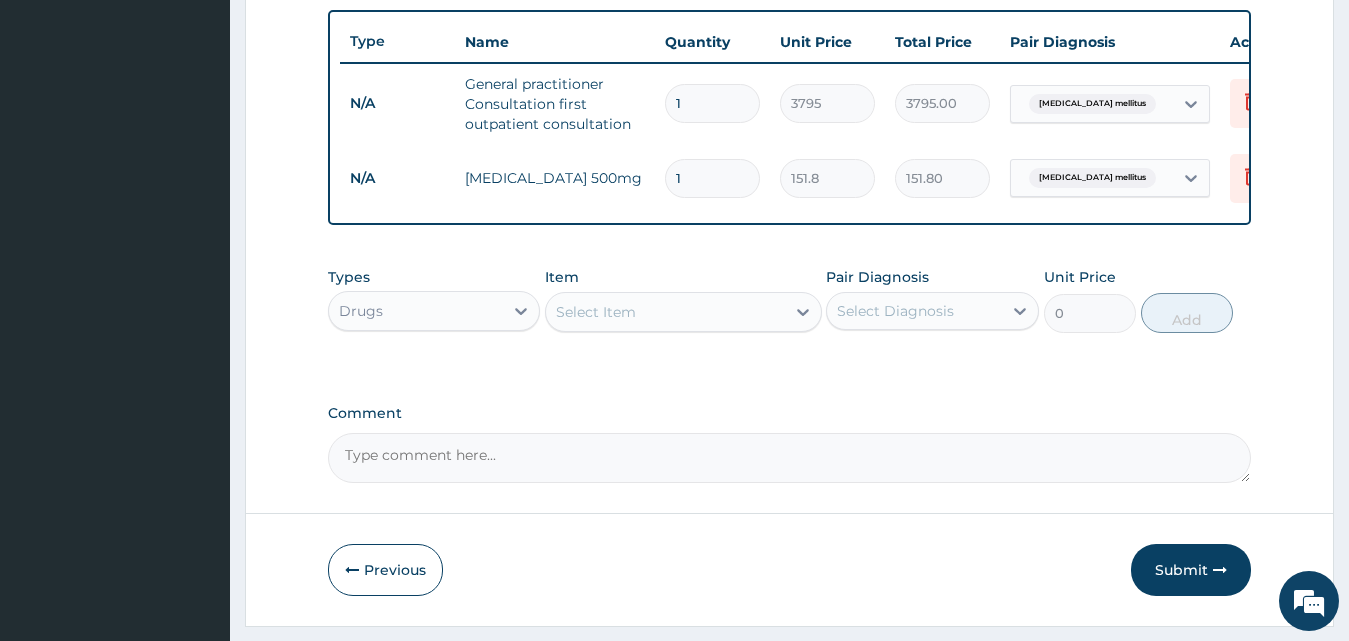 type on "2125.20" 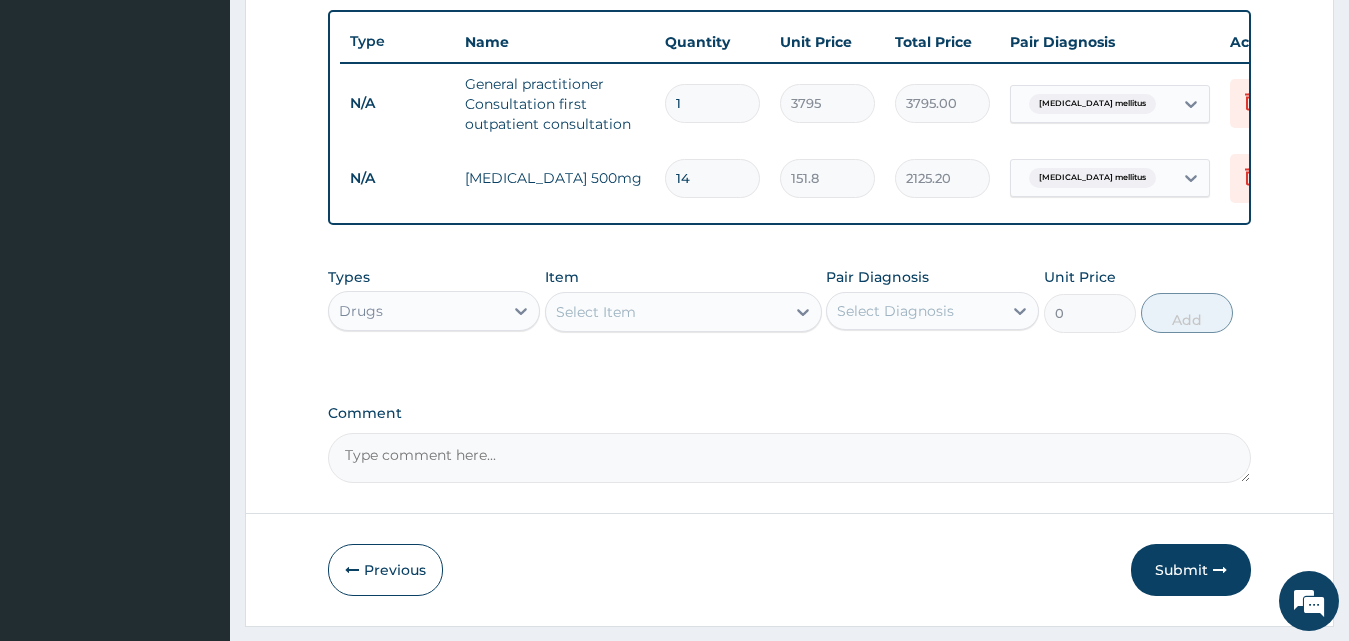 scroll, scrollTop: 803, scrollLeft: 0, axis: vertical 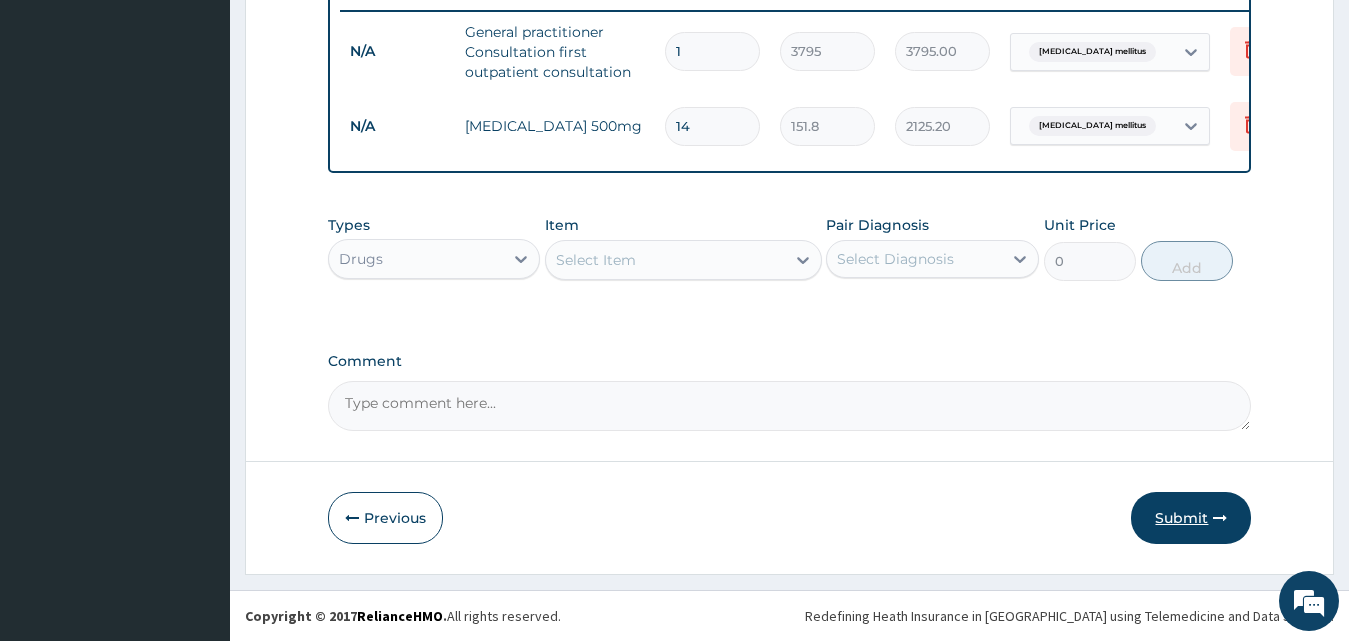 type on "14" 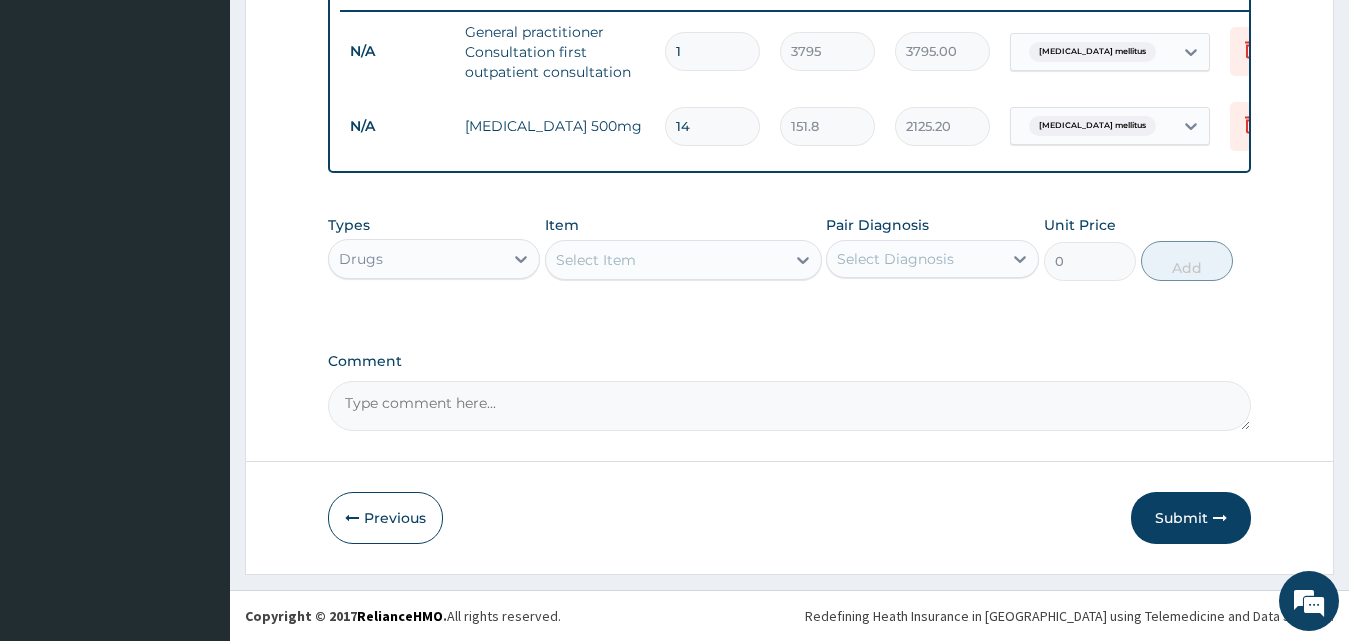 drag, startPoint x: 1209, startPoint y: 521, endPoint x: 840, endPoint y: 568, distance: 371.98117 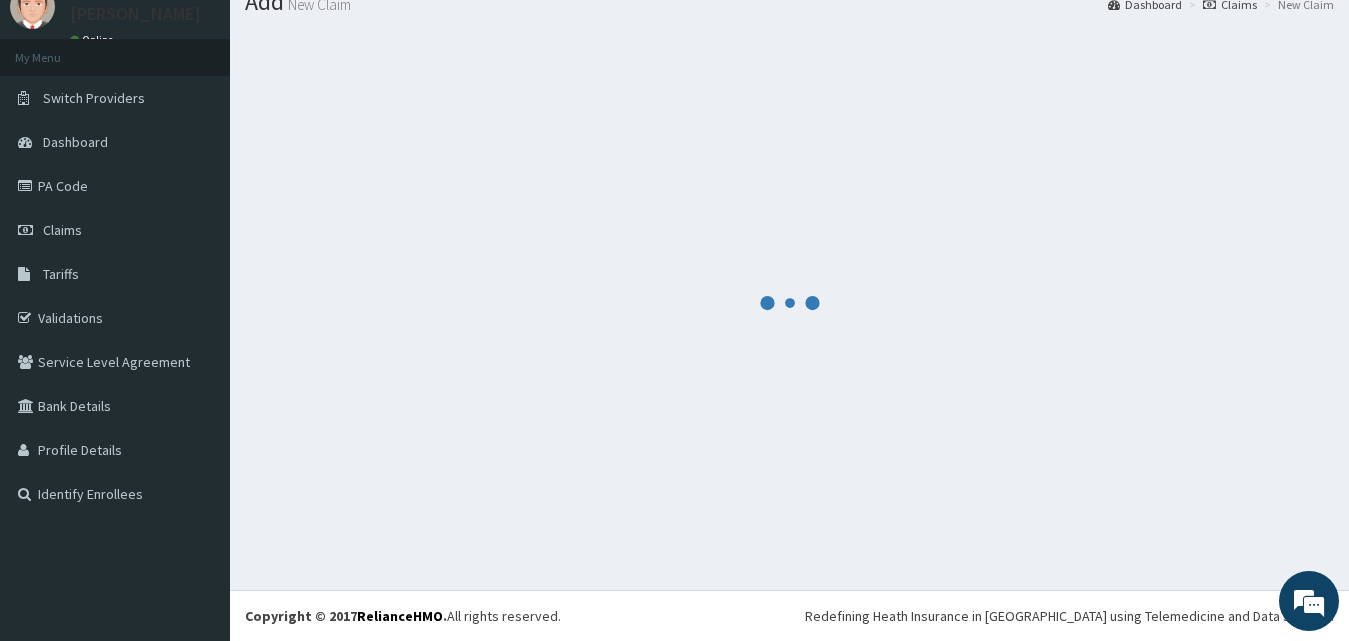 scroll, scrollTop: 76, scrollLeft: 0, axis: vertical 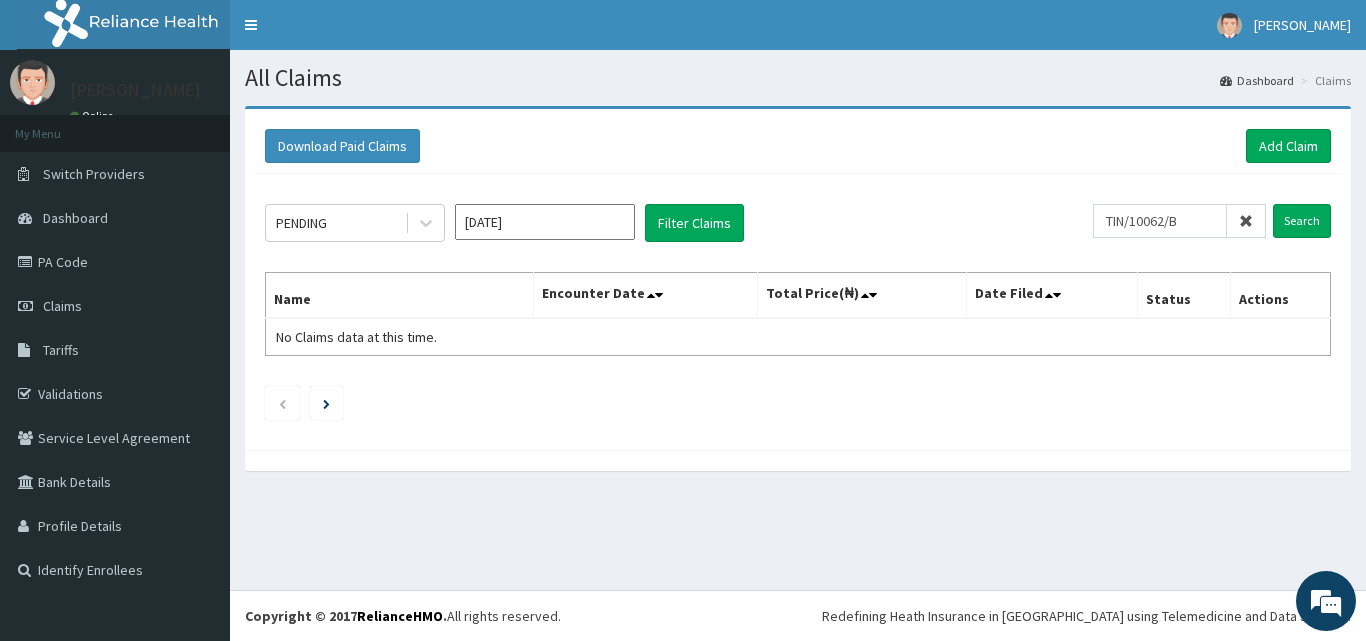 click on "PENDING [DATE] Filter Claims TIN/10062/B Search Name Encounter Date Total Price(₦) Date Filed Status Actions No Claims data at this time." 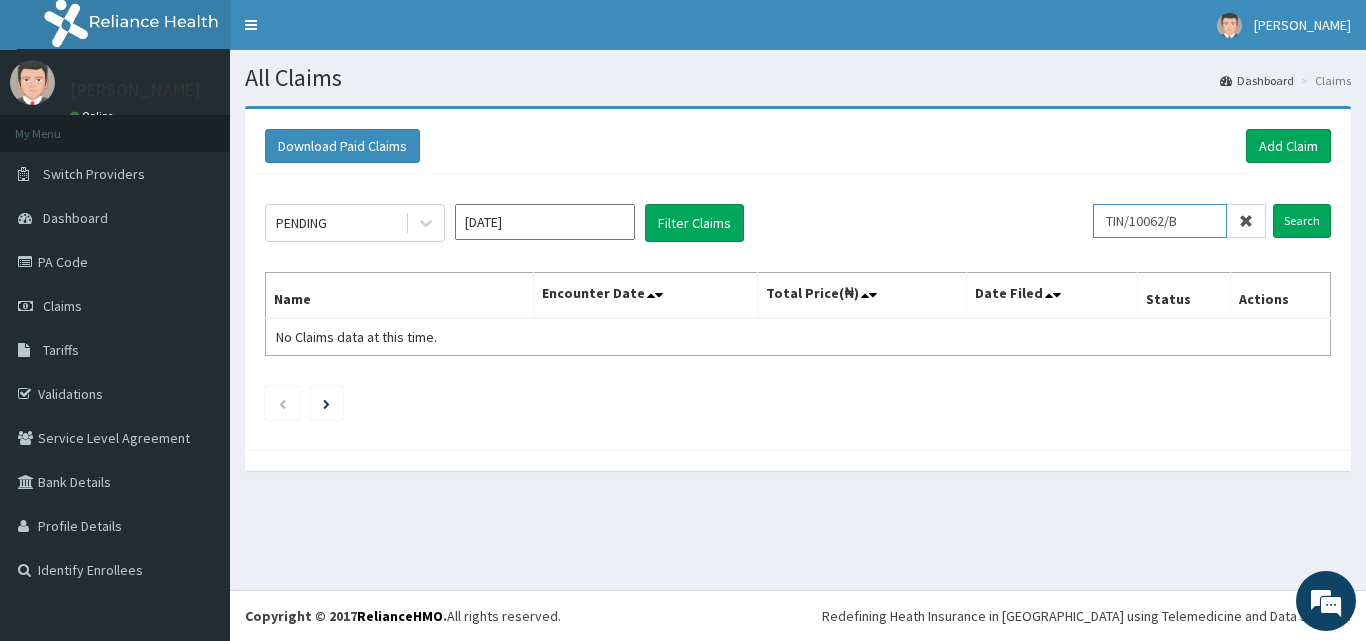 click on "TIN/10062/B" at bounding box center [1160, 221] 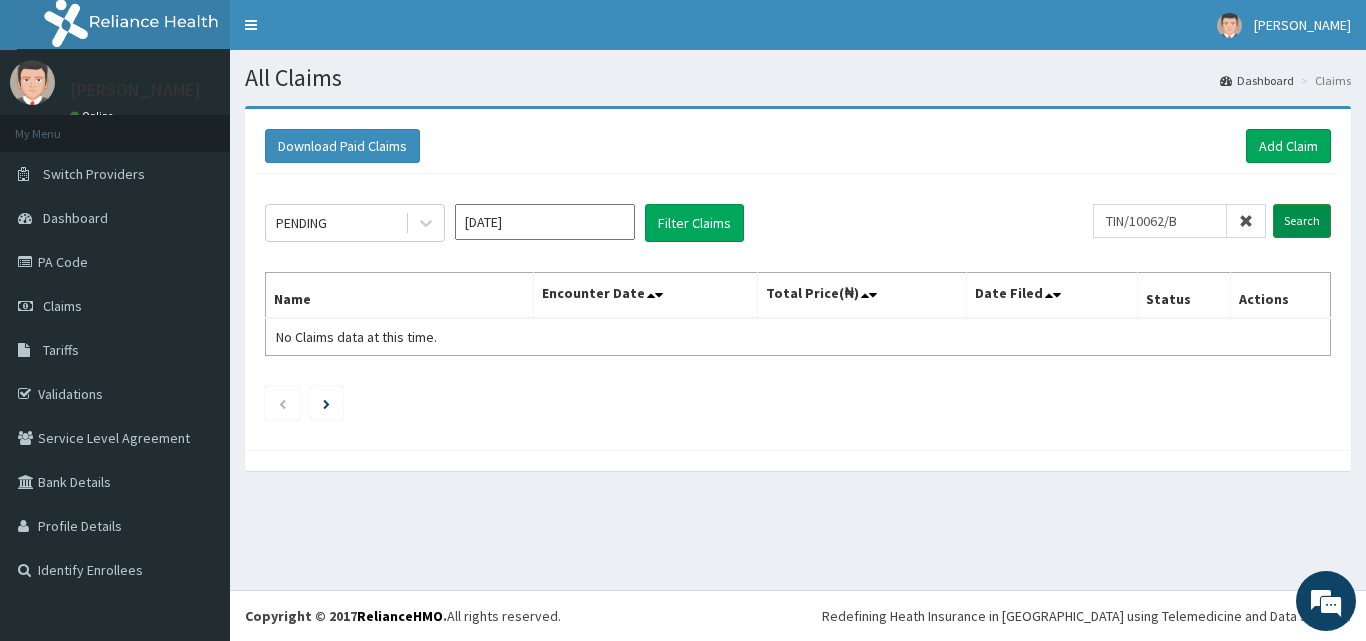 click on "Search" at bounding box center [1302, 221] 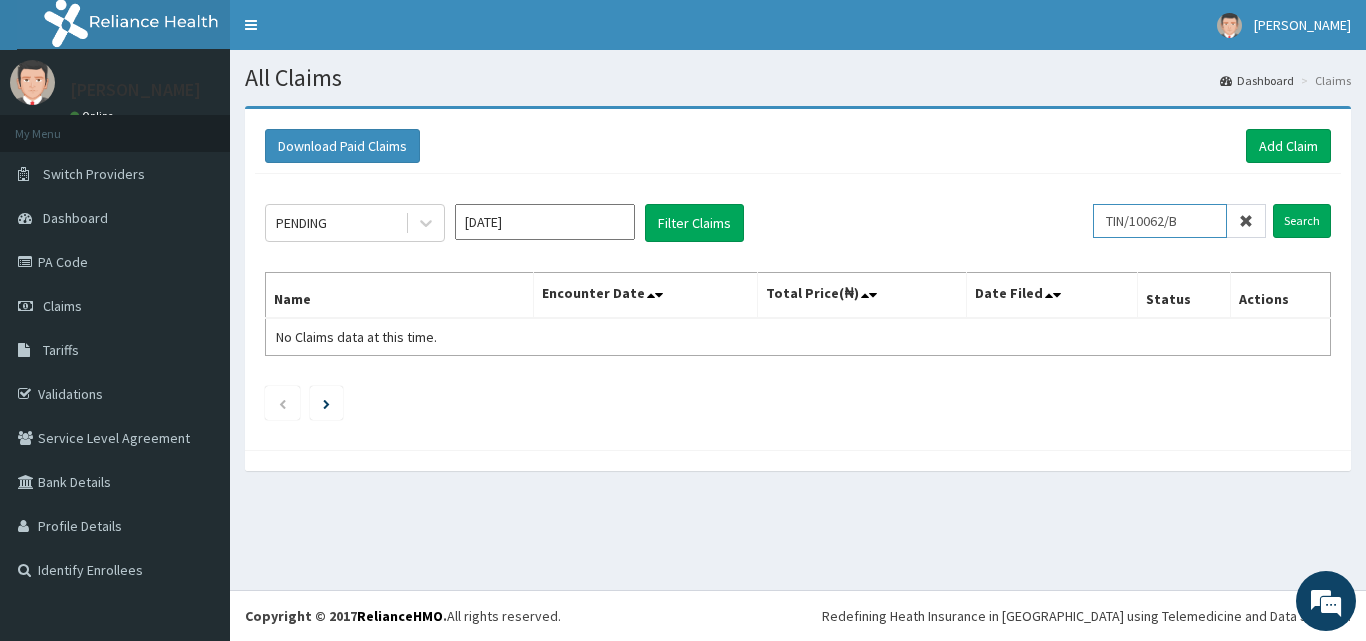 click on "TIN/10062/B" at bounding box center (1160, 221) 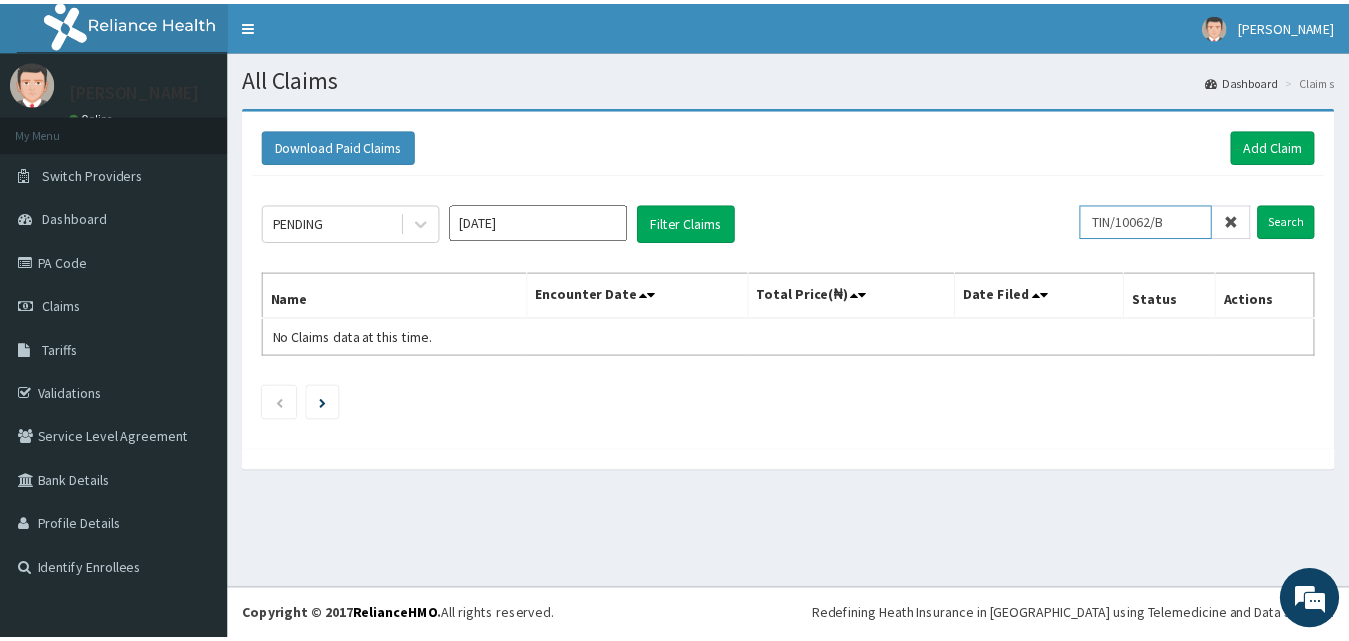 scroll, scrollTop: 0, scrollLeft: 0, axis: both 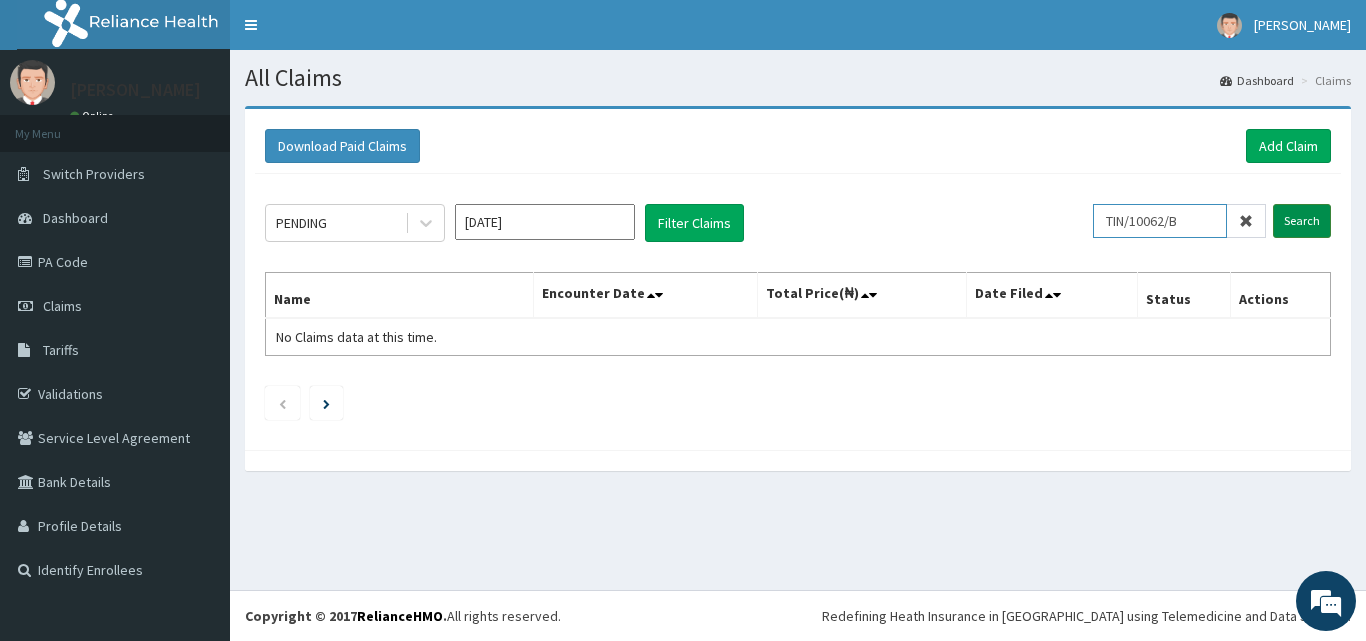 type on "TIN/10062/B" 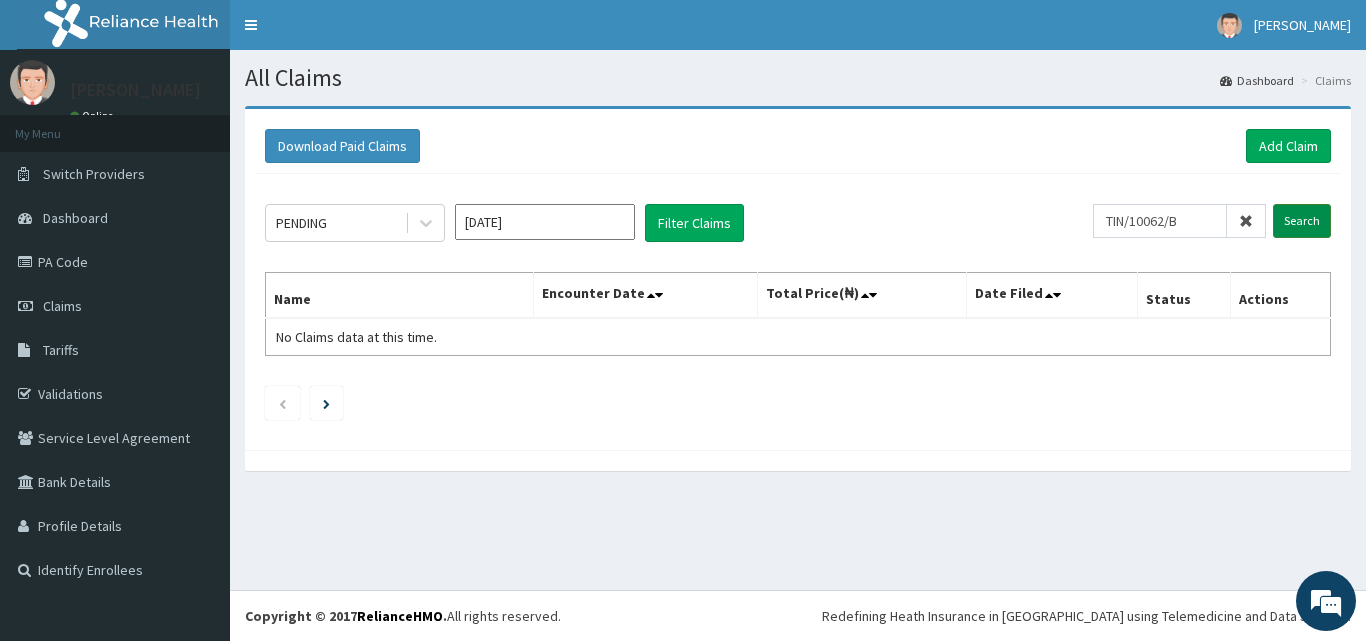 click on "Search" at bounding box center (1302, 221) 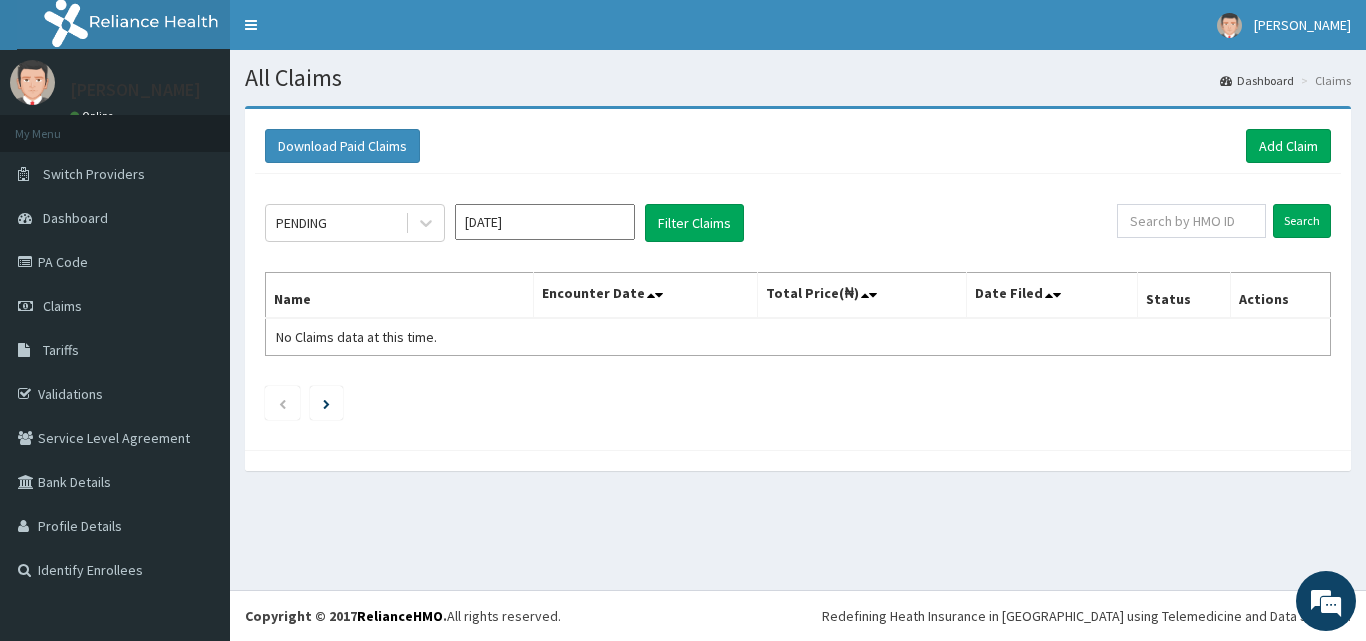 scroll, scrollTop: 0, scrollLeft: 0, axis: both 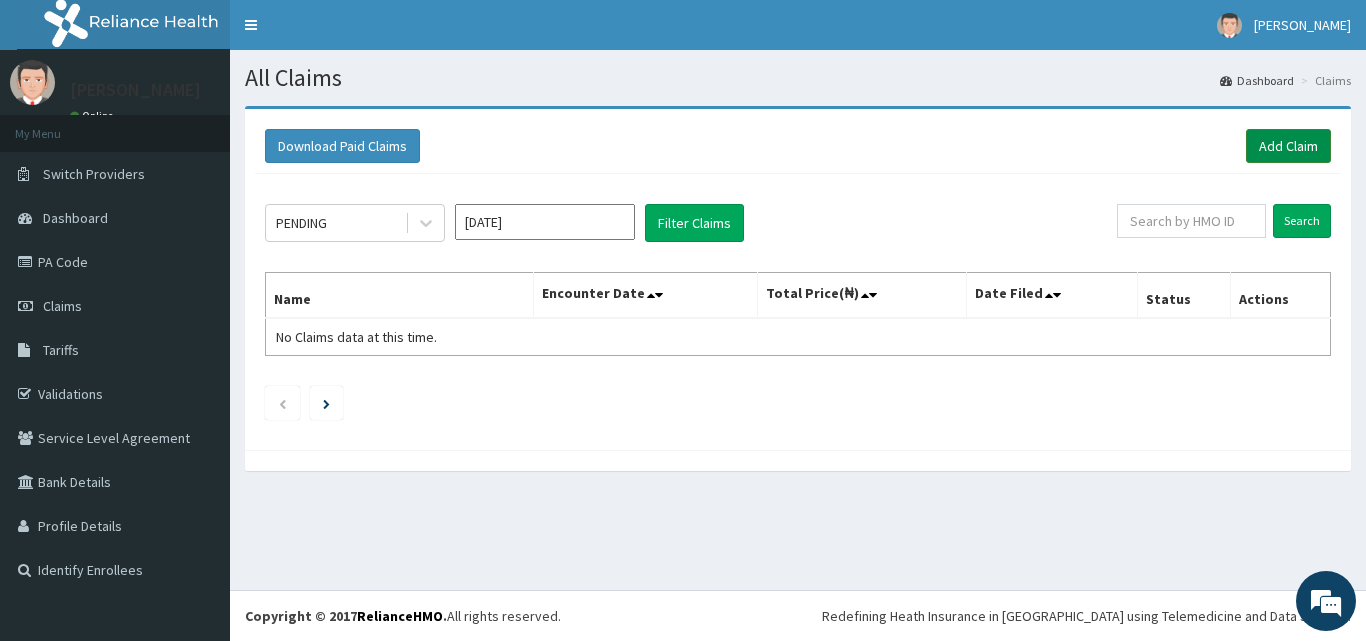 click on "Add Claim" at bounding box center [1288, 146] 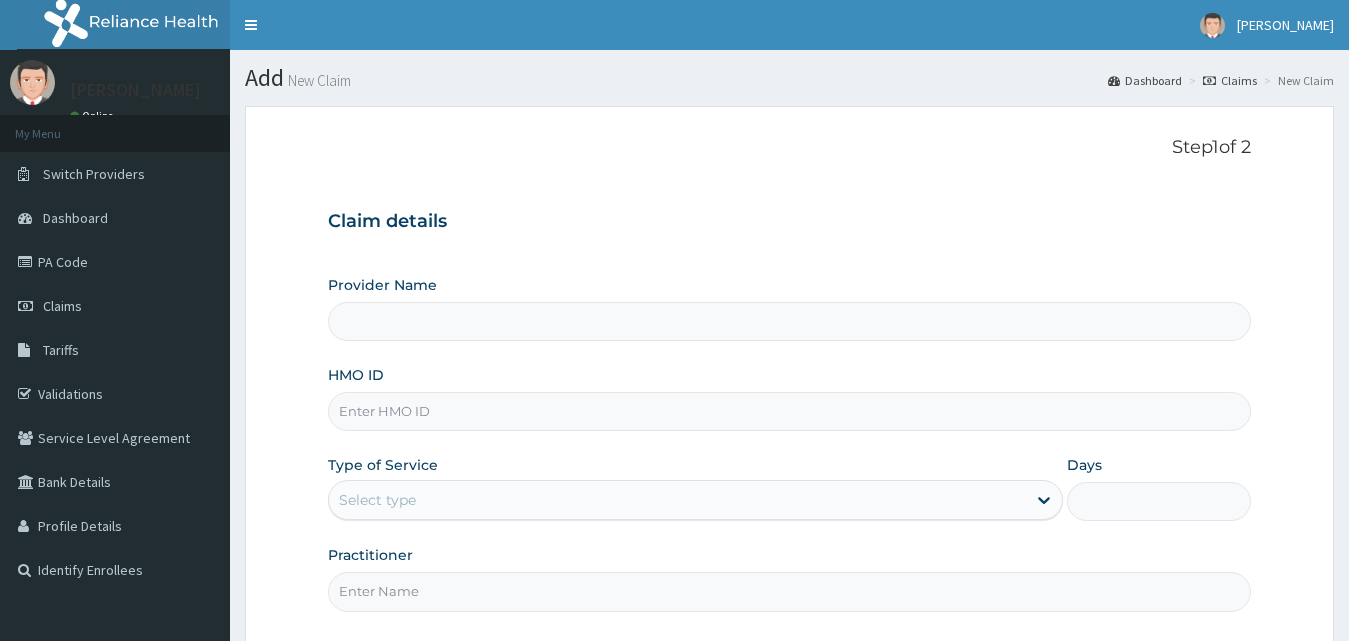 scroll, scrollTop: 0, scrollLeft: 0, axis: both 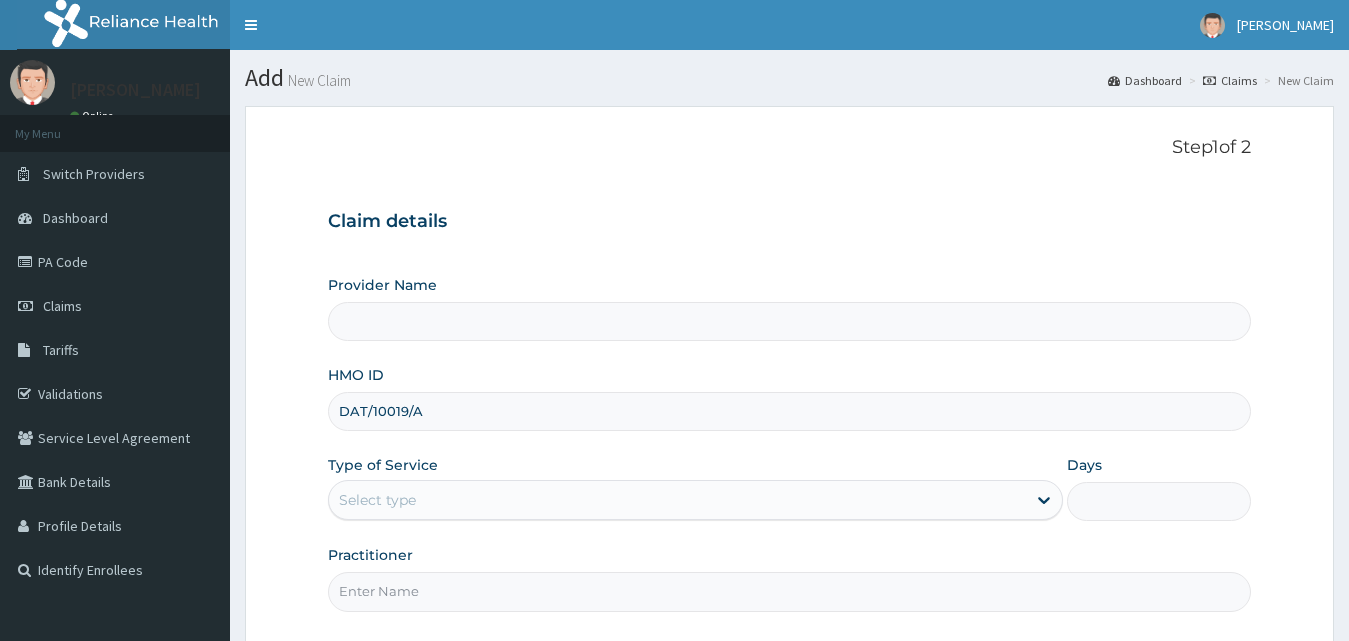type on "DAT/10019/A" 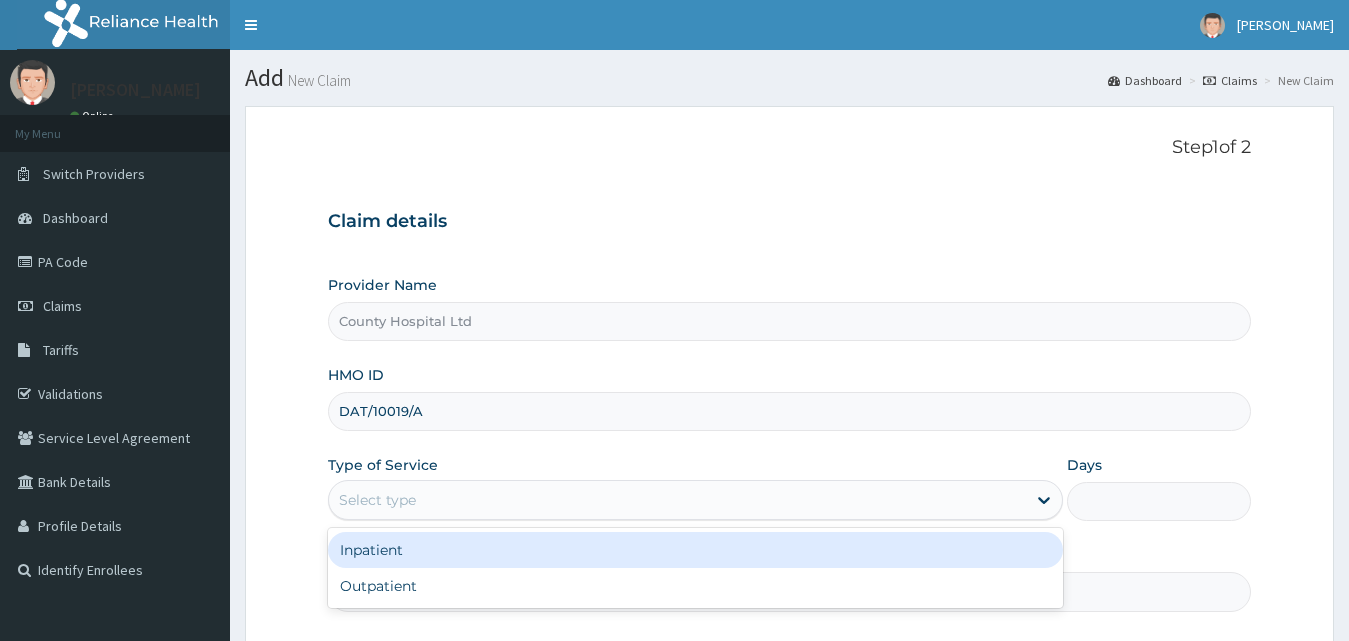 click on "Select type" at bounding box center (678, 500) 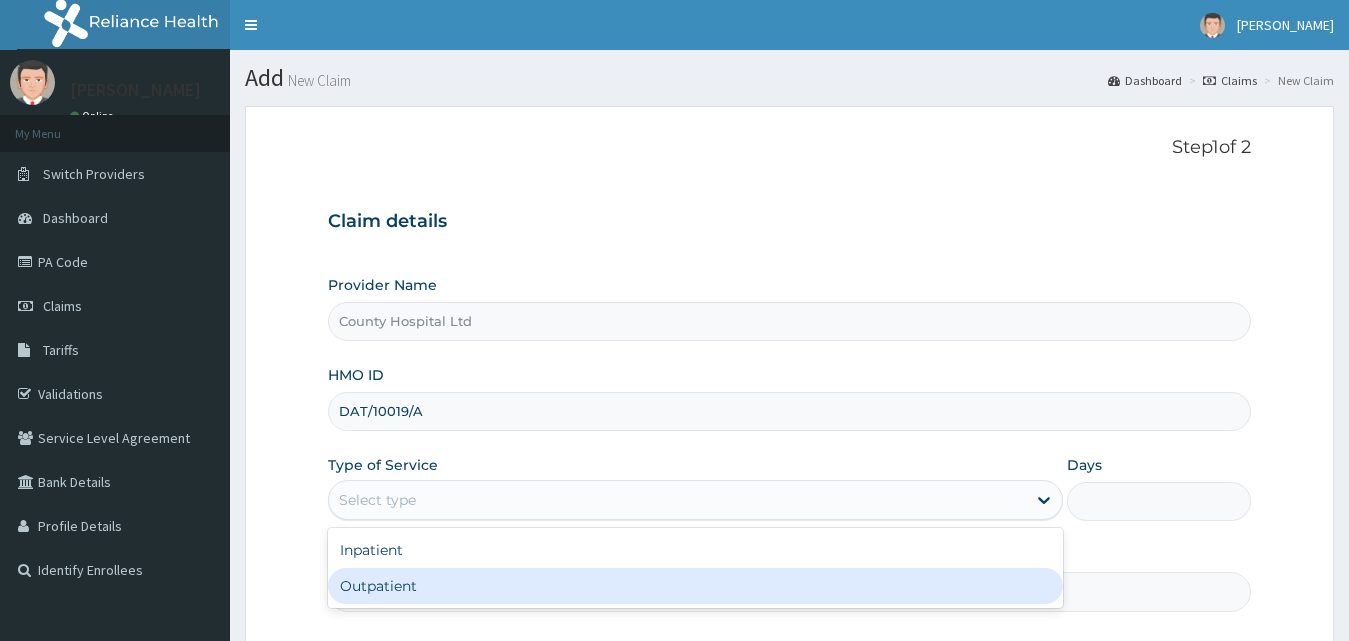 click on "Outpatient" at bounding box center (696, 586) 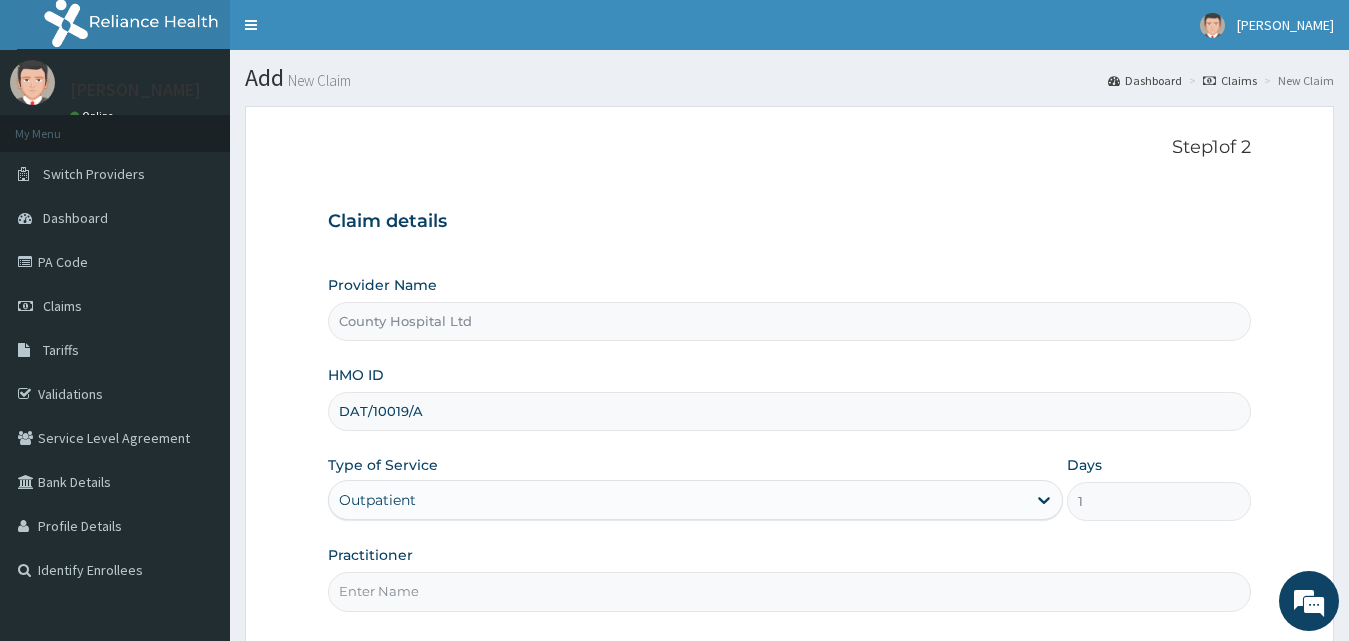 scroll, scrollTop: 187, scrollLeft: 0, axis: vertical 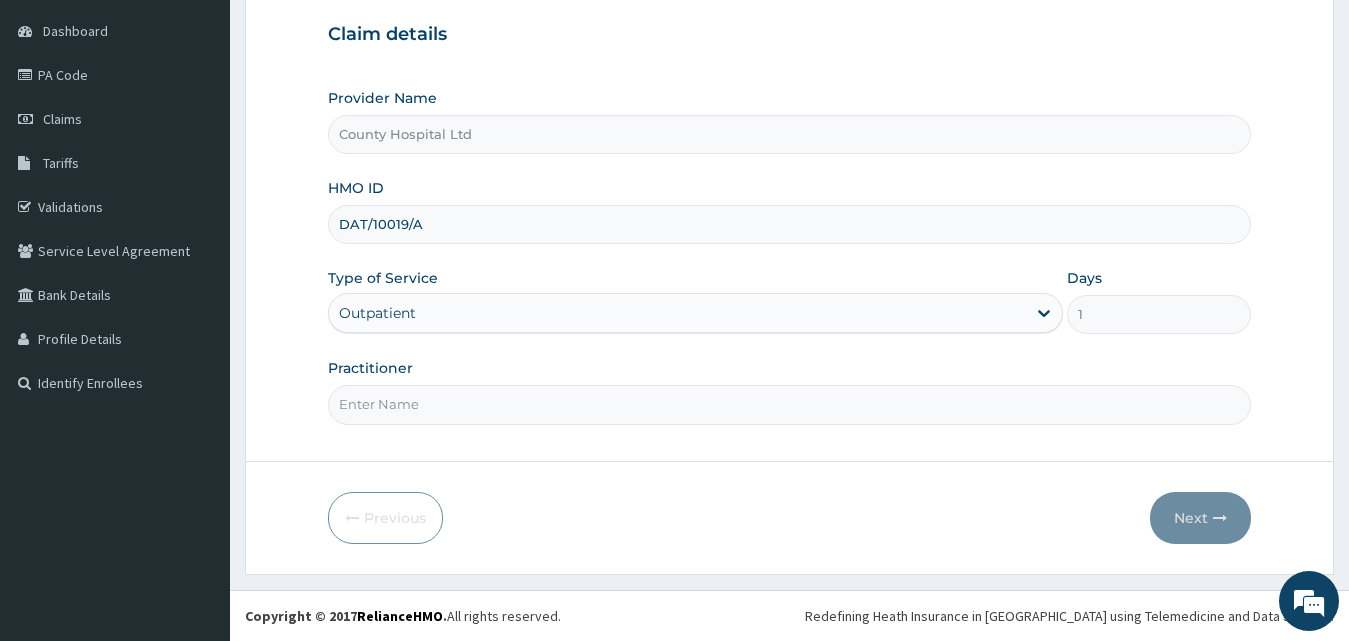 click on "Practitioner" at bounding box center [790, 404] 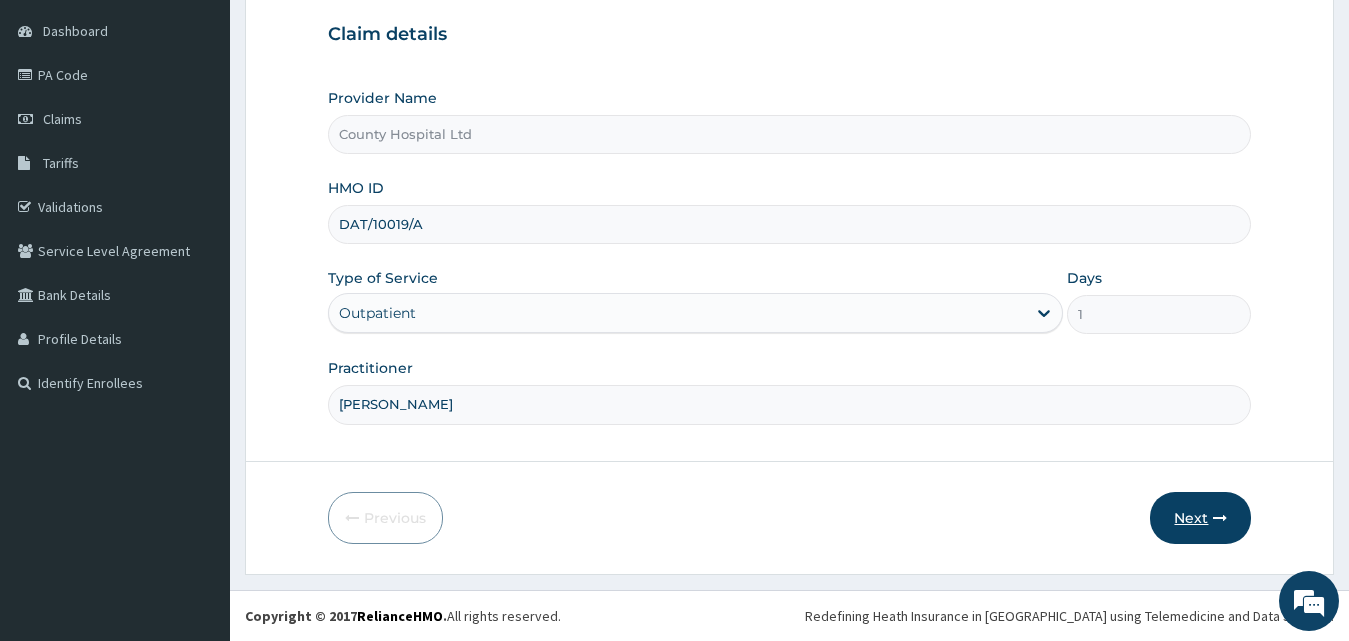click on "Next" at bounding box center [1200, 518] 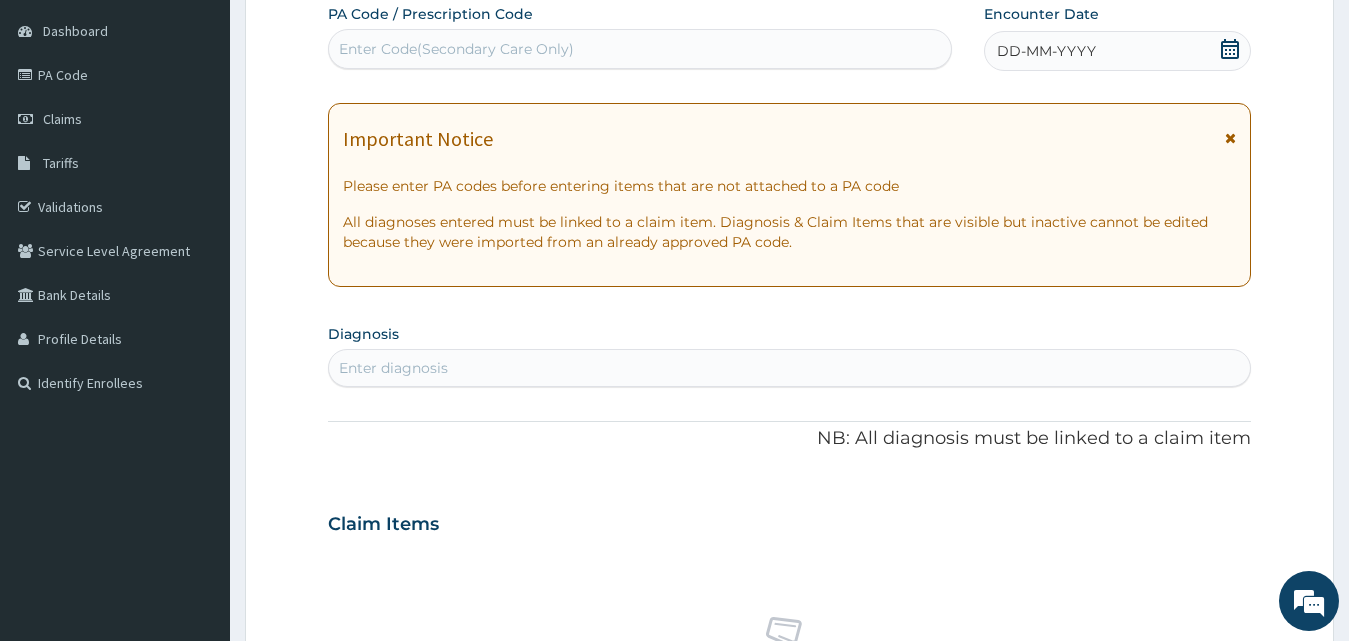click on "DD-MM-YYYY" at bounding box center [1046, 51] 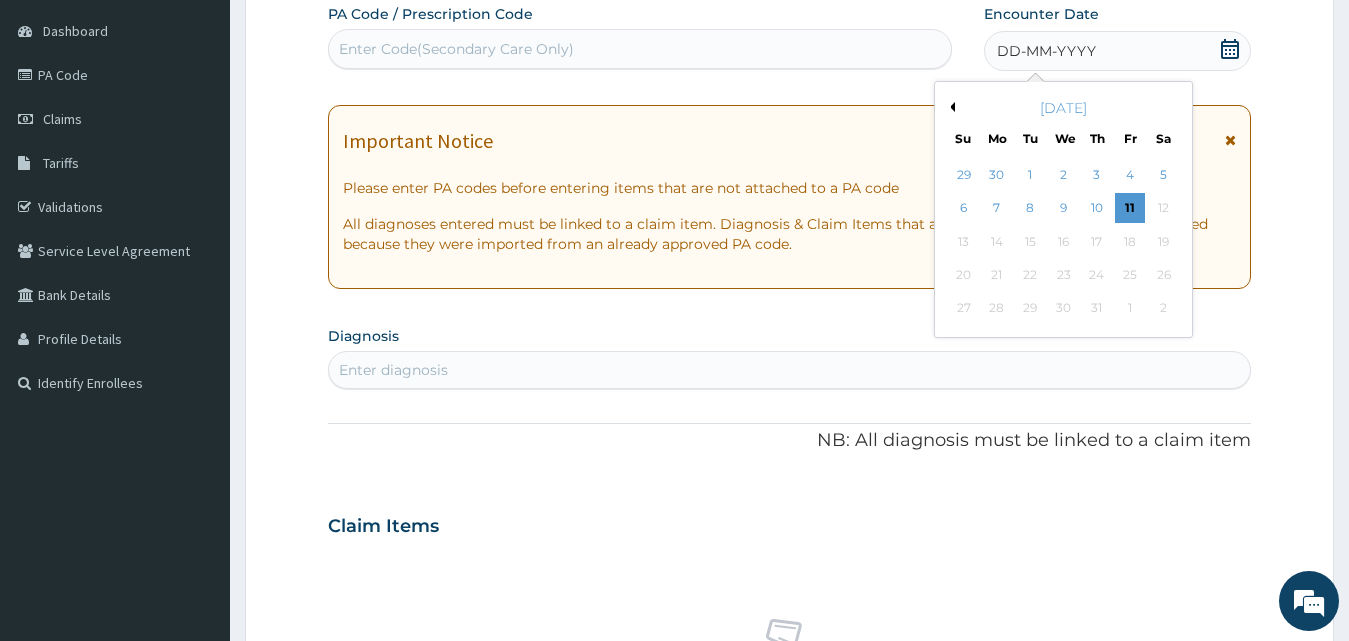 click on "Previous Month" at bounding box center [950, 107] 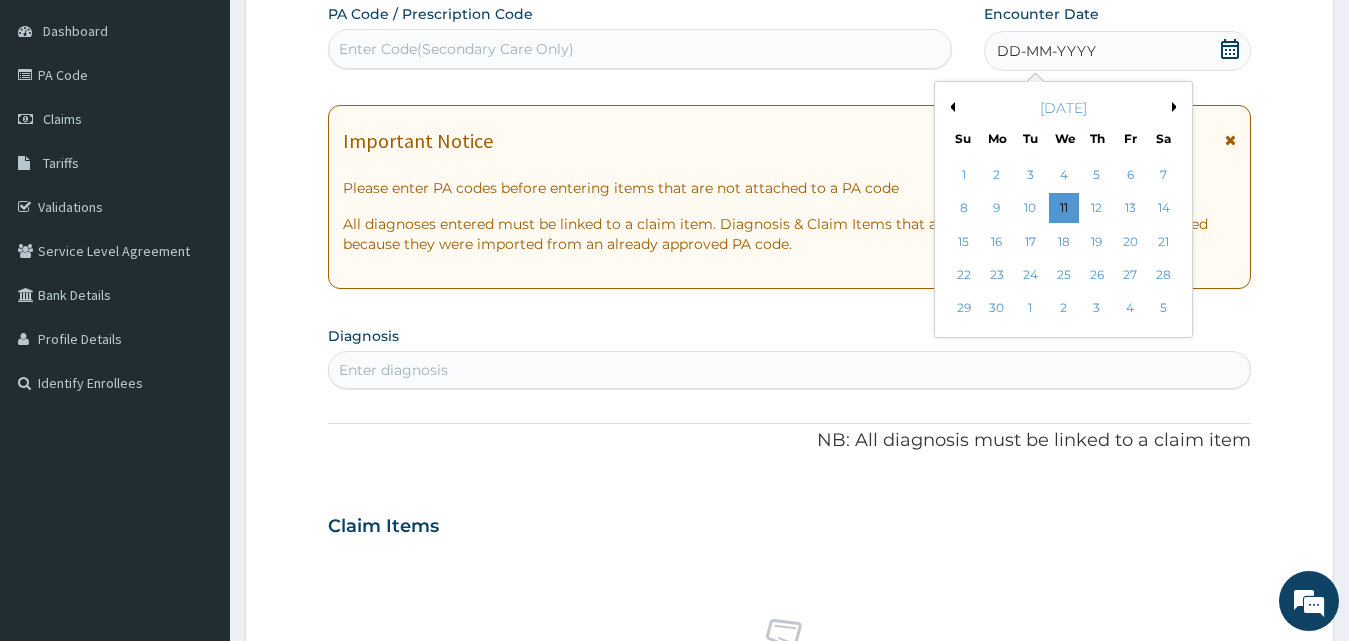 click on "Previous Month" at bounding box center [950, 107] 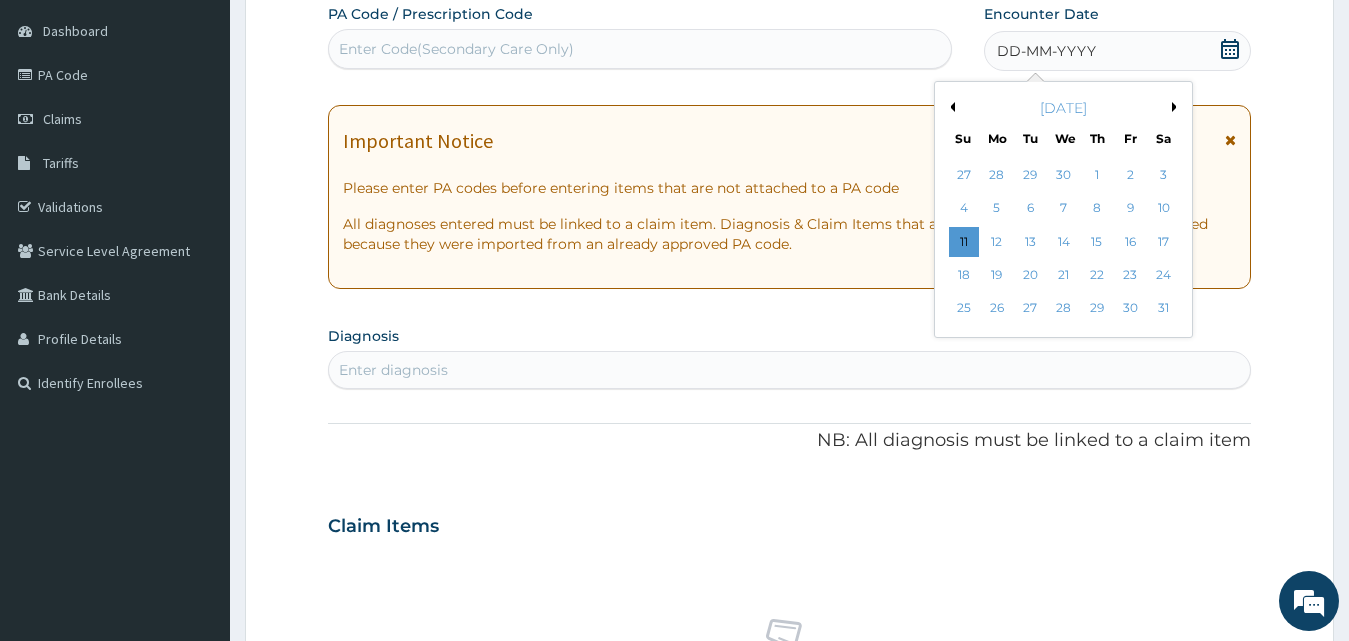 click on "Previous Month" at bounding box center [950, 107] 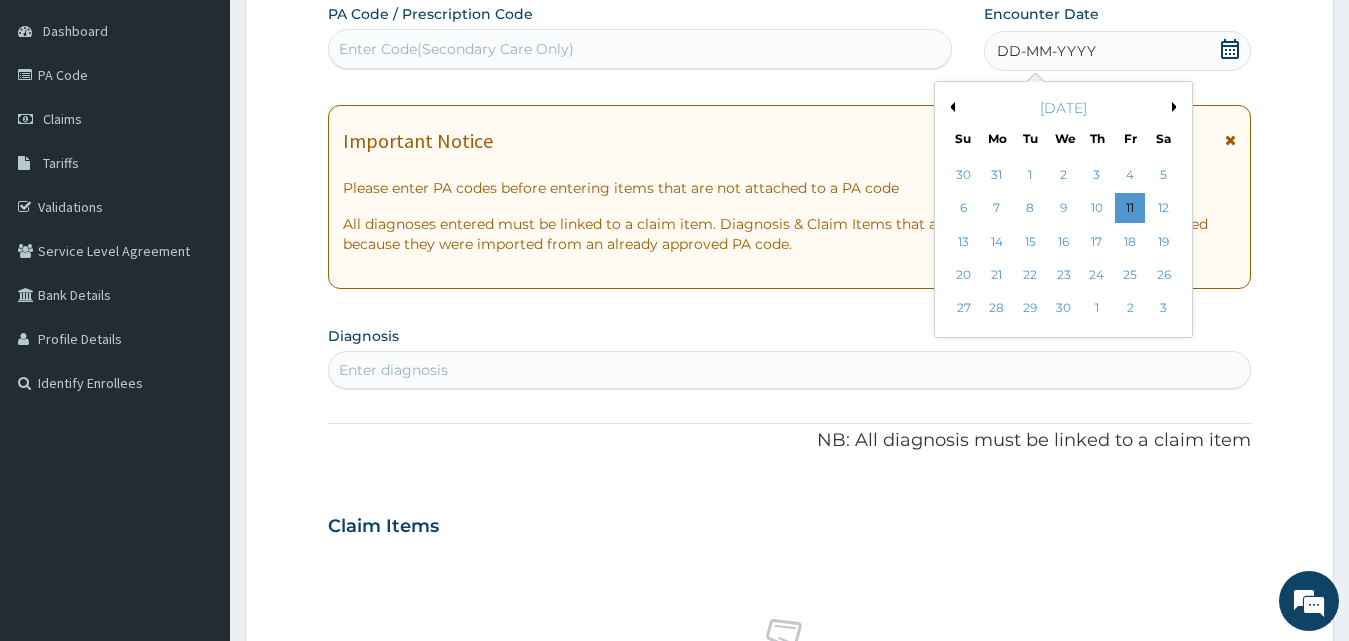 click on "Previous Month" at bounding box center [950, 107] 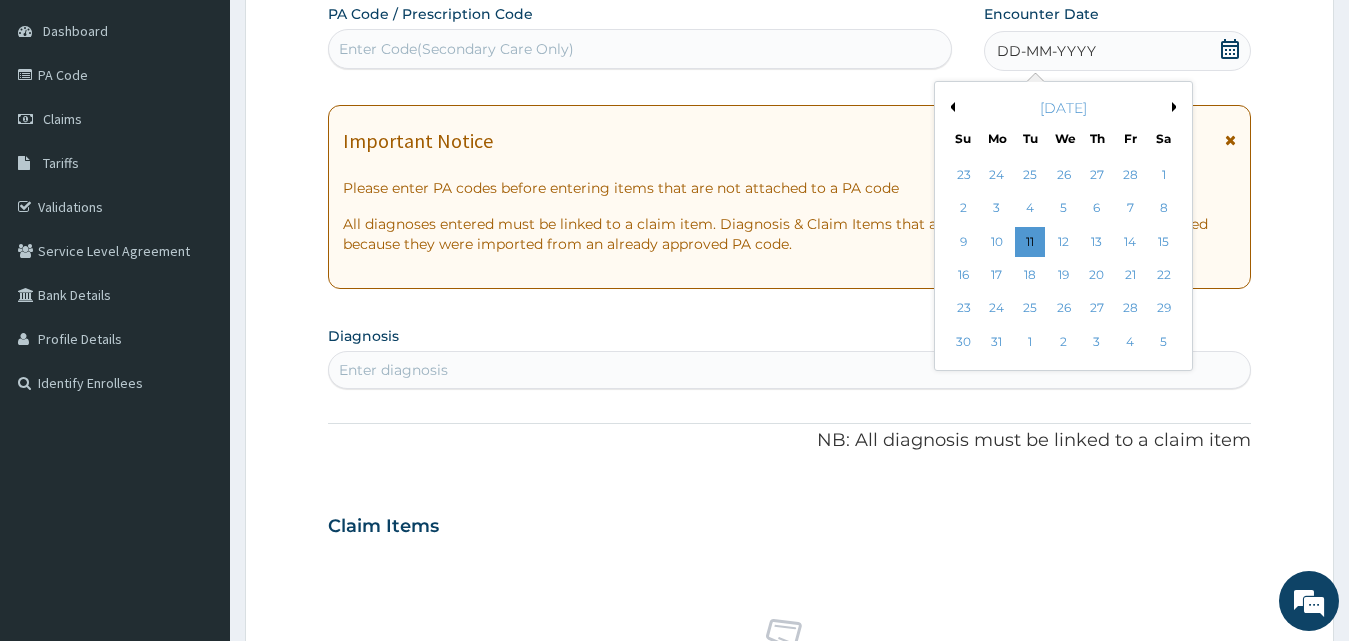 click on "Previous Month" at bounding box center [950, 107] 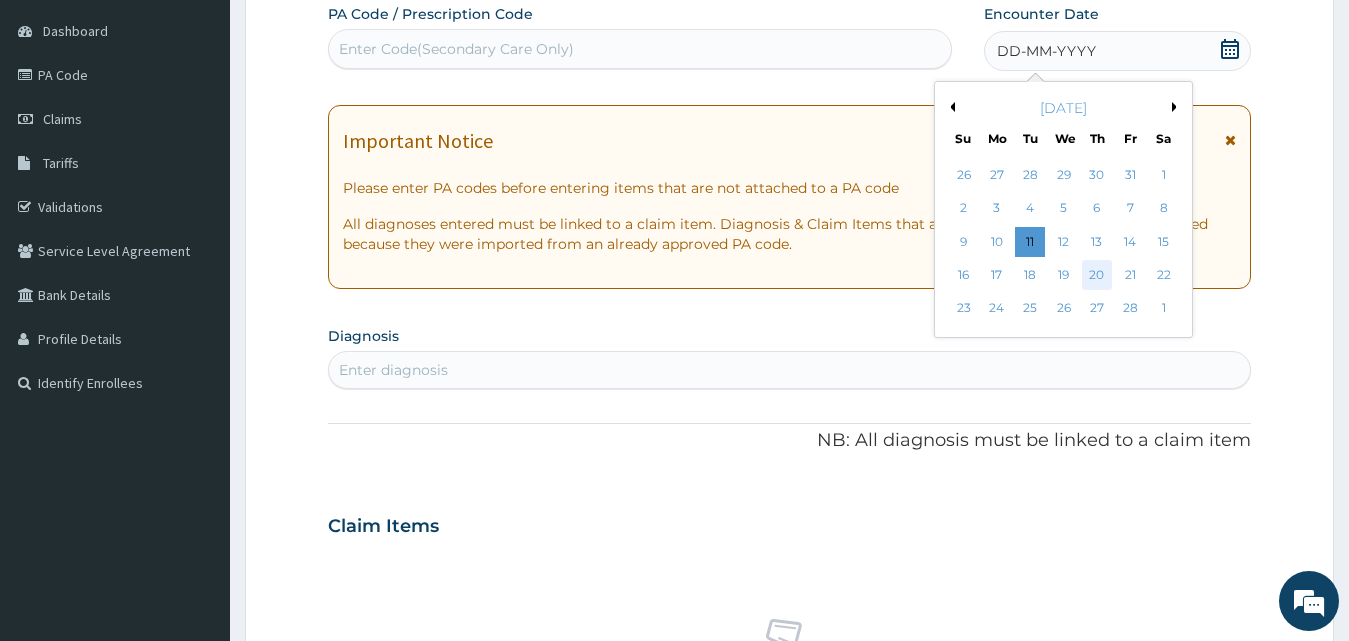 click on "20" at bounding box center (1097, 275) 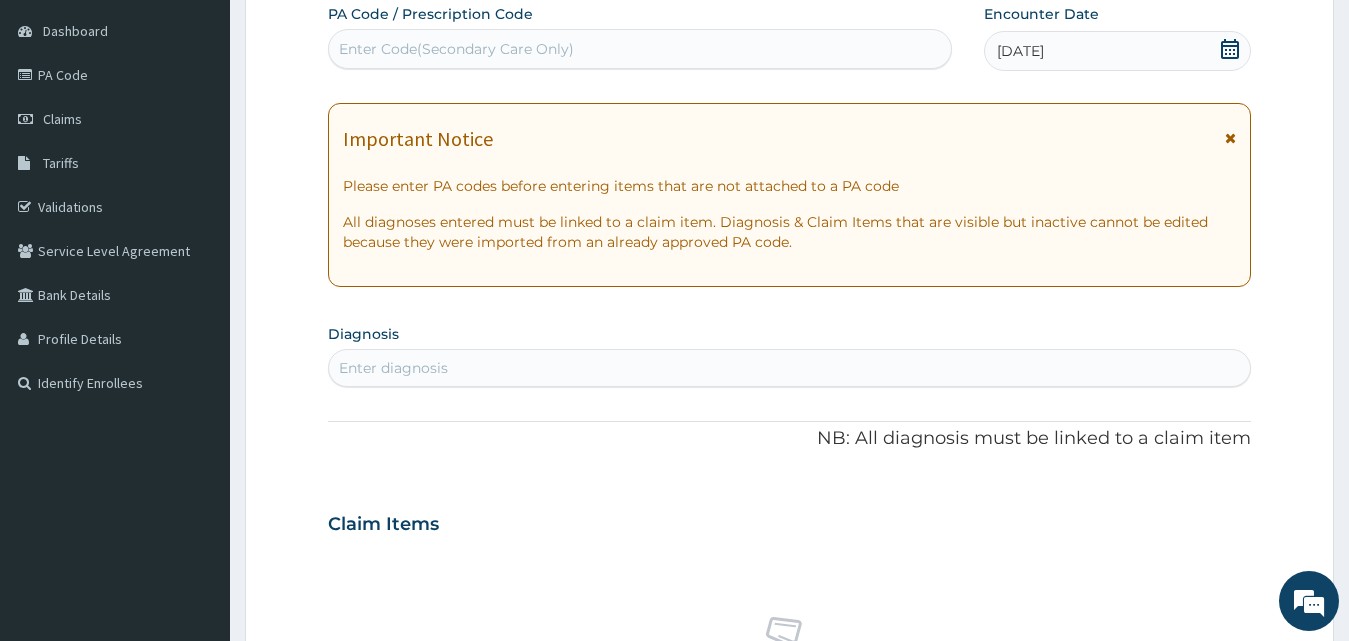 click on "Enter diagnosis" at bounding box center (790, 368) 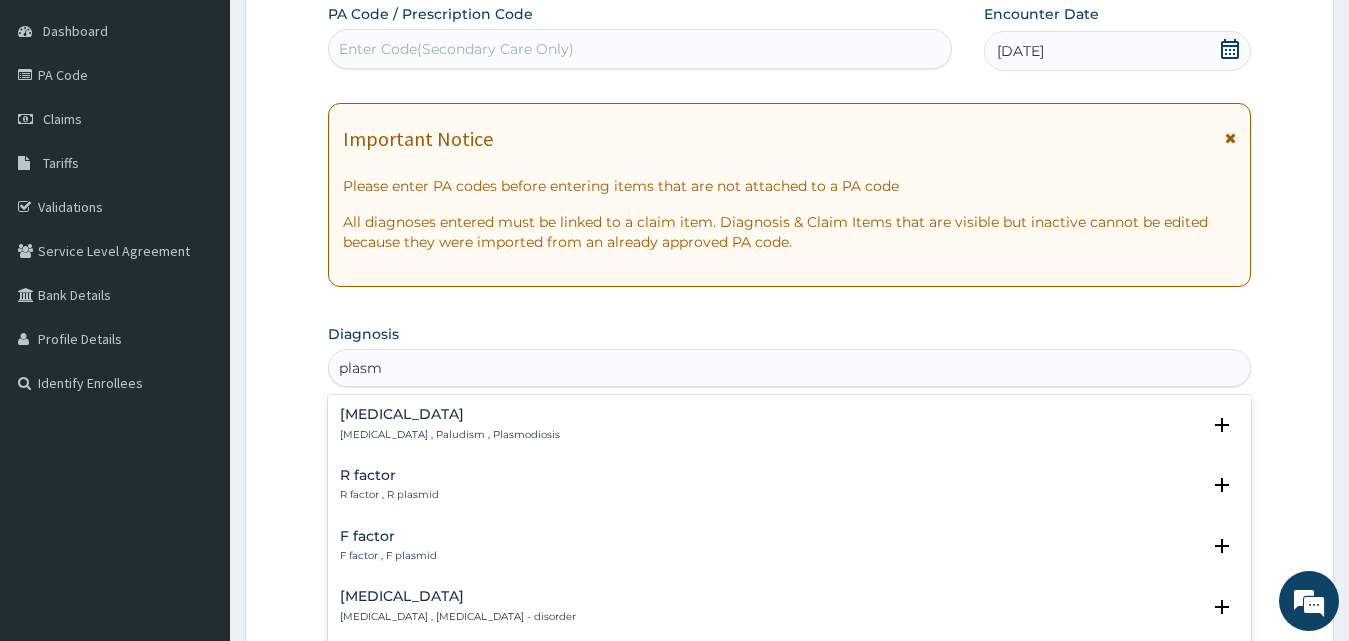 scroll, scrollTop: 0, scrollLeft: 0, axis: both 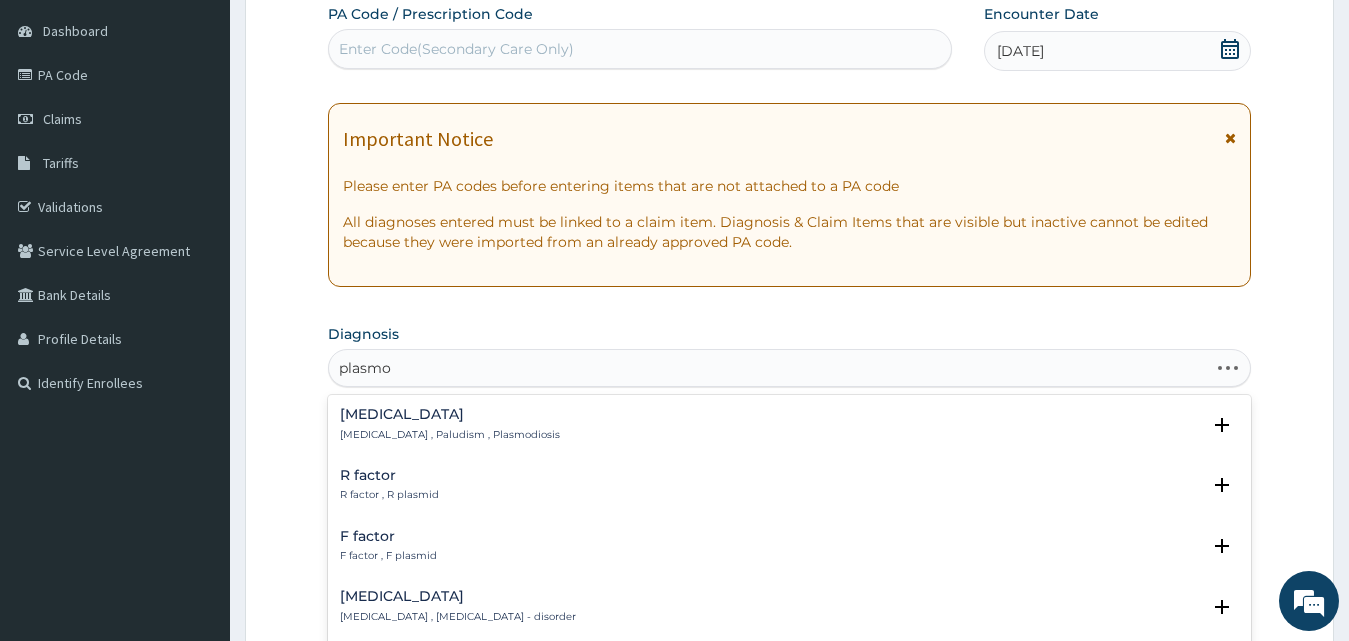type on "plasmod" 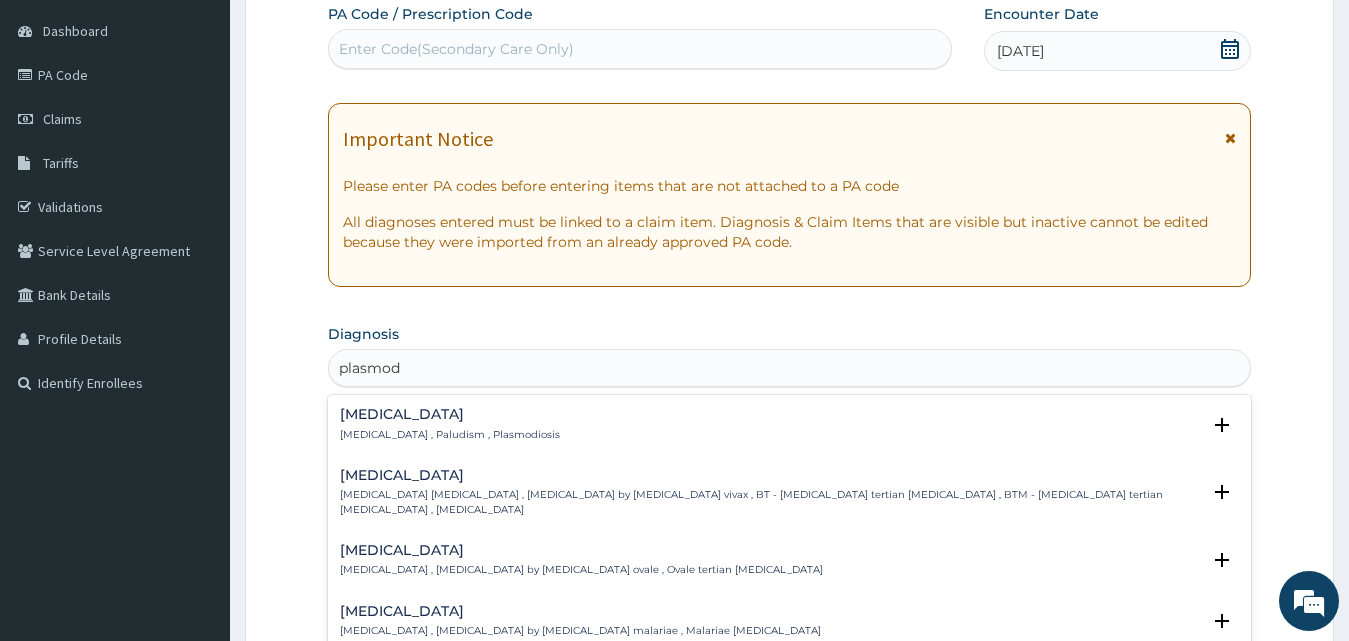 click on "Malaria Malaria , Paludism , Plasmodiosis" at bounding box center (450, 424) 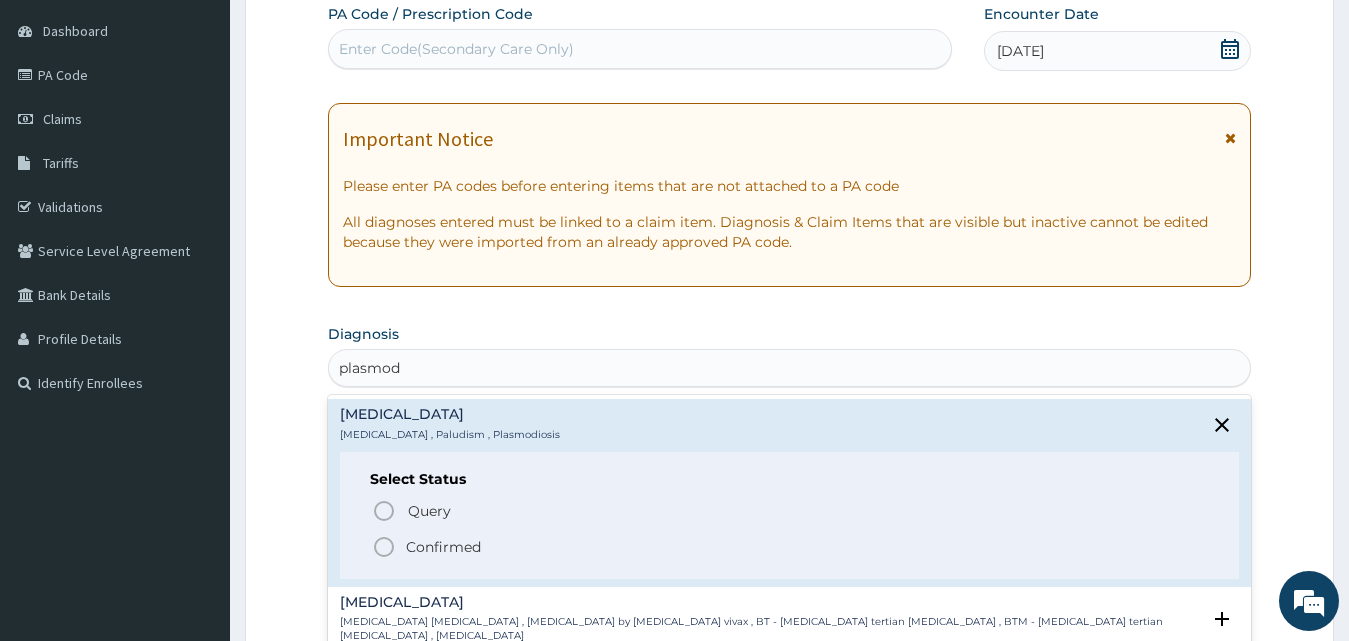 drag, startPoint x: 448, startPoint y: 548, endPoint x: 447, endPoint y: 438, distance: 110.00455 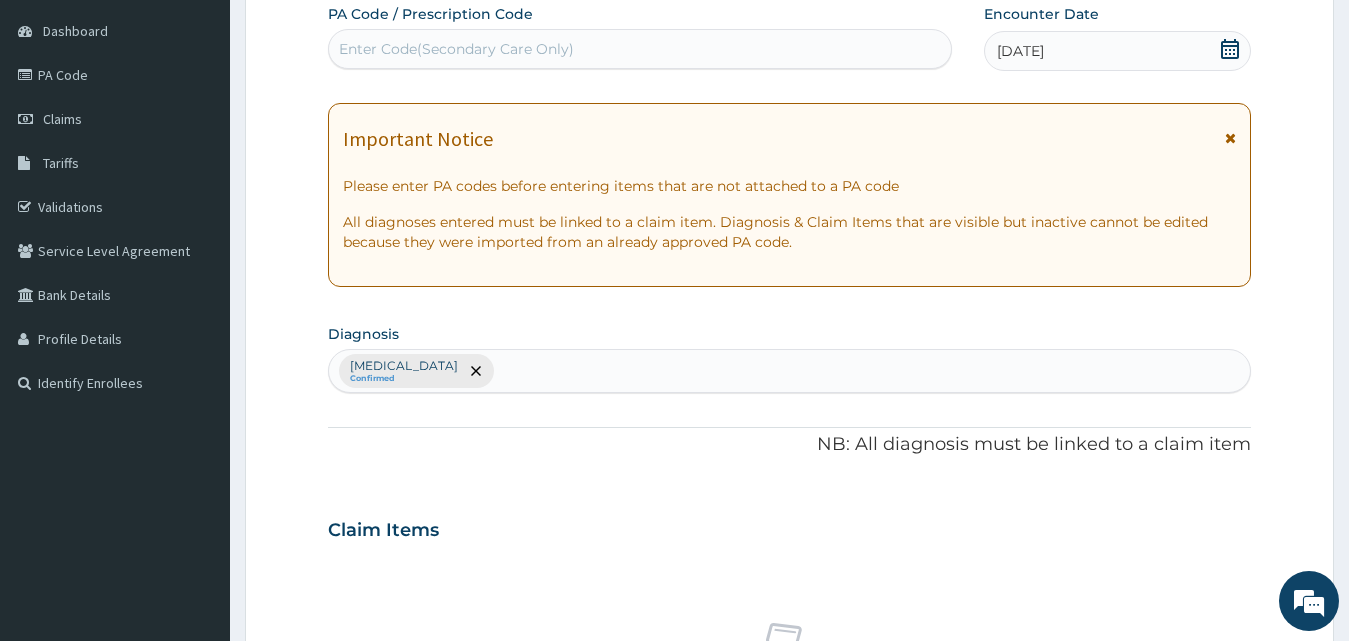 click on "Malaria Confirmed" at bounding box center (790, 371) 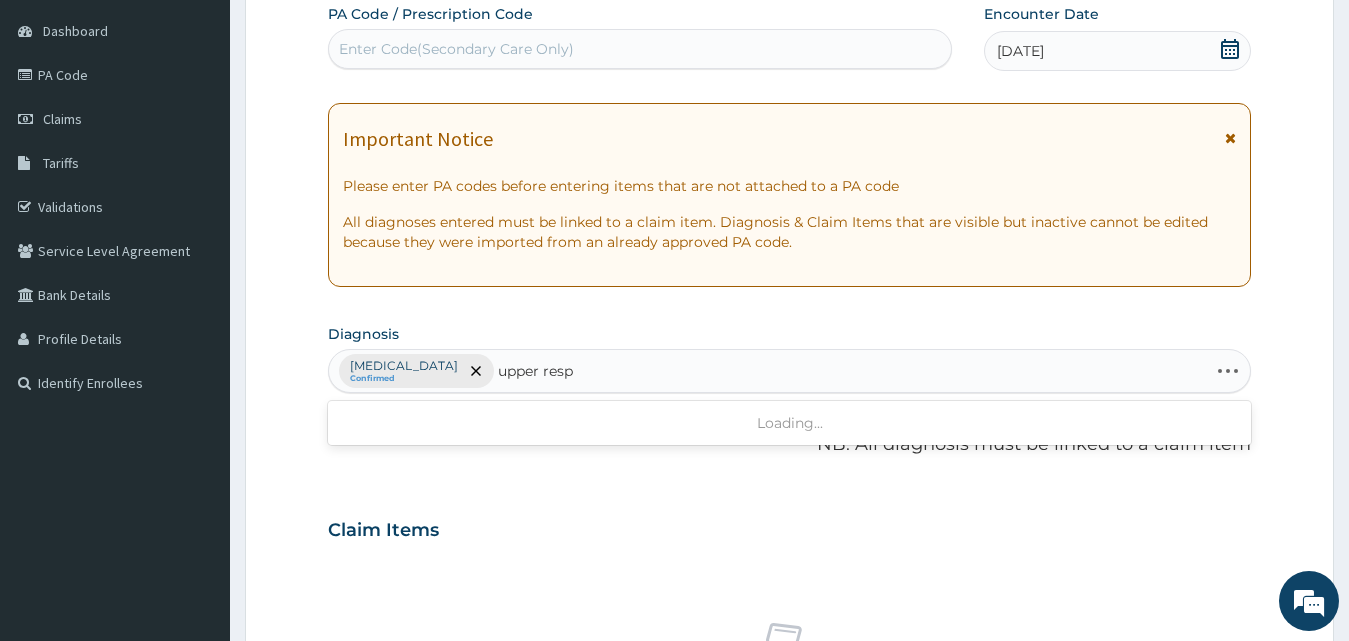 type on "upper respi" 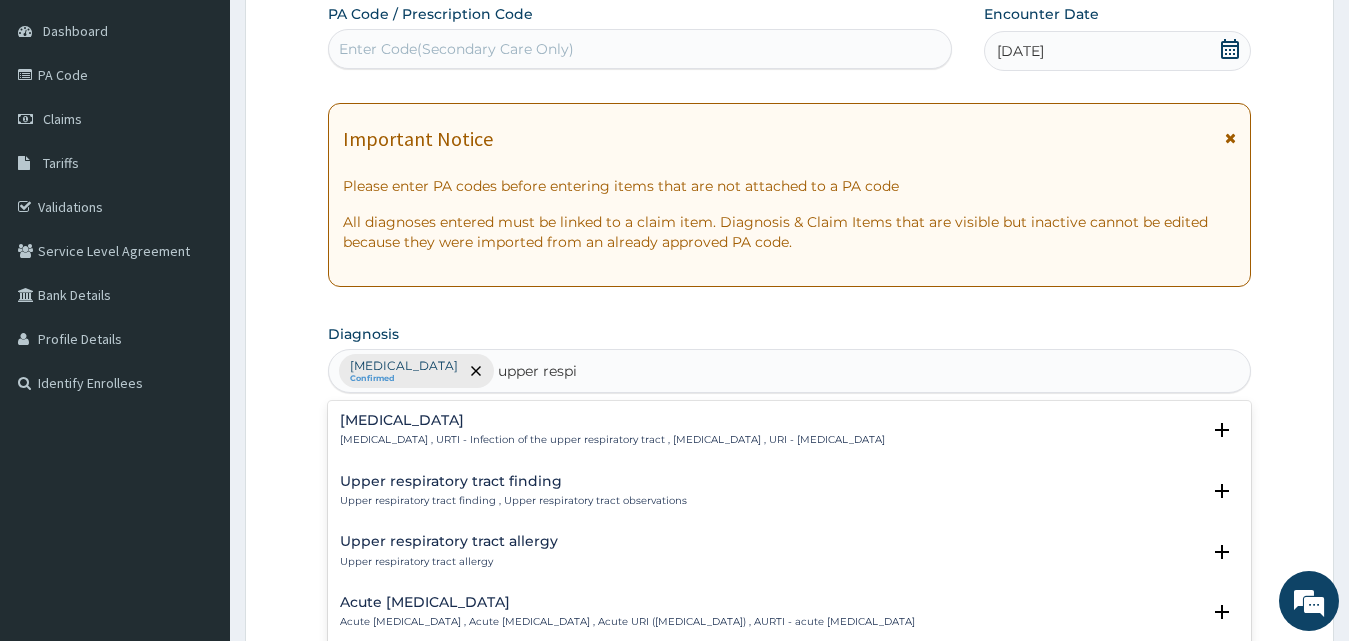 click on "Upper respiratory infection" at bounding box center (612, 420) 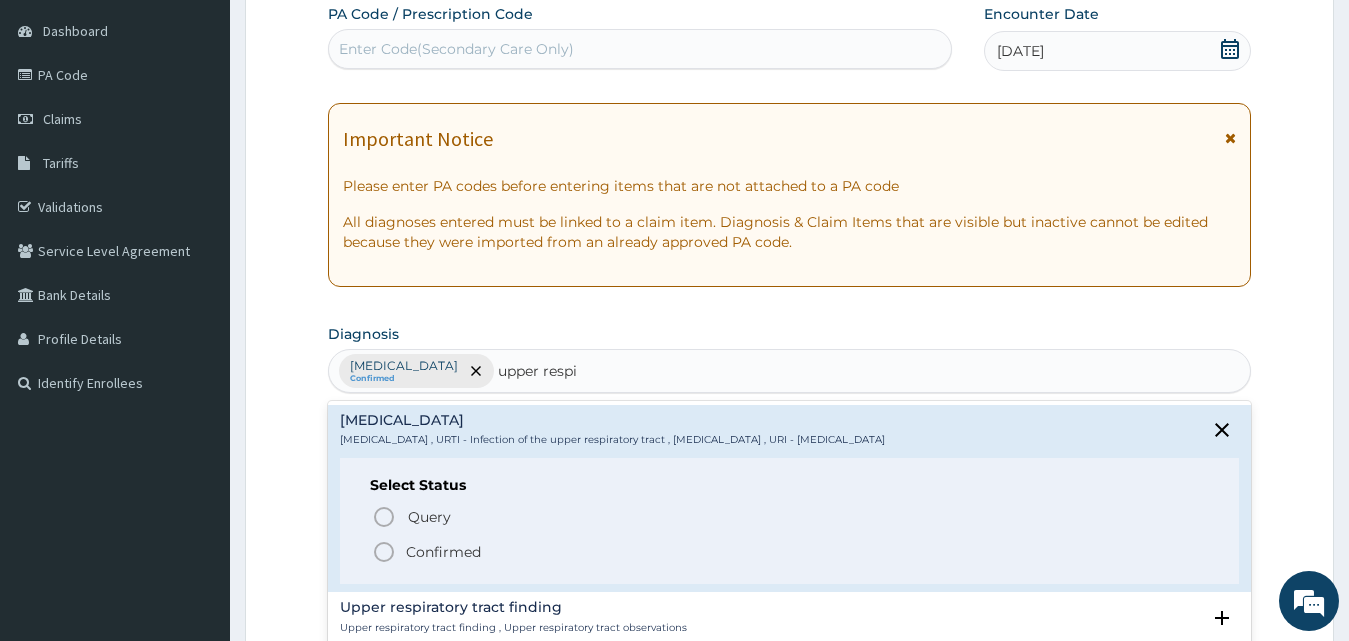 click on "Confirmed" at bounding box center (443, 552) 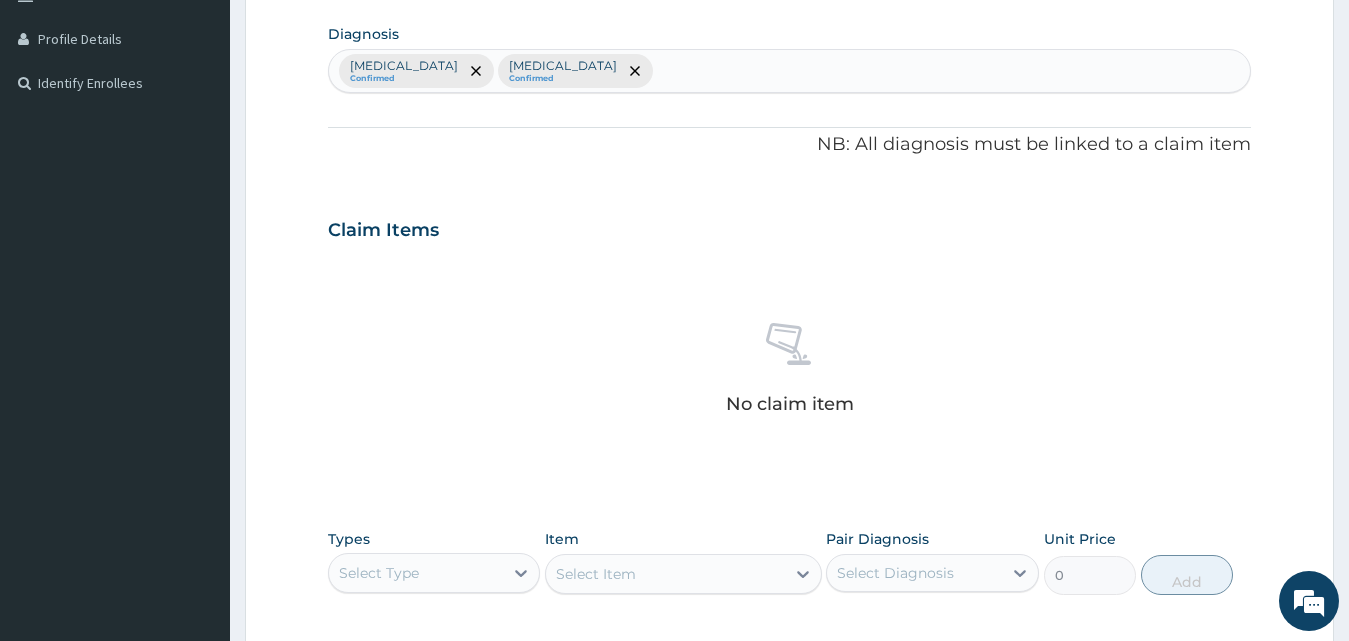 scroll, scrollTop: 801, scrollLeft: 0, axis: vertical 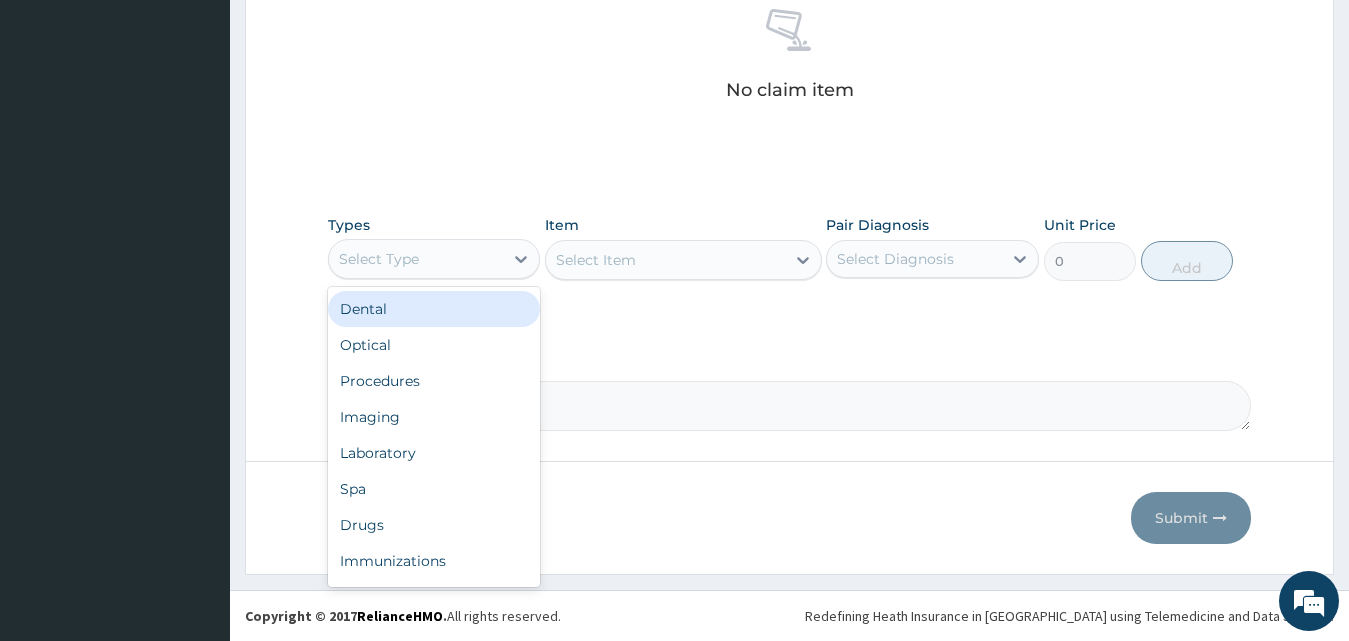 drag, startPoint x: 426, startPoint y: 259, endPoint x: 435, endPoint y: 355, distance: 96.42095 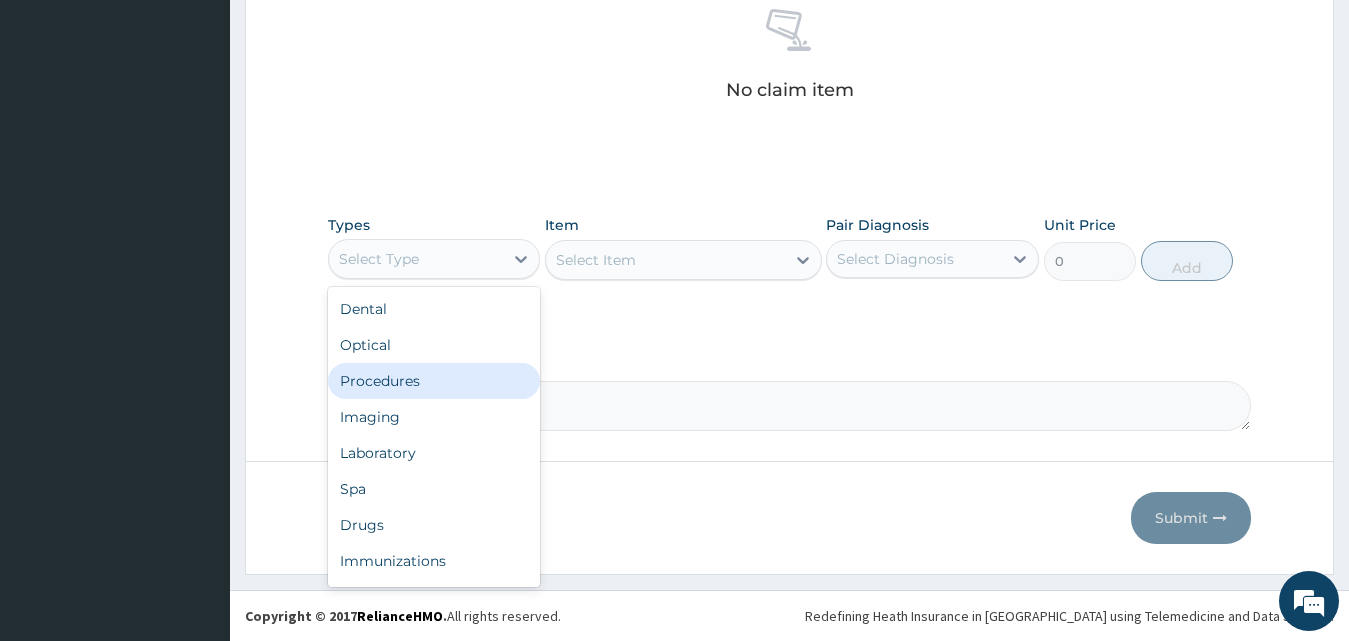 click on "Procedures" at bounding box center (434, 381) 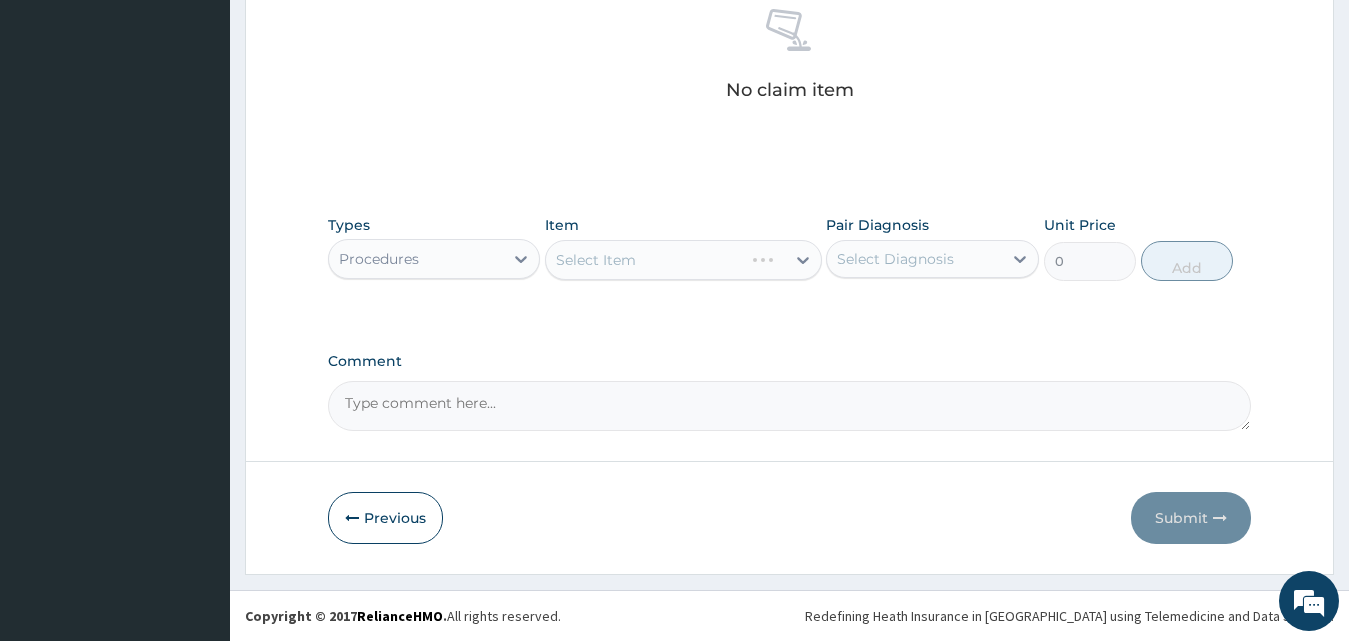 click on "Select Item" at bounding box center [683, 260] 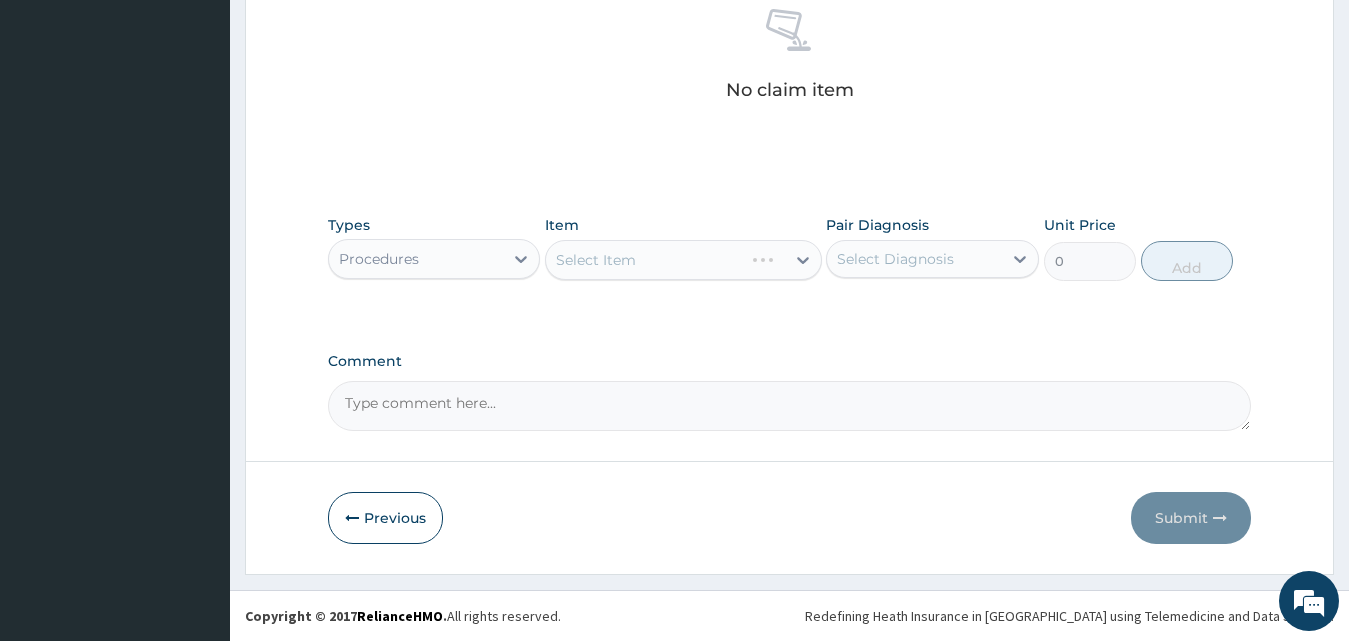 click on "Select Item" at bounding box center (683, 260) 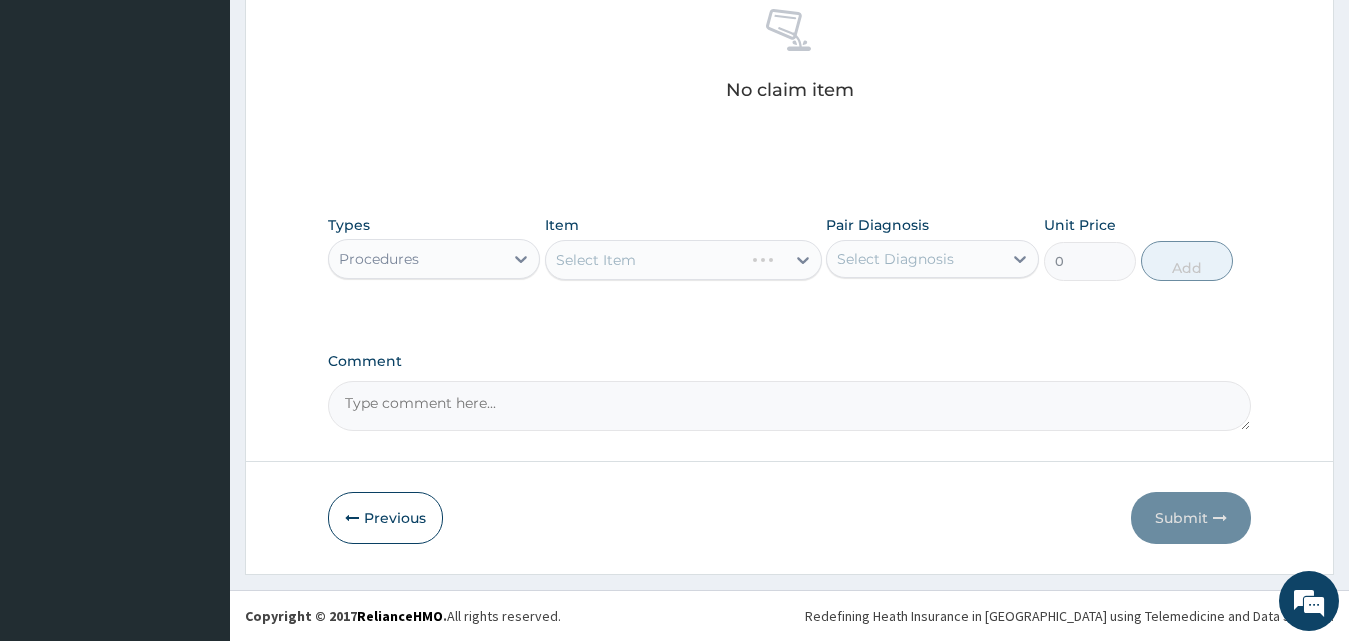 click on "Select Item" at bounding box center [683, 260] 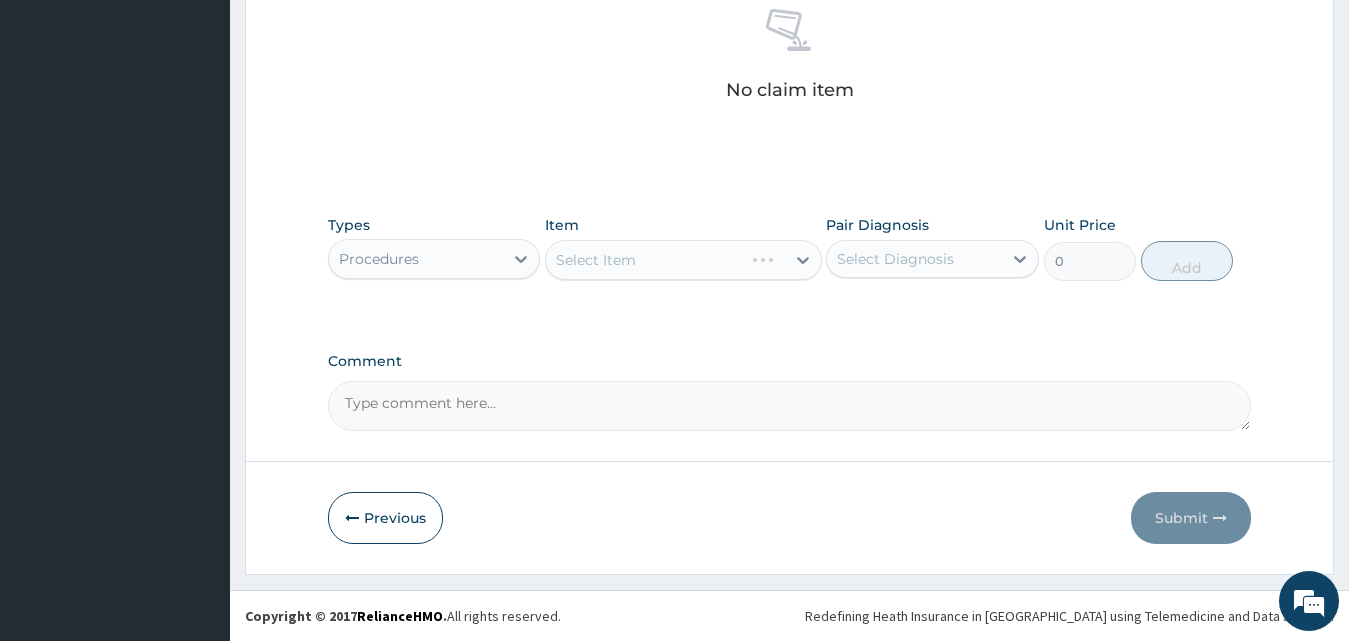 click on "Select Item" at bounding box center [683, 260] 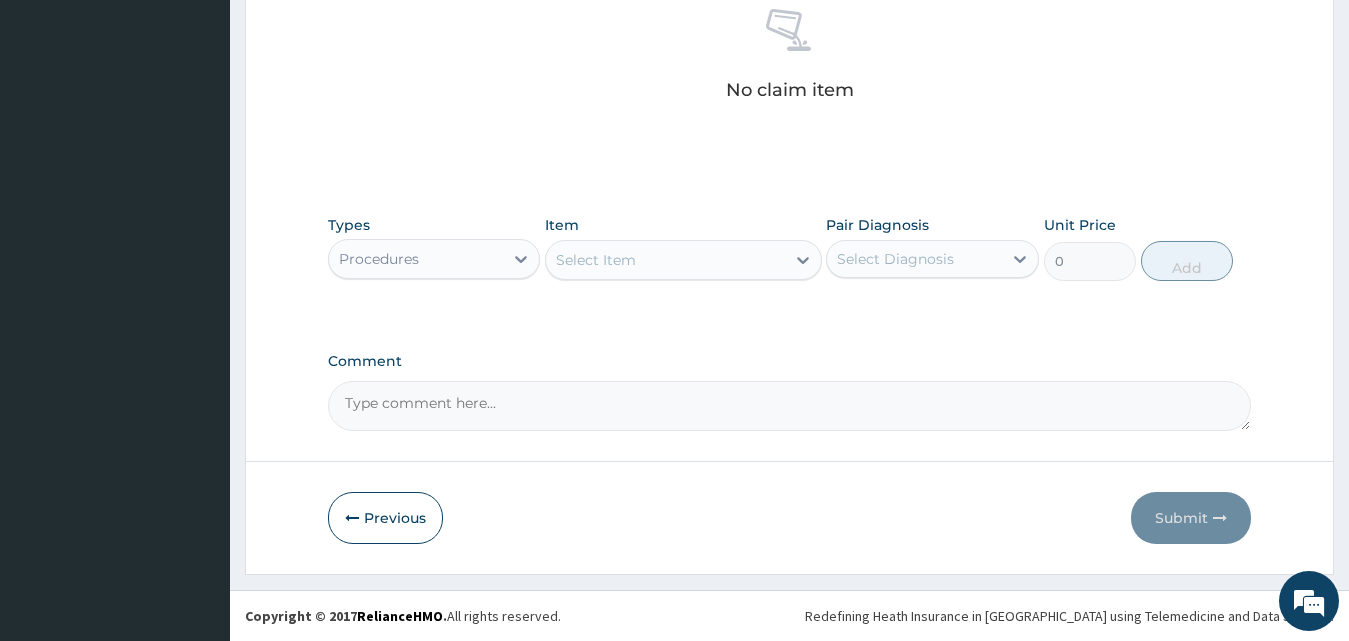 click on "Select Item" at bounding box center (683, 260) 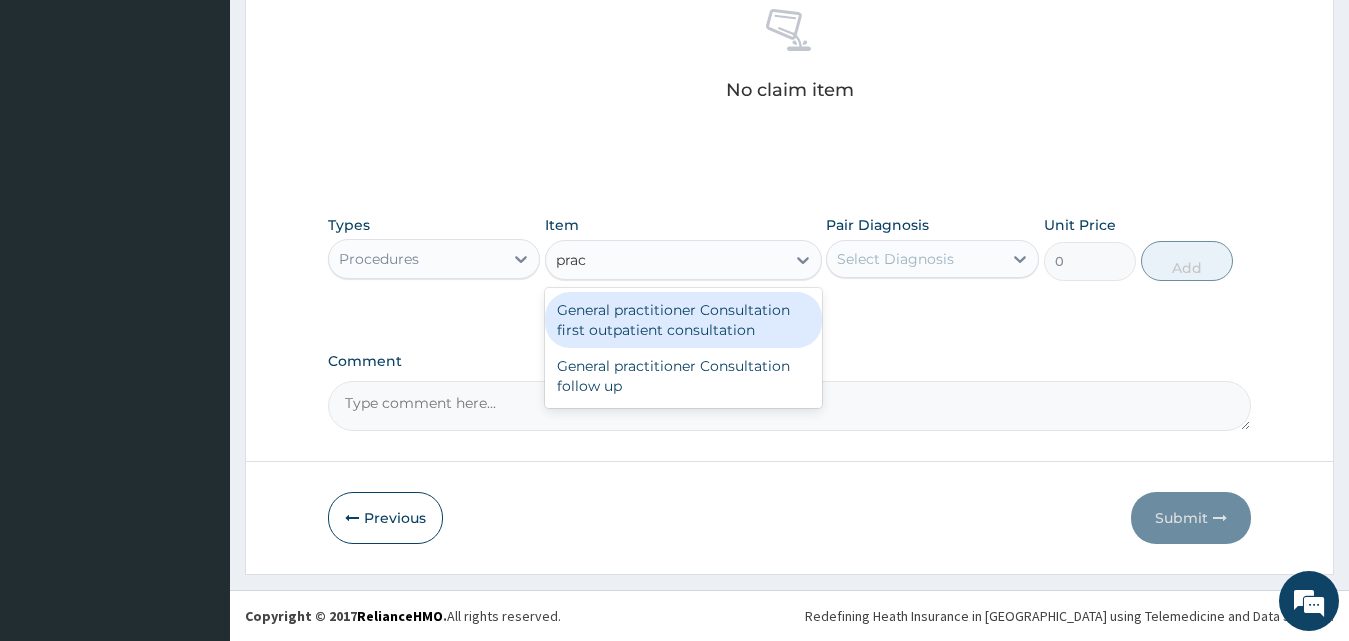 type on "pract" 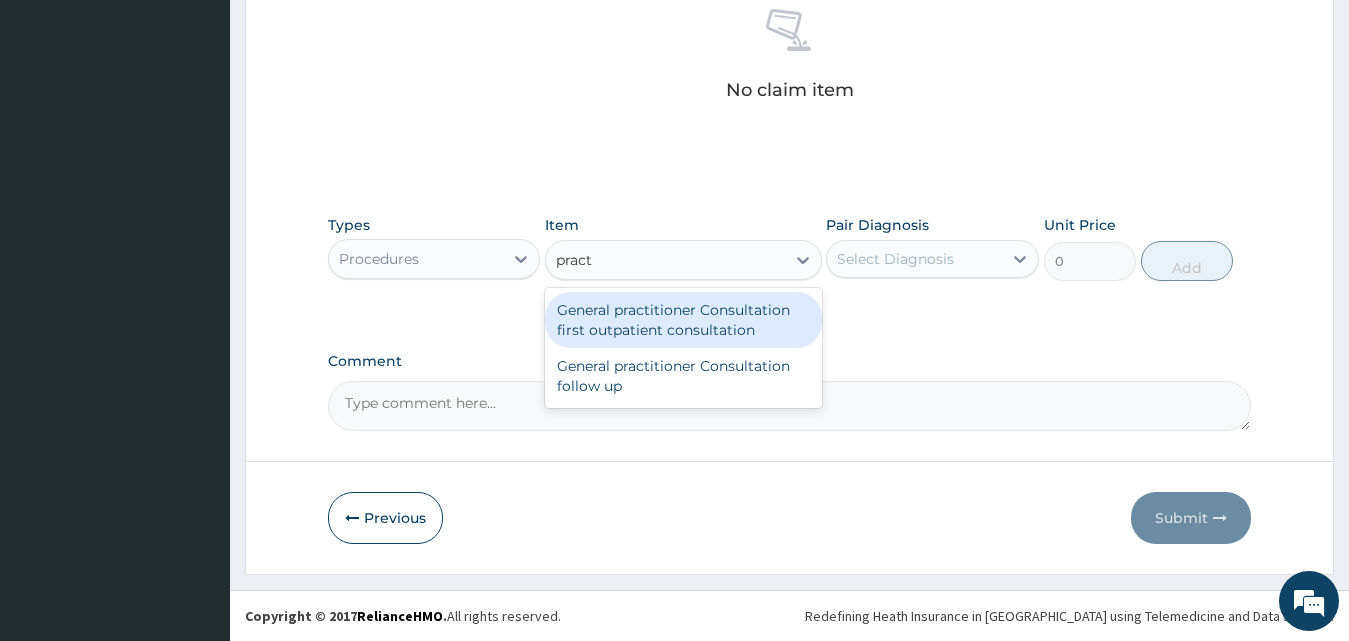 type 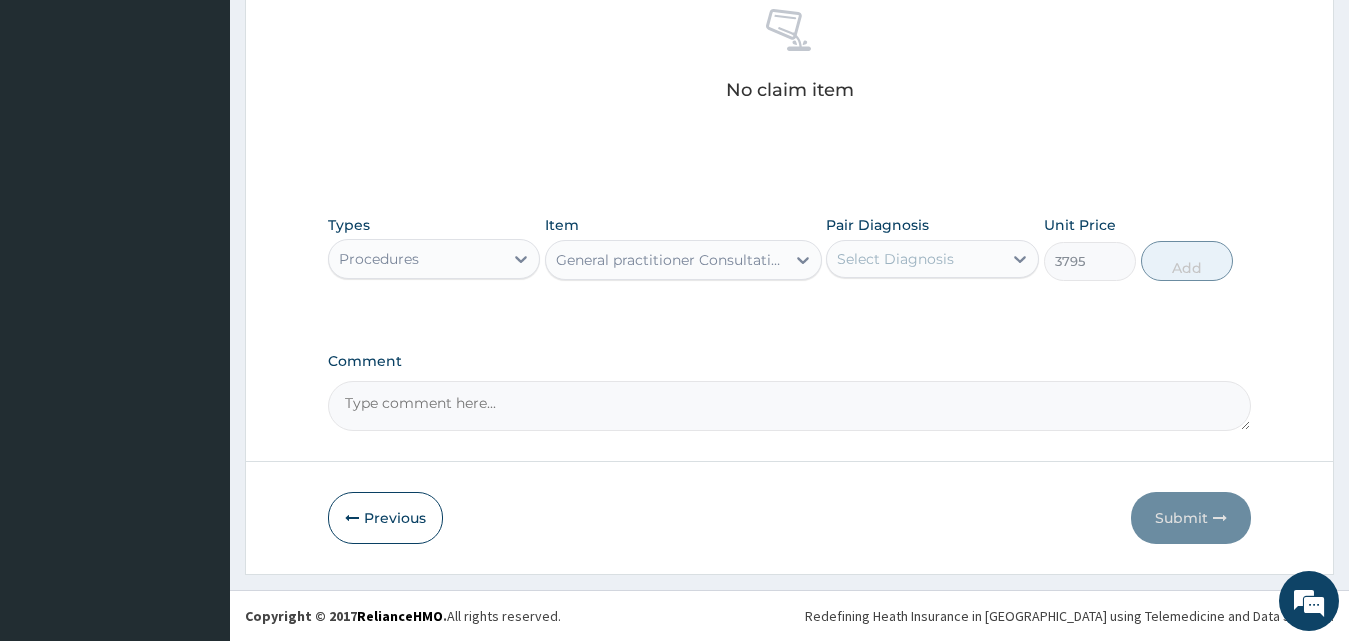click on "Select Diagnosis" at bounding box center (895, 259) 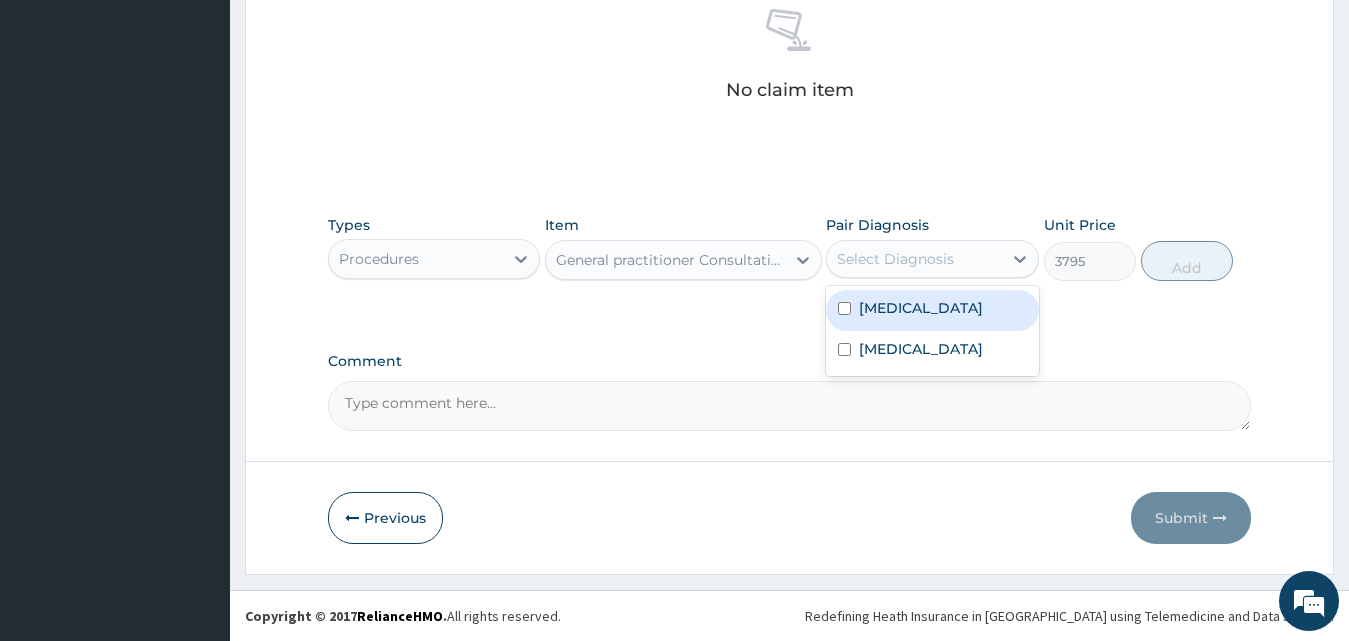 click on "Malaria" at bounding box center [932, 310] 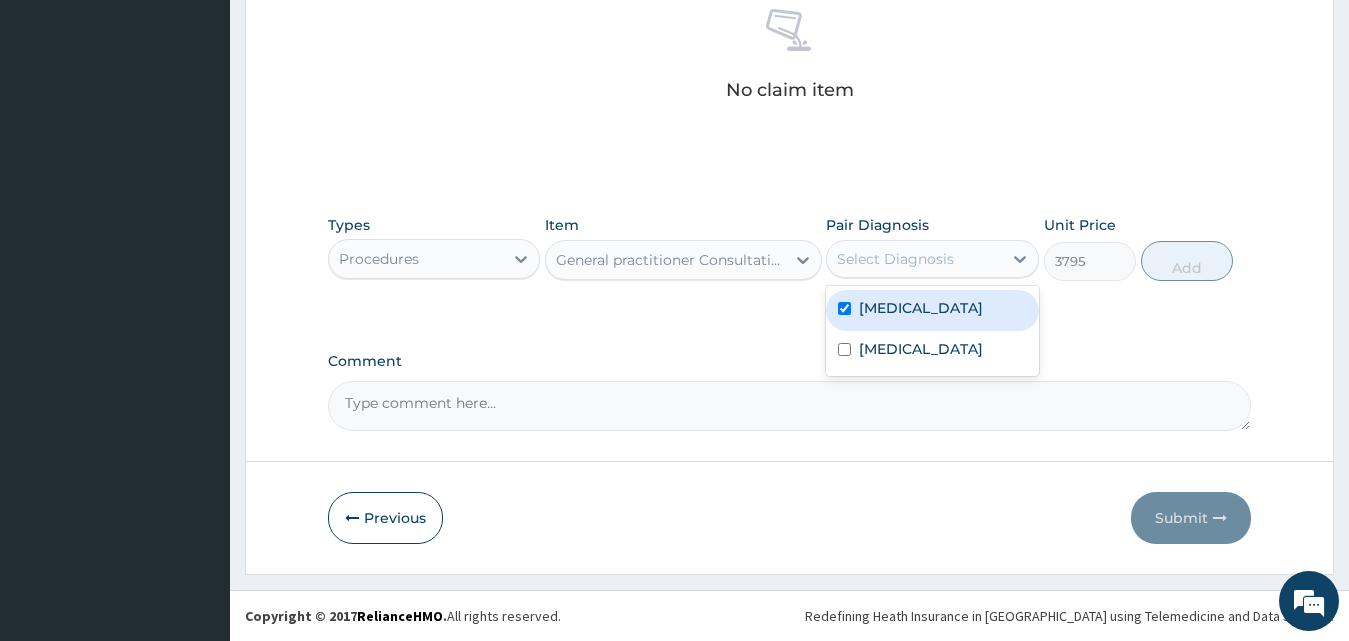 checkbox on "true" 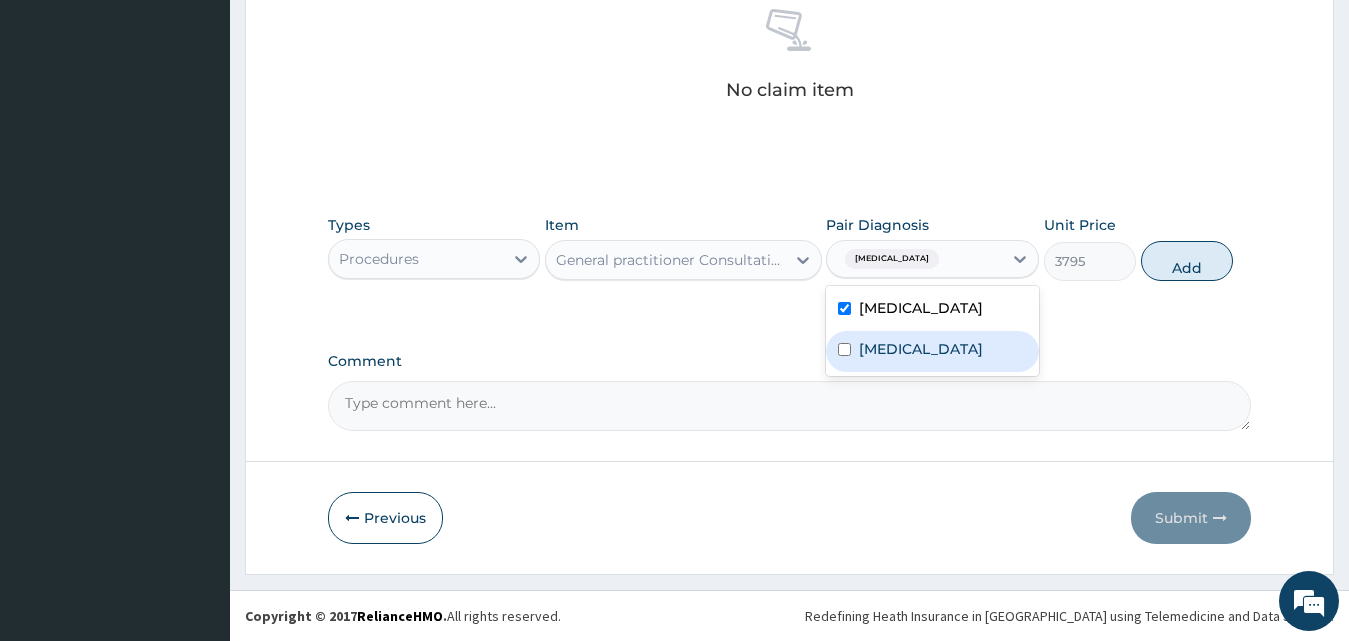 click on "Upper respiratory infection" at bounding box center [921, 349] 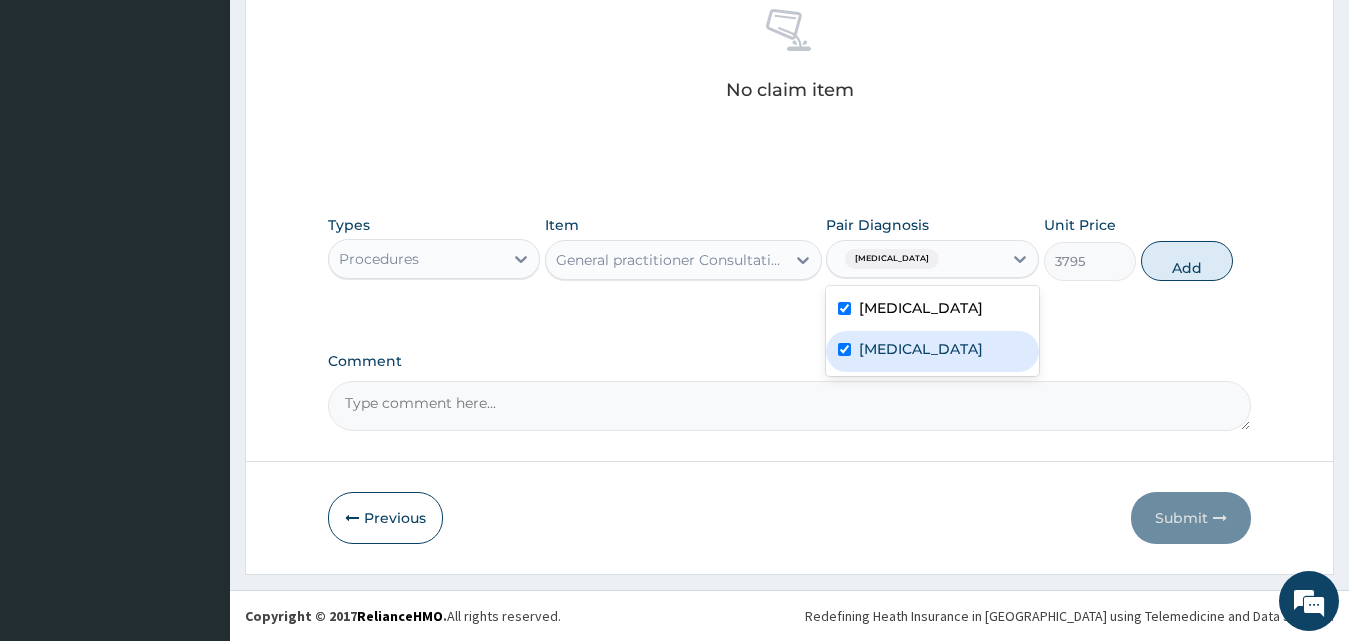 checkbox on "true" 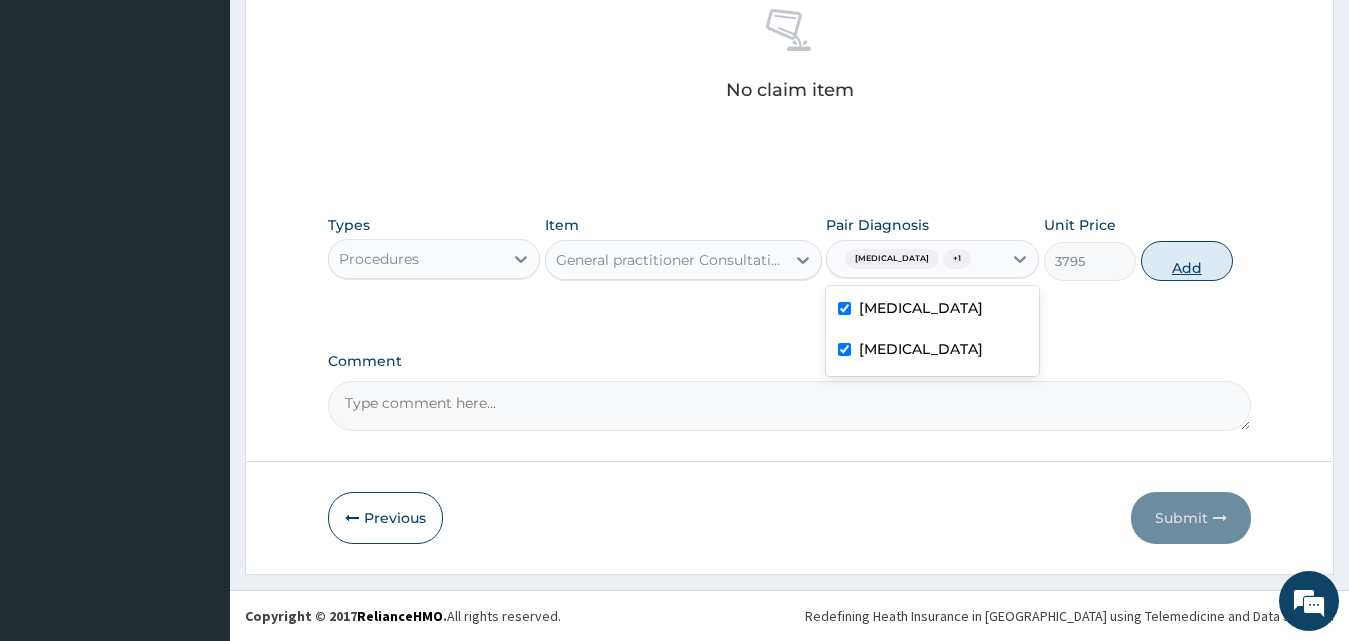 click on "Add" at bounding box center (1187, 261) 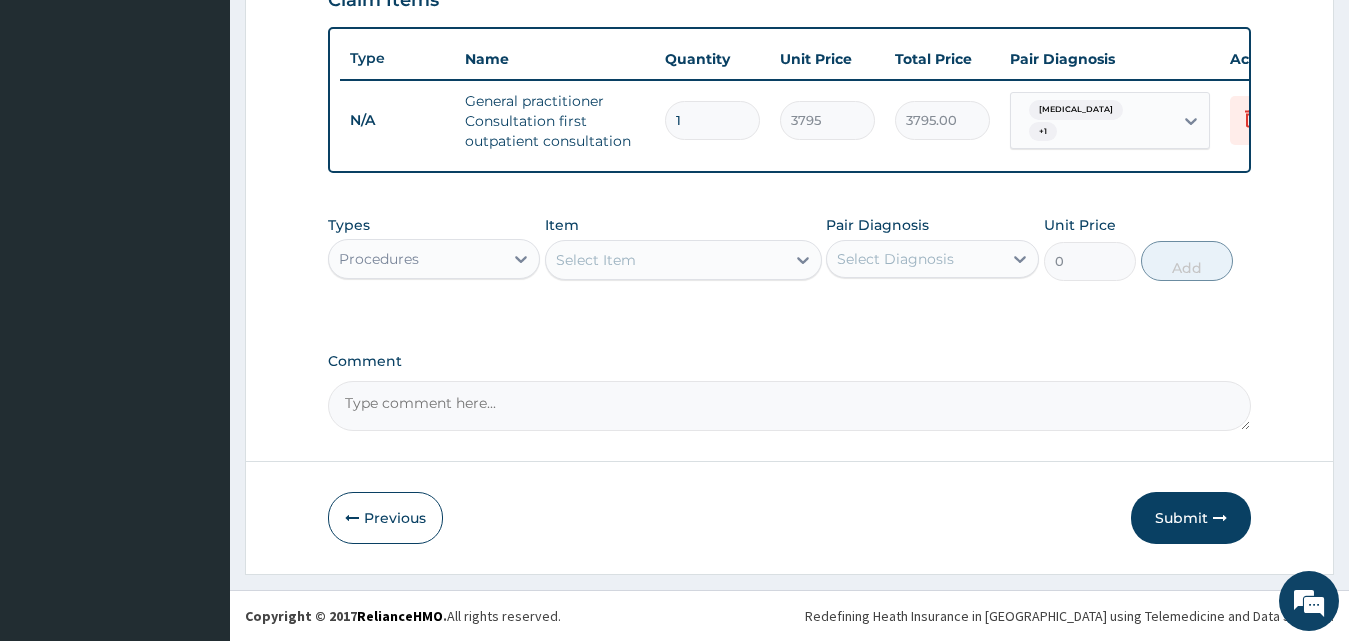 scroll, scrollTop: 734, scrollLeft: 0, axis: vertical 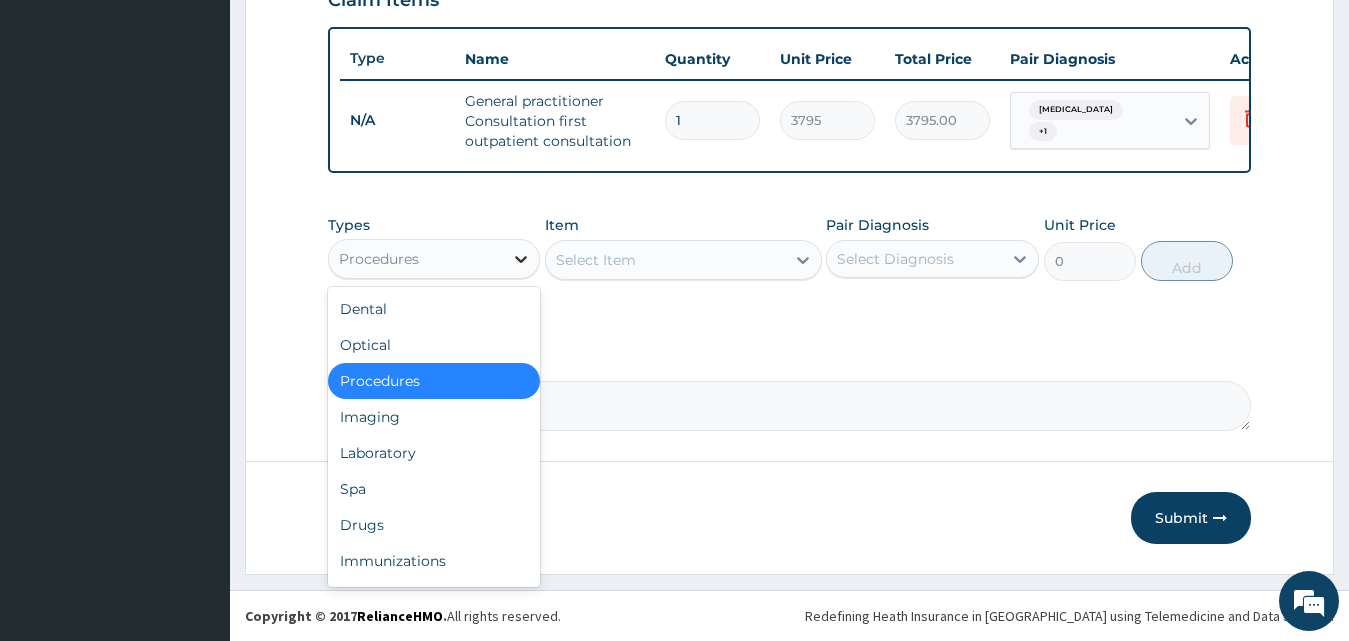 click at bounding box center [521, 259] 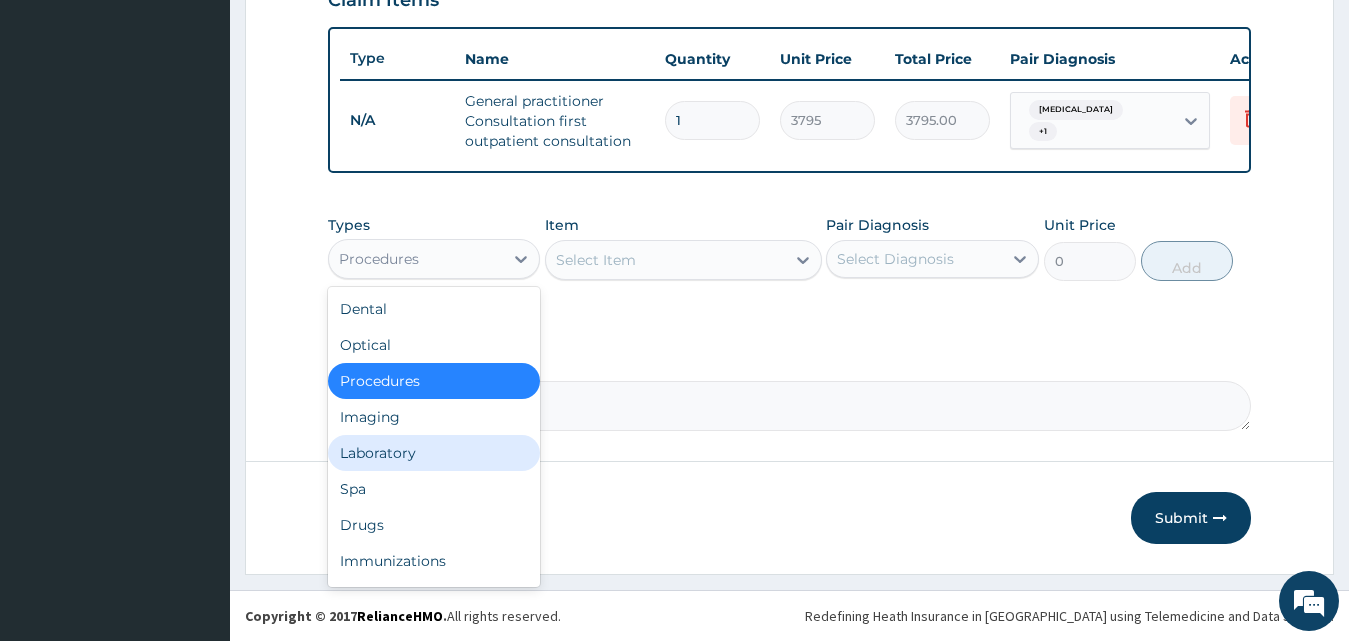 click on "Laboratory" at bounding box center (434, 453) 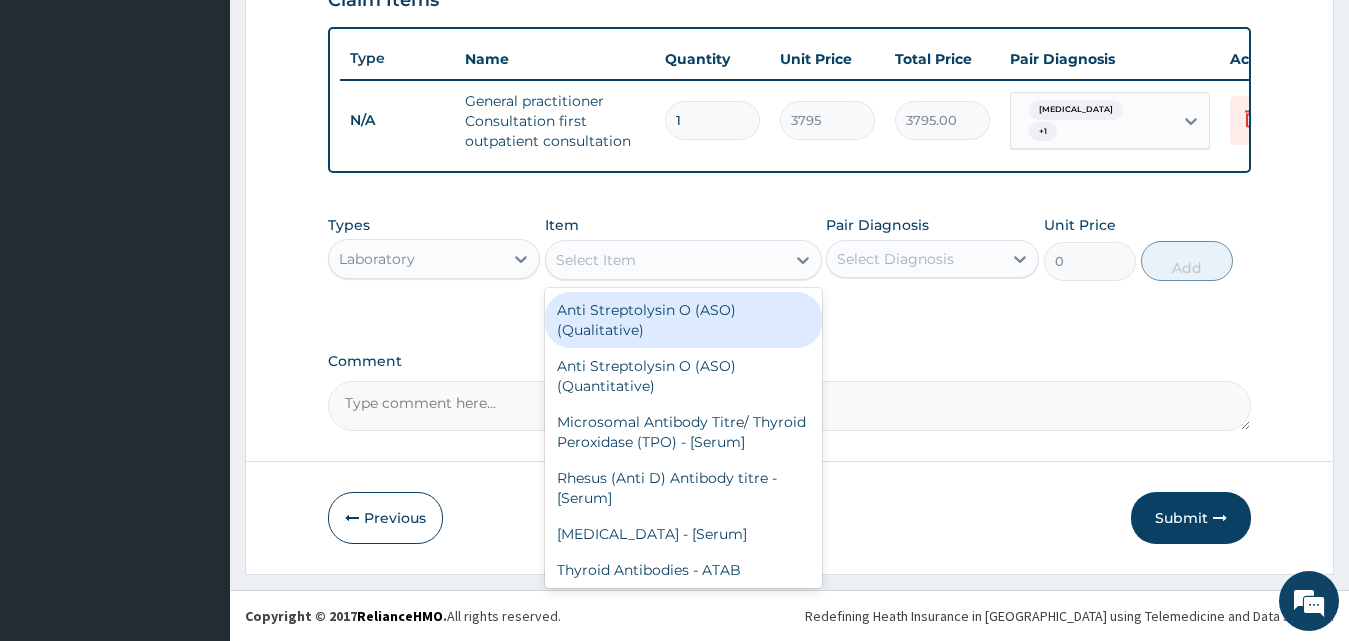 click on "Select Item" at bounding box center (596, 260) 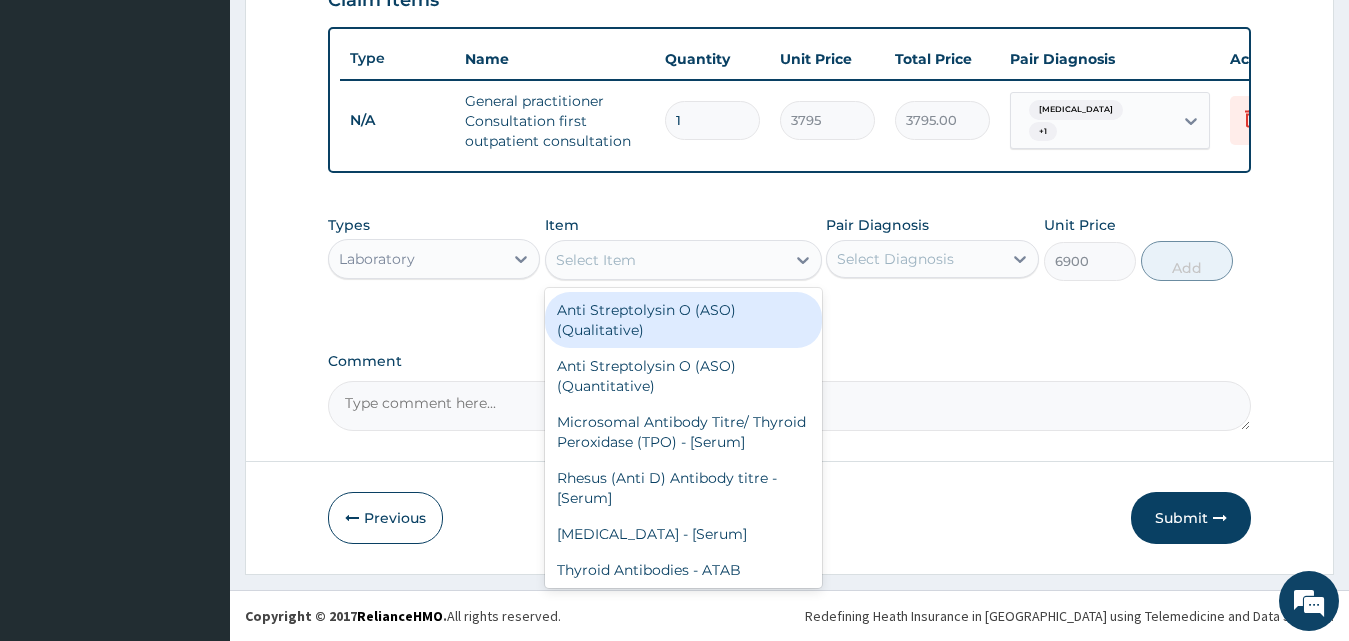 click on "PA Code / Prescription Code Enter Code(Secondary Care Only) Encounter Date 20-02-2025 Important Notice Please enter PA codes before entering items that are not attached to a PA code   All diagnoses entered must be linked to a claim item. Diagnosis & Claim Items that are visible but inactive cannot be edited because they were imported from an already approved PA code. Diagnosis Malaria Confirmed Upper respiratory infection Confirmed NB: All diagnosis must be linked to a claim item Claim Items Type Name Quantity Unit Price Total Price Pair Diagnosis Actions N/A General practitioner Consultation first outpatient consultation 1 3795 3795.00 Malaria  + 1 Delete Types Laboratory Item option General practitioner Consultation first outpatient consultation, selected. Select Item Anti Streptolysin O (ASO) (Qualitative) Anti Streptolysin O (ASO) (Quantitative) Microsomal Antibody Titre/ Thyroid Peroxidase (TPO) - [Serum] Rhesus (Anti D) Antibody titre - [Serum] Thyroglobulin - [Serum] Thyroid Antibodies - ATAB VDRL UREA" at bounding box center [790, -48] 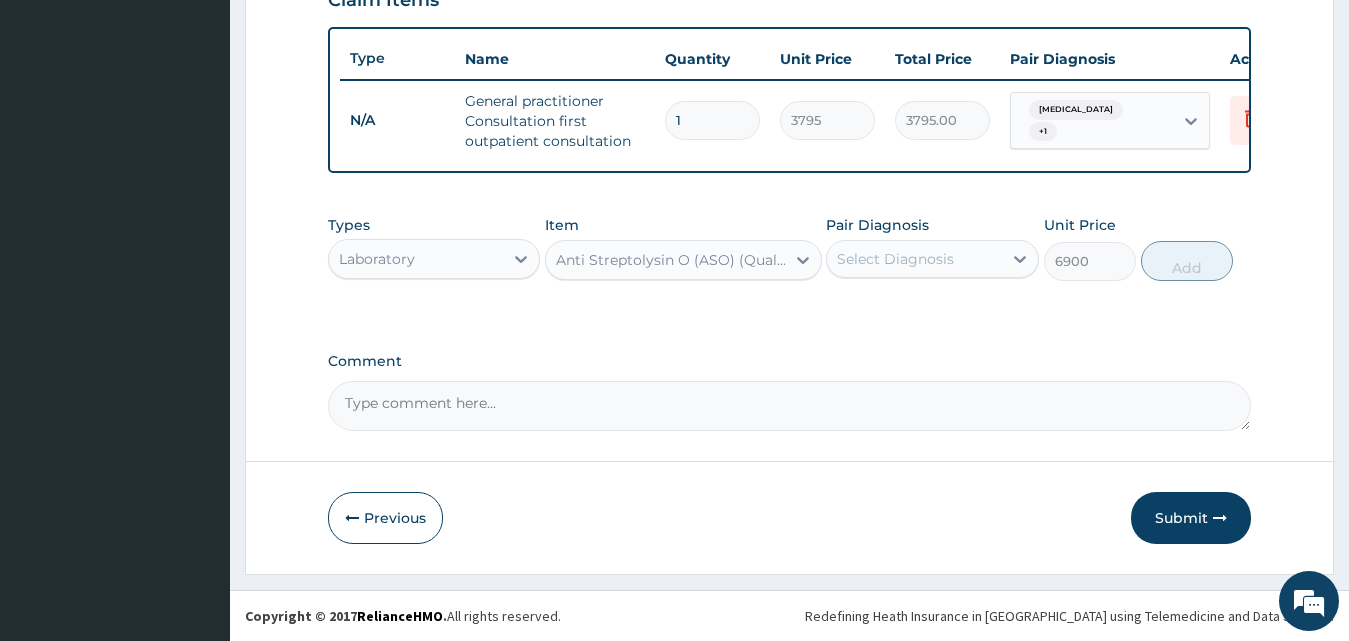 click on "Laboratory" at bounding box center [434, 259] 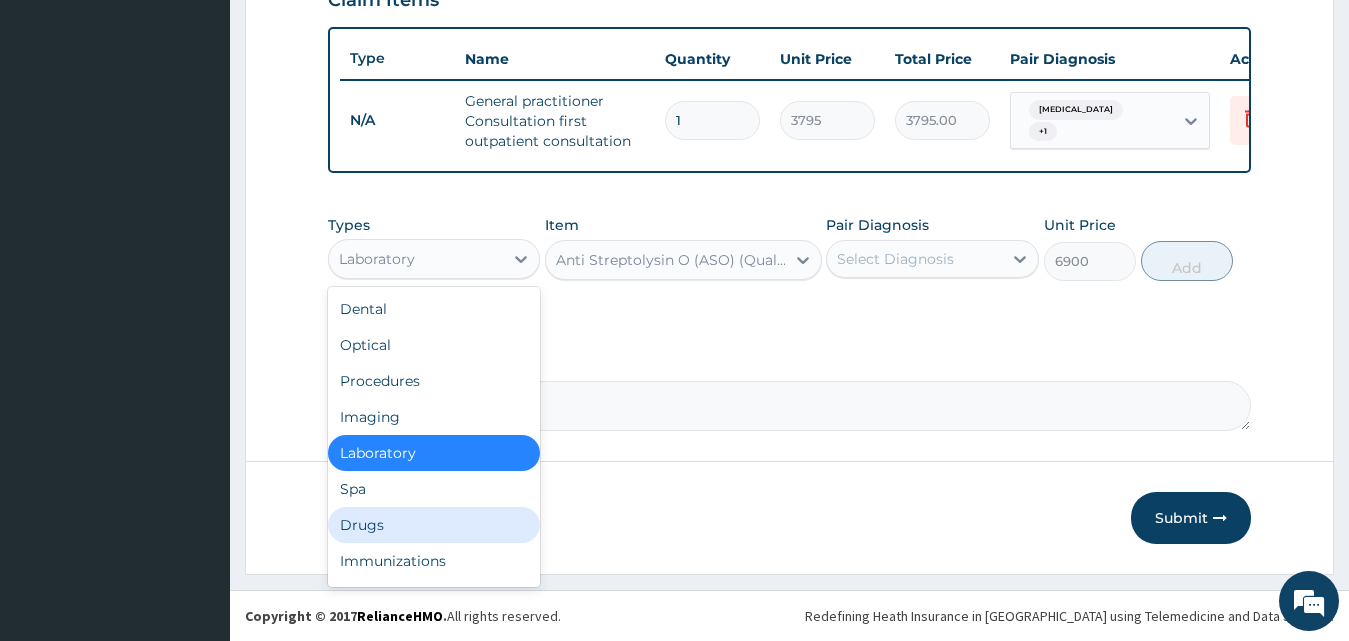 click on "Drugs" at bounding box center (434, 525) 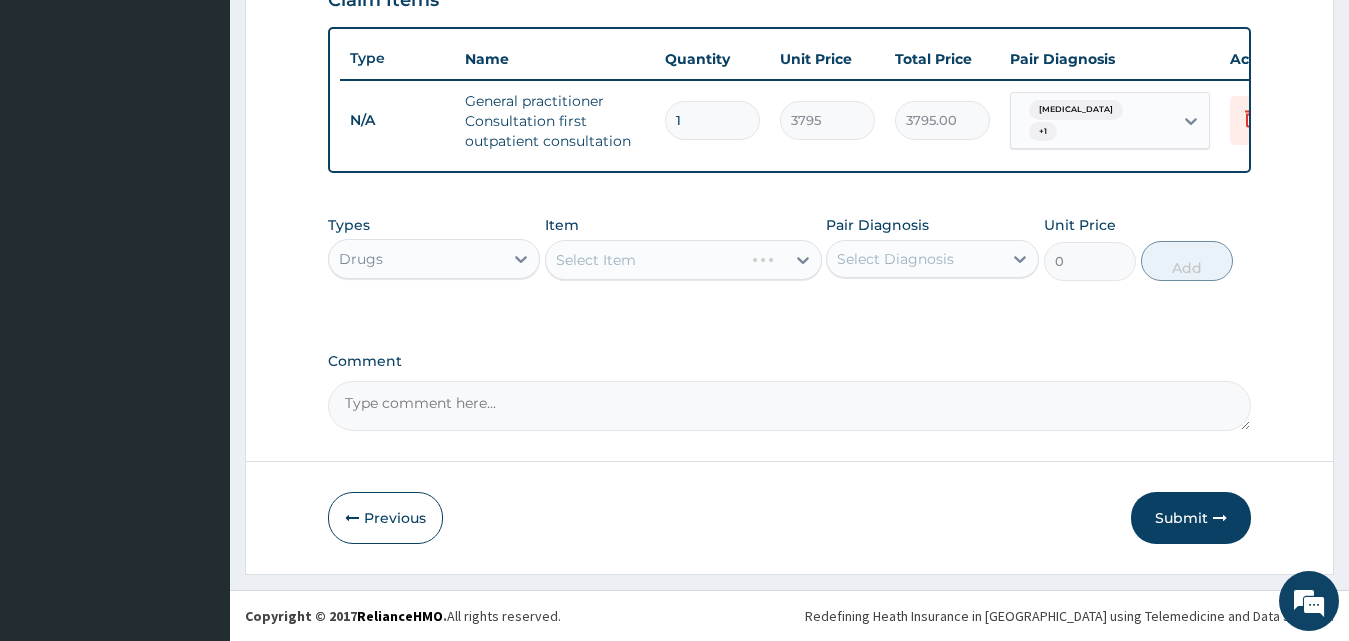 click on "Select Item" at bounding box center (683, 260) 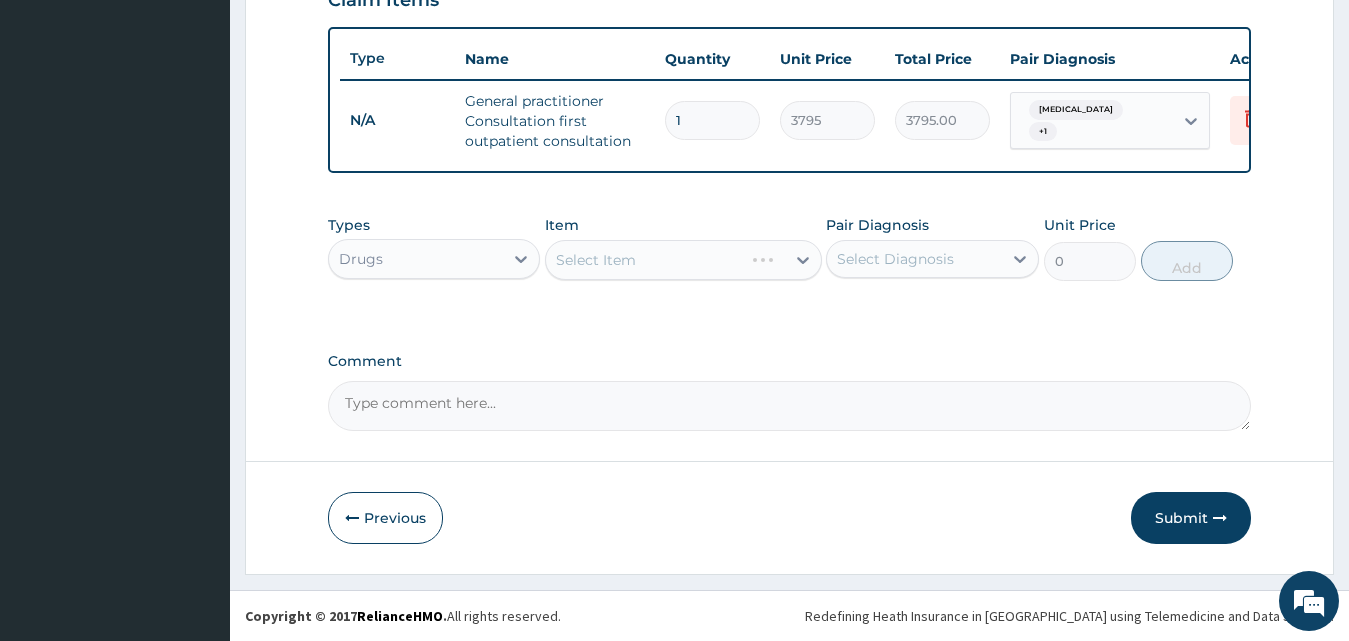 click on "Select Item" at bounding box center (683, 260) 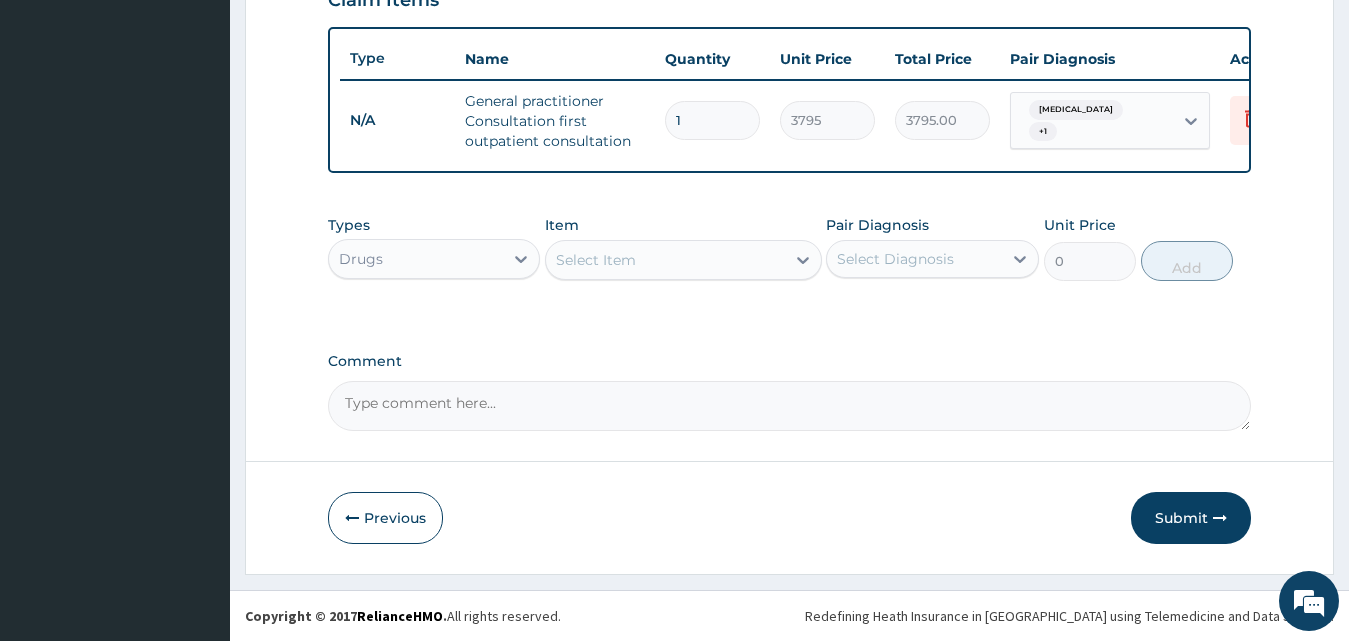 click on "Select Item" at bounding box center [665, 260] 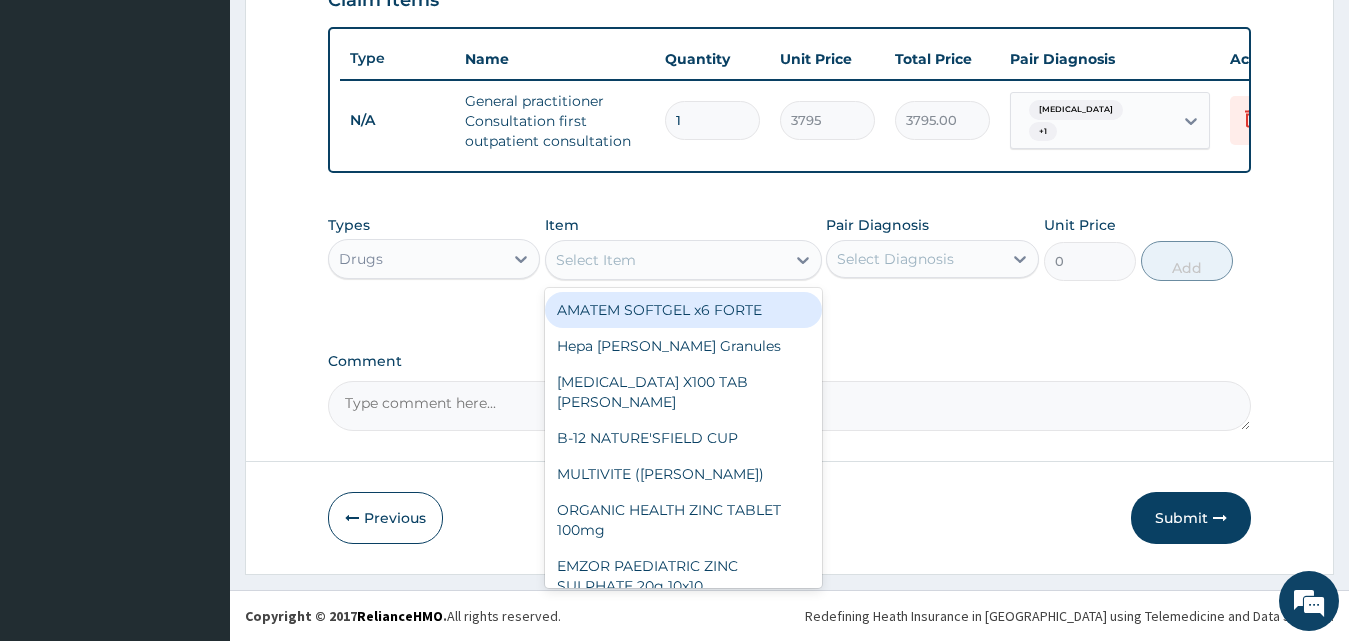 click on "Select Item" at bounding box center [665, 260] 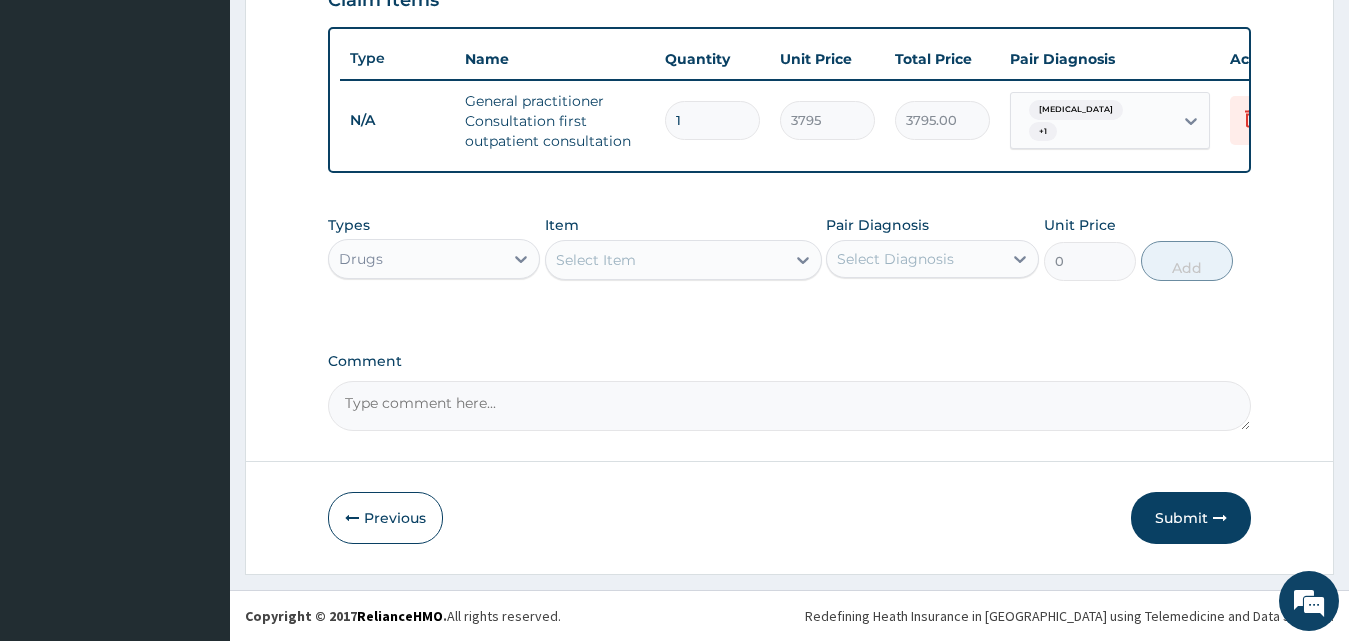 click on "Select Item" at bounding box center (665, 260) 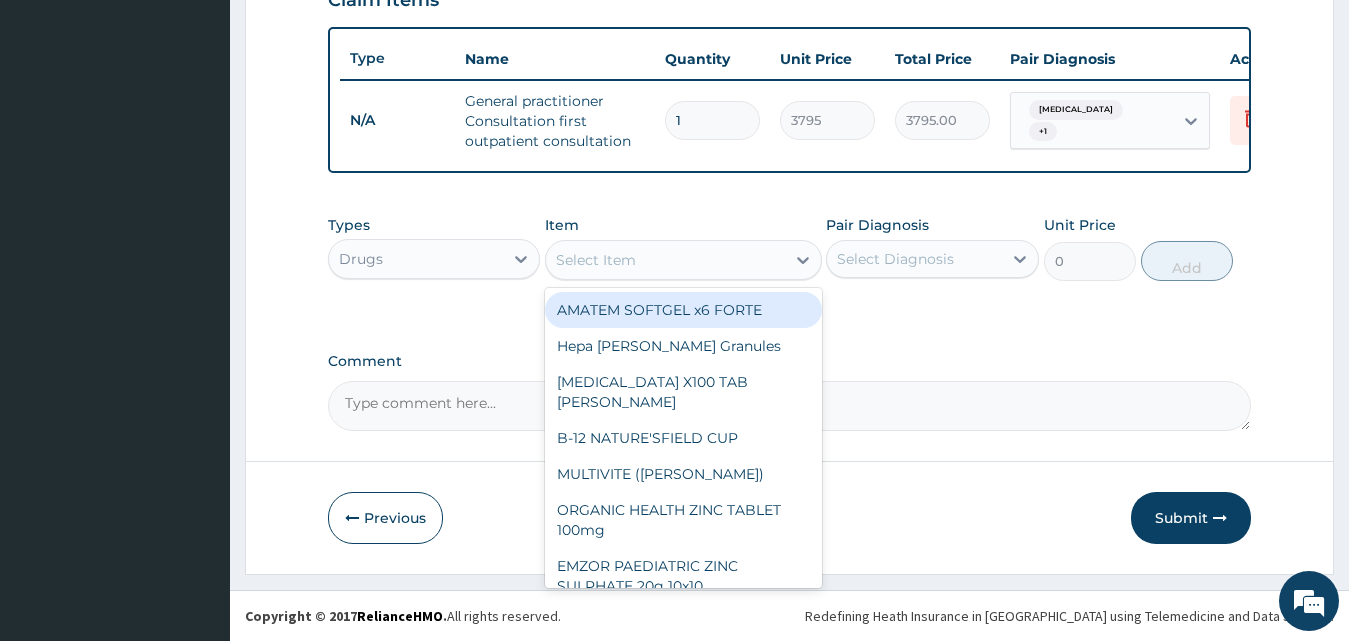 click on "AMATEM SOFTGEL x6 FORTE" at bounding box center [683, 310] 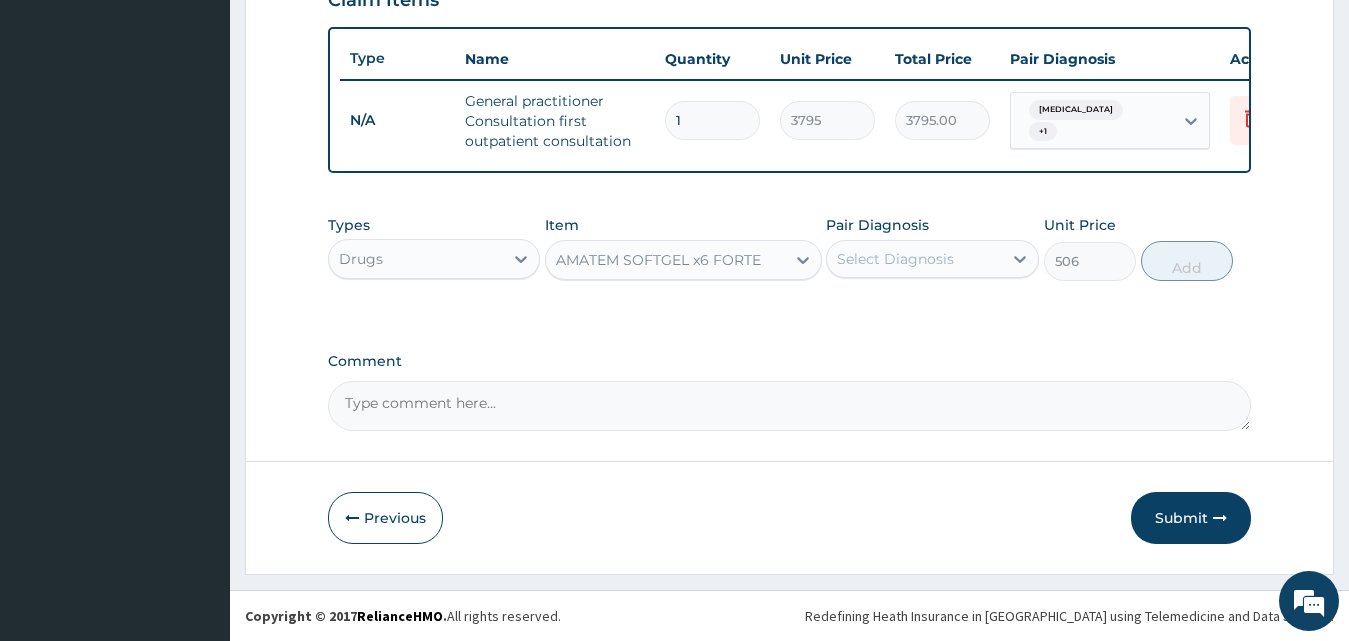 click on "Select Diagnosis" at bounding box center (895, 259) 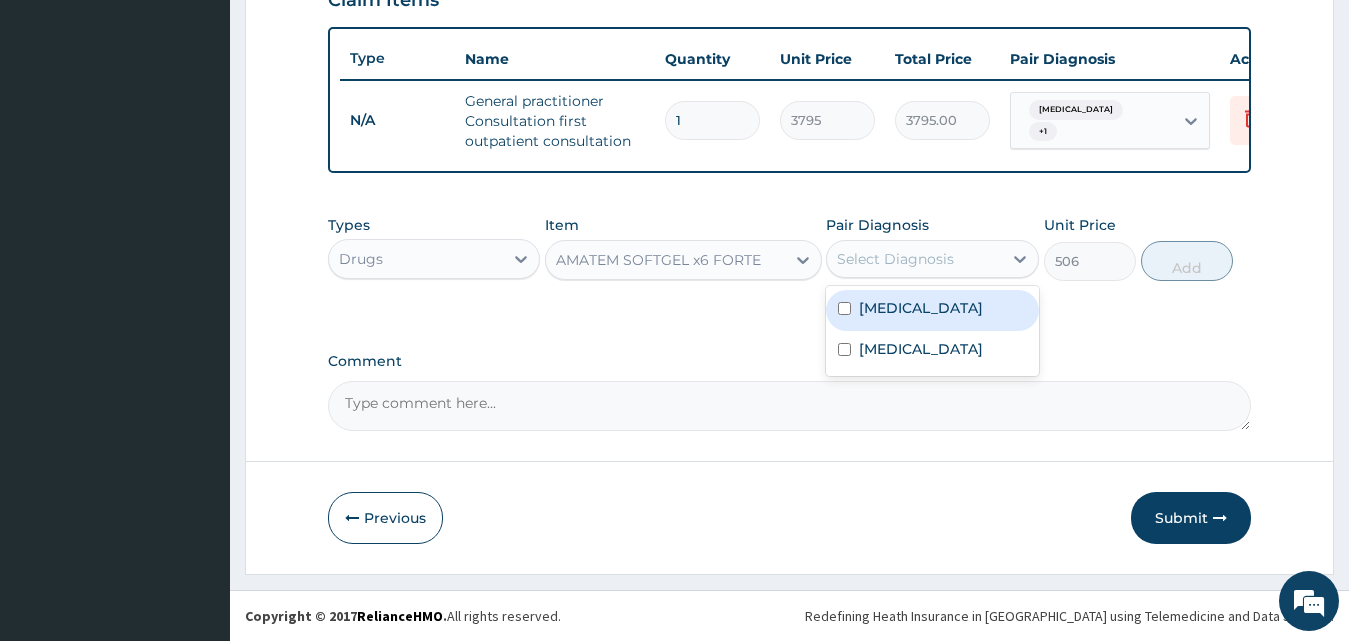 click on "Malaria" at bounding box center (932, 310) 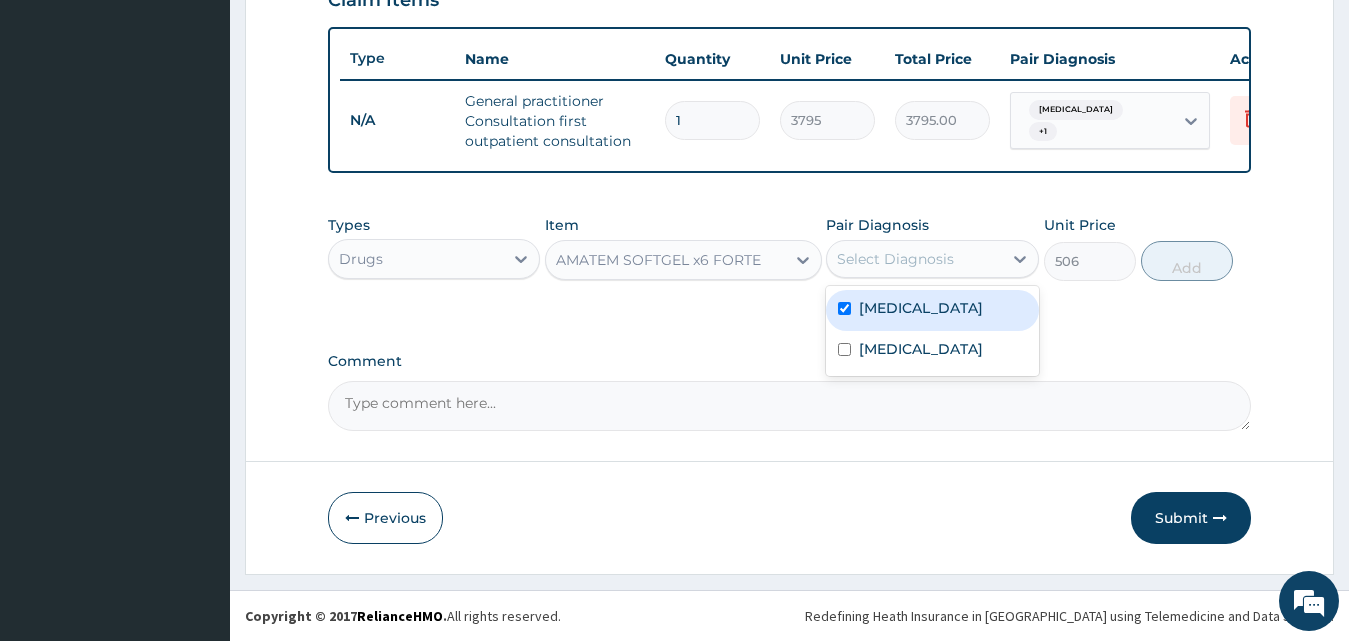 checkbox on "true" 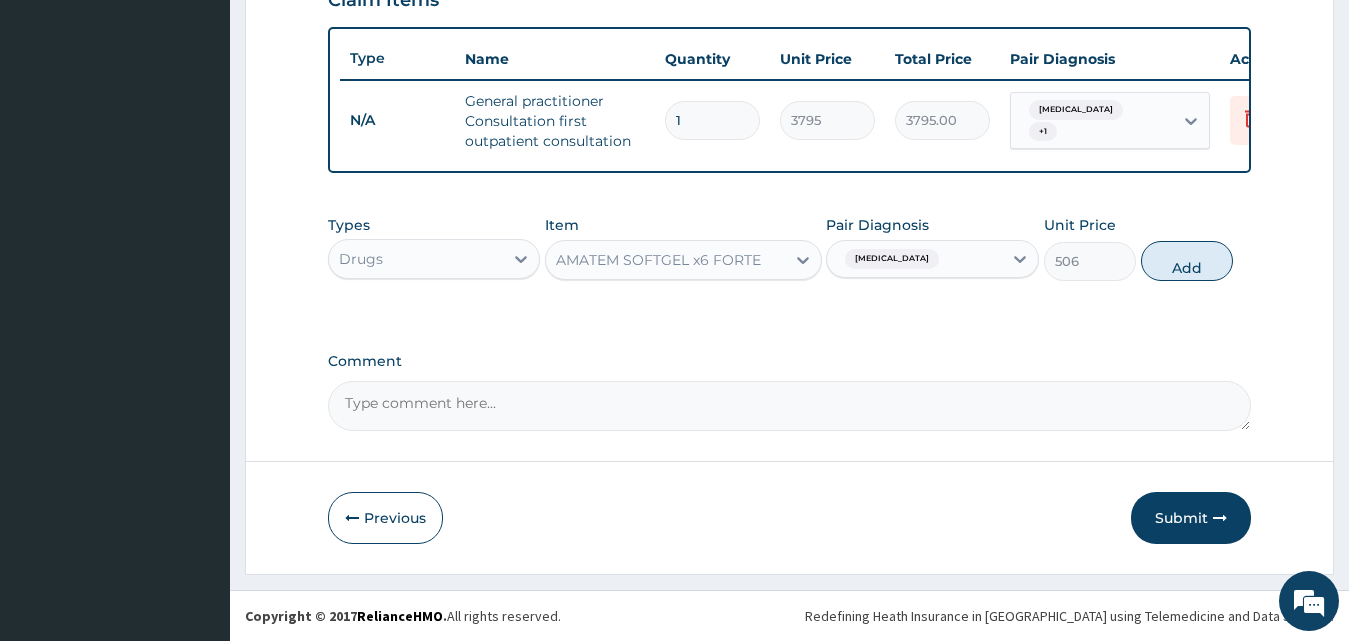 click on "Types Drugs Item AMATEM SOFTGEL x6 FORTE Pair Diagnosis Malaria Unit Price 506 Add" at bounding box center [790, 248] 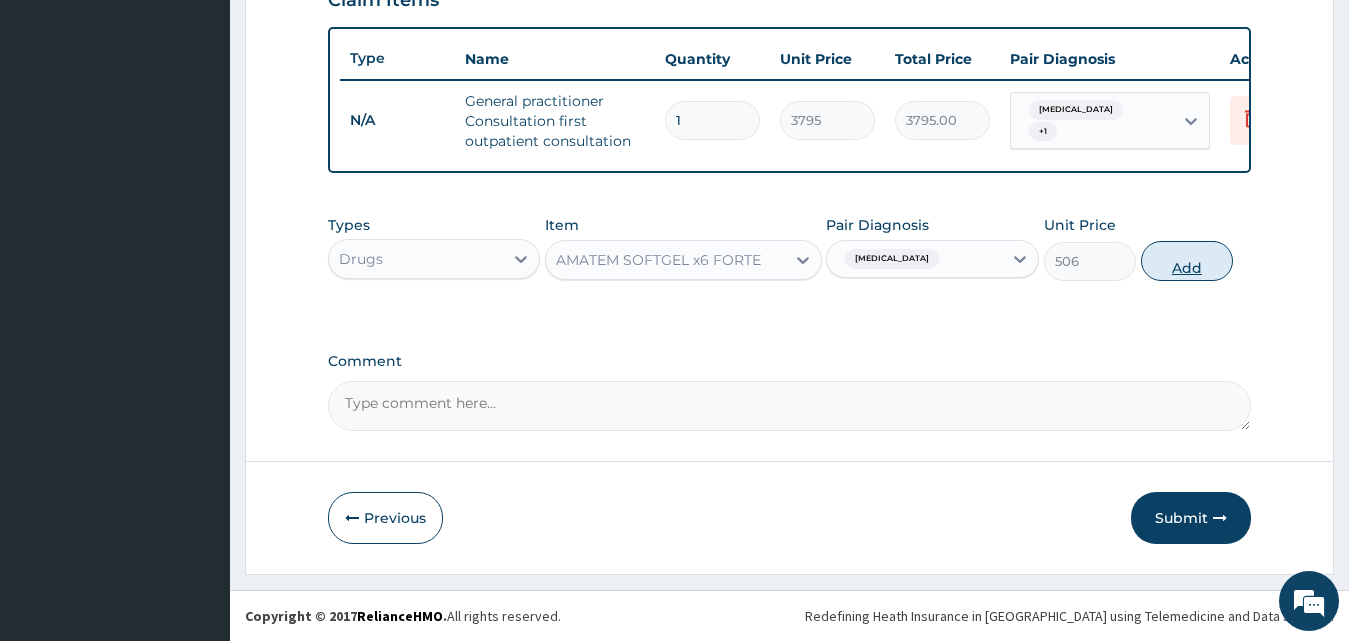 click on "Add" at bounding box center (1187, 261) 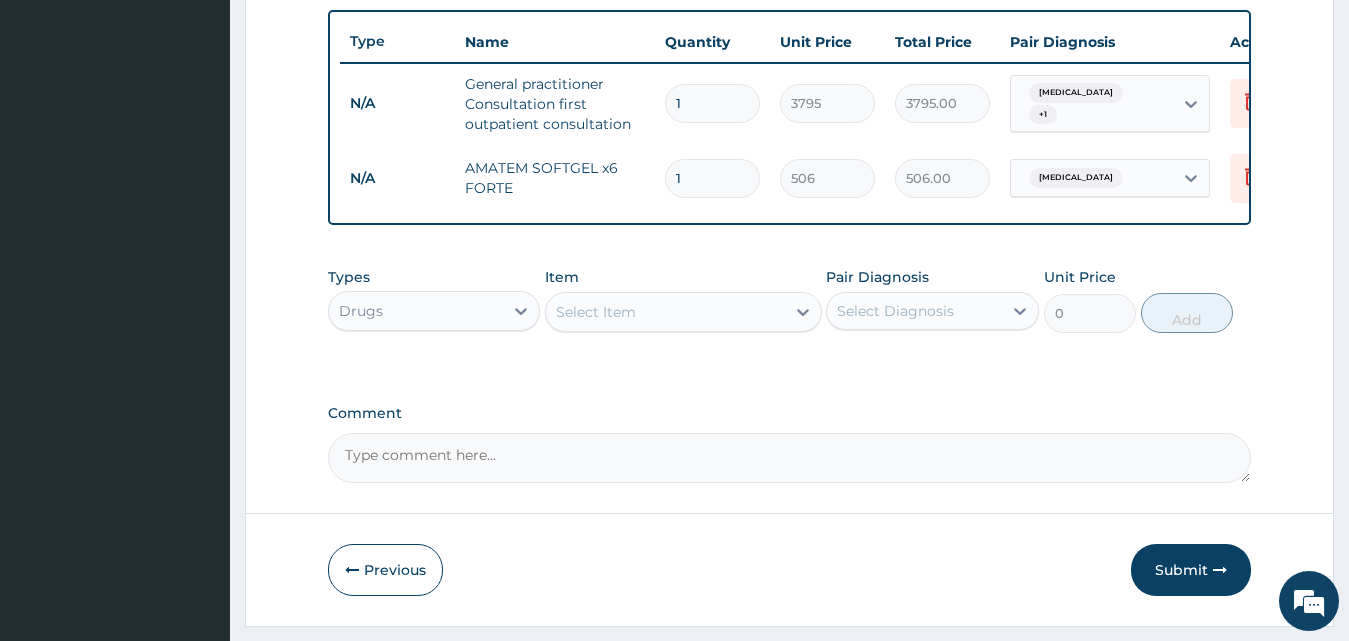 type 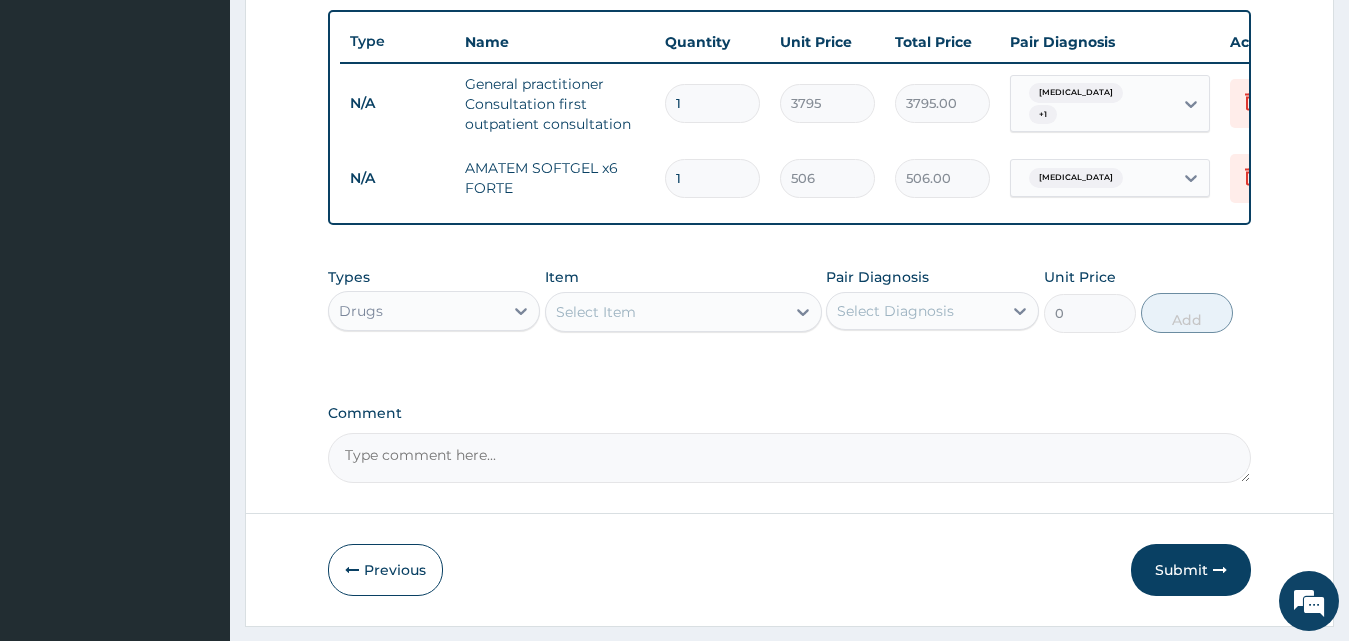 type on "0.00" 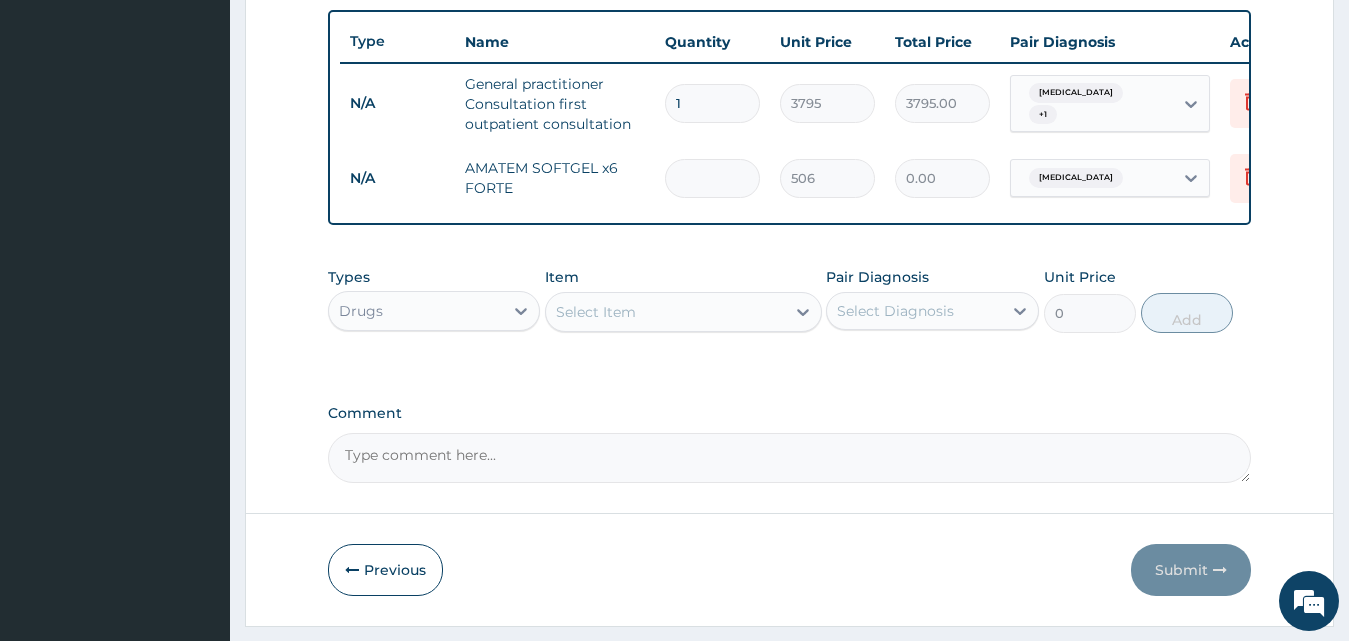 type on "6" 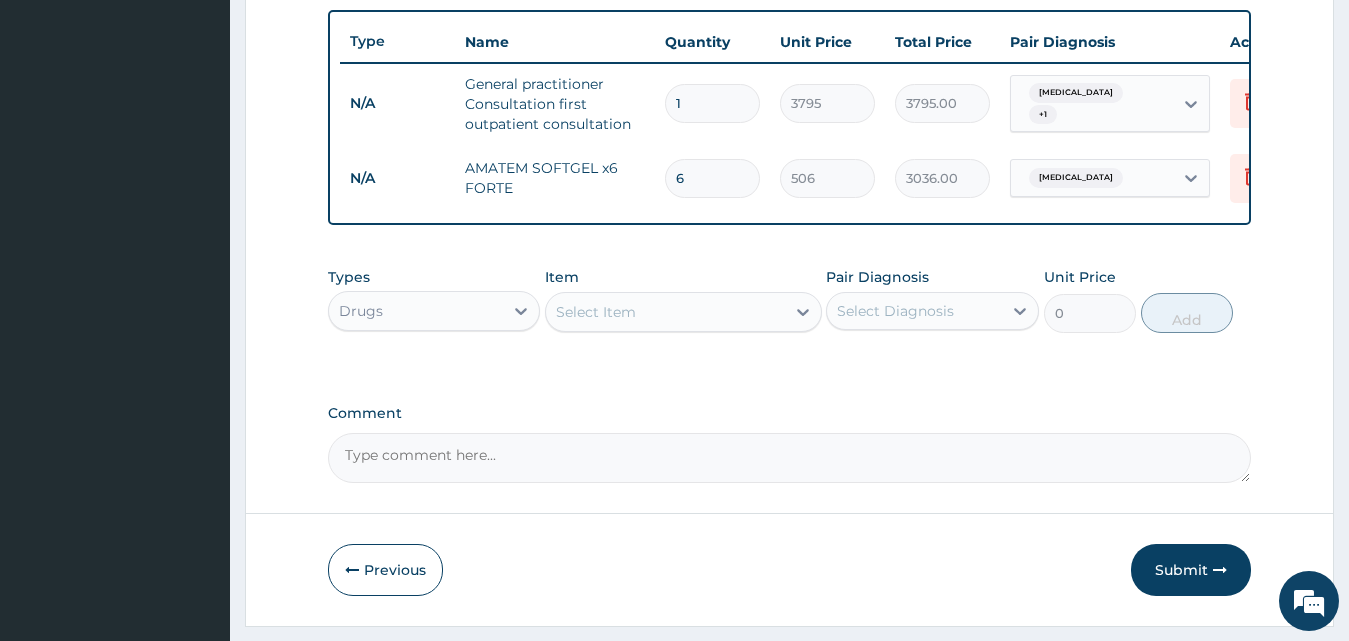 type on "6" 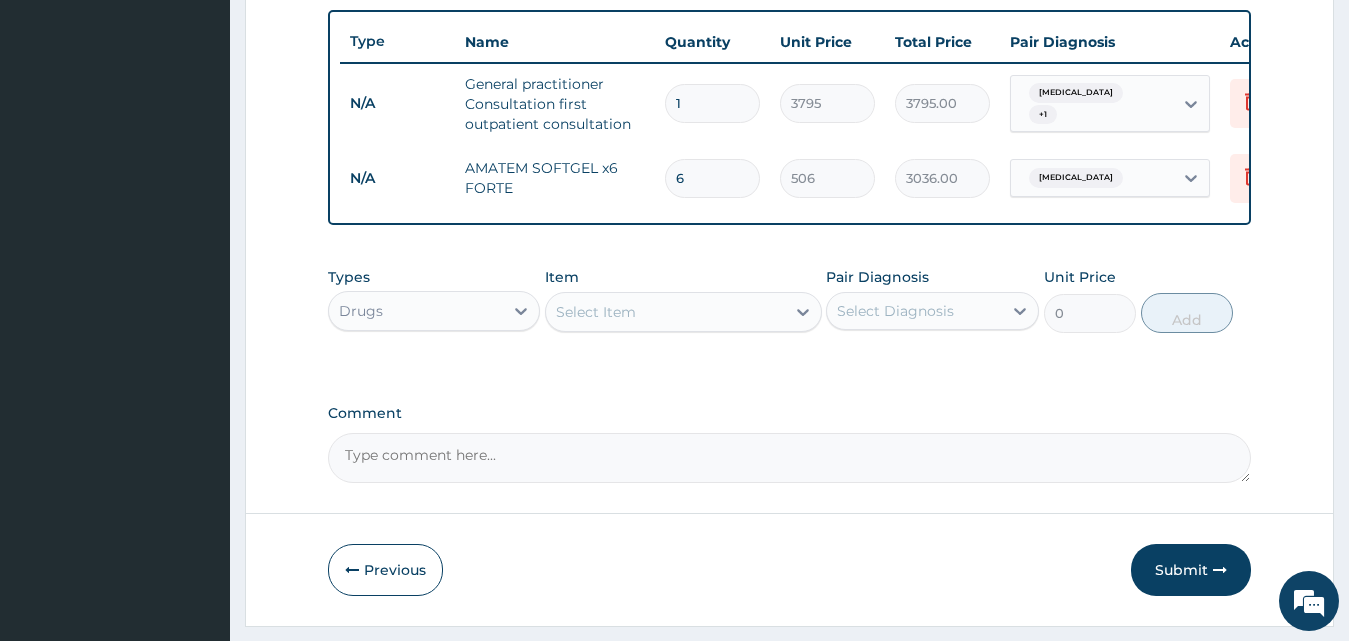 click on "Select Item" at bounding box center [665, 312] 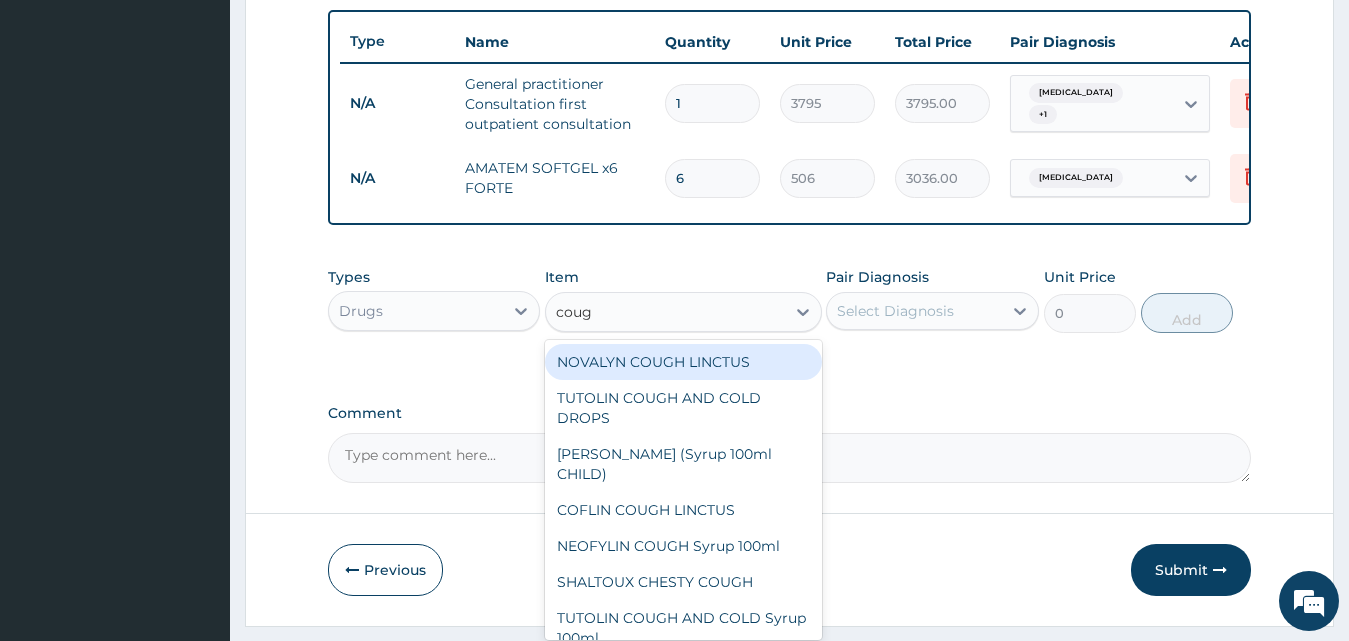 type on "cough" 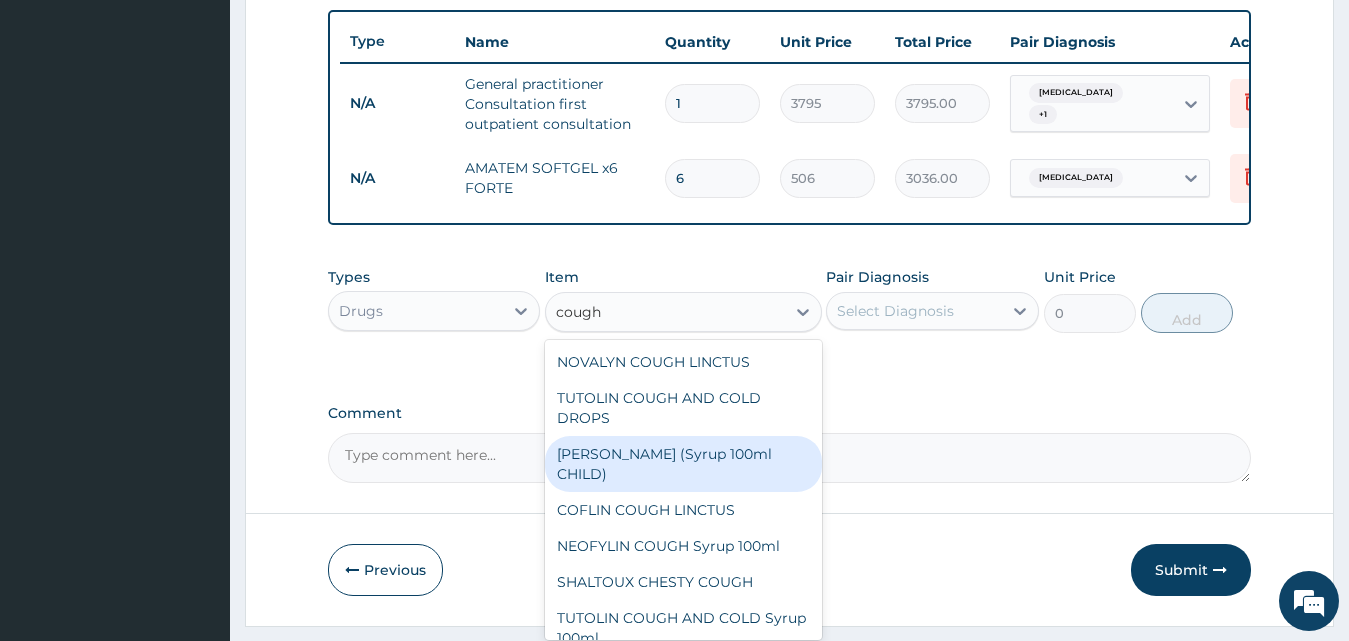 click on "EMZOLYN COUGH (Syrup 100ml CHILD)" at bounding box center [683, 464] 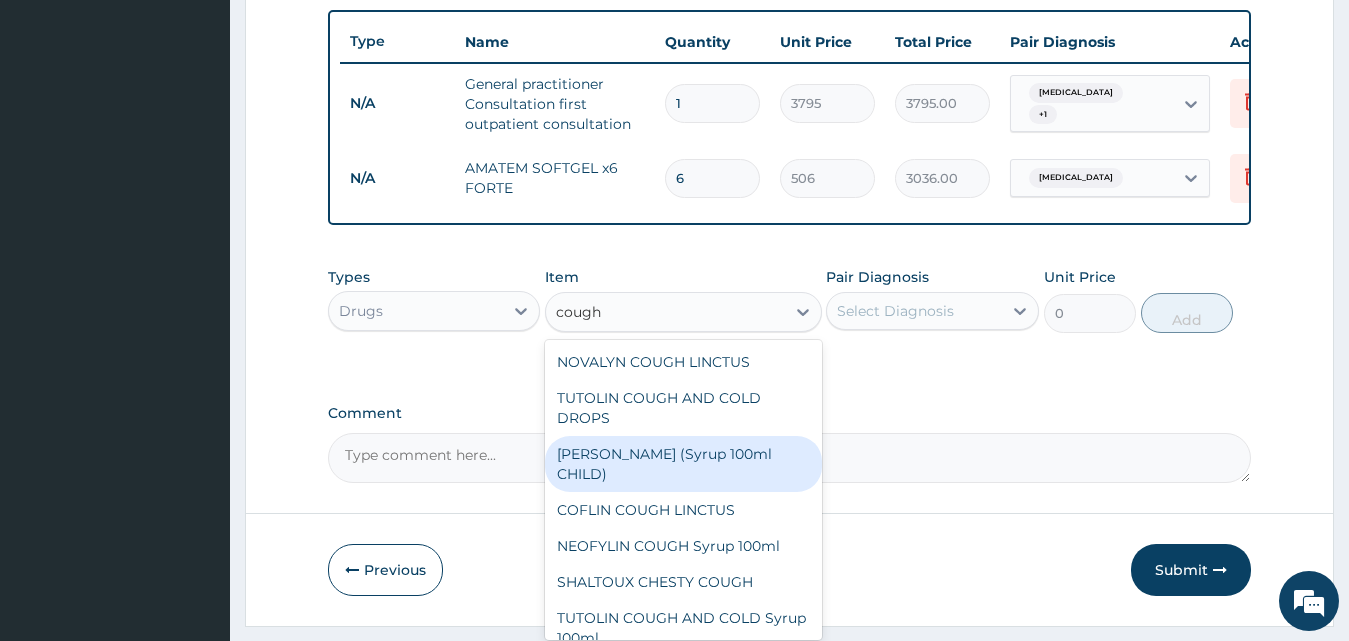 type 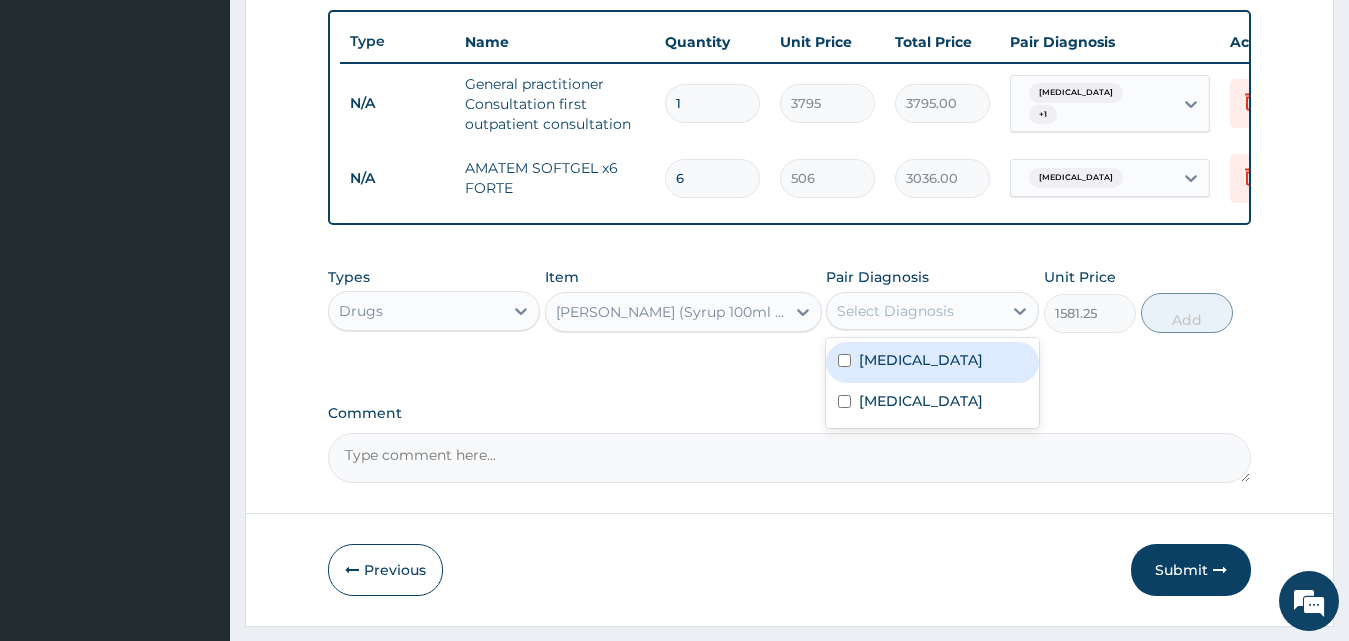 click on "Select Diagnosis" at bounding box center (895, 311) 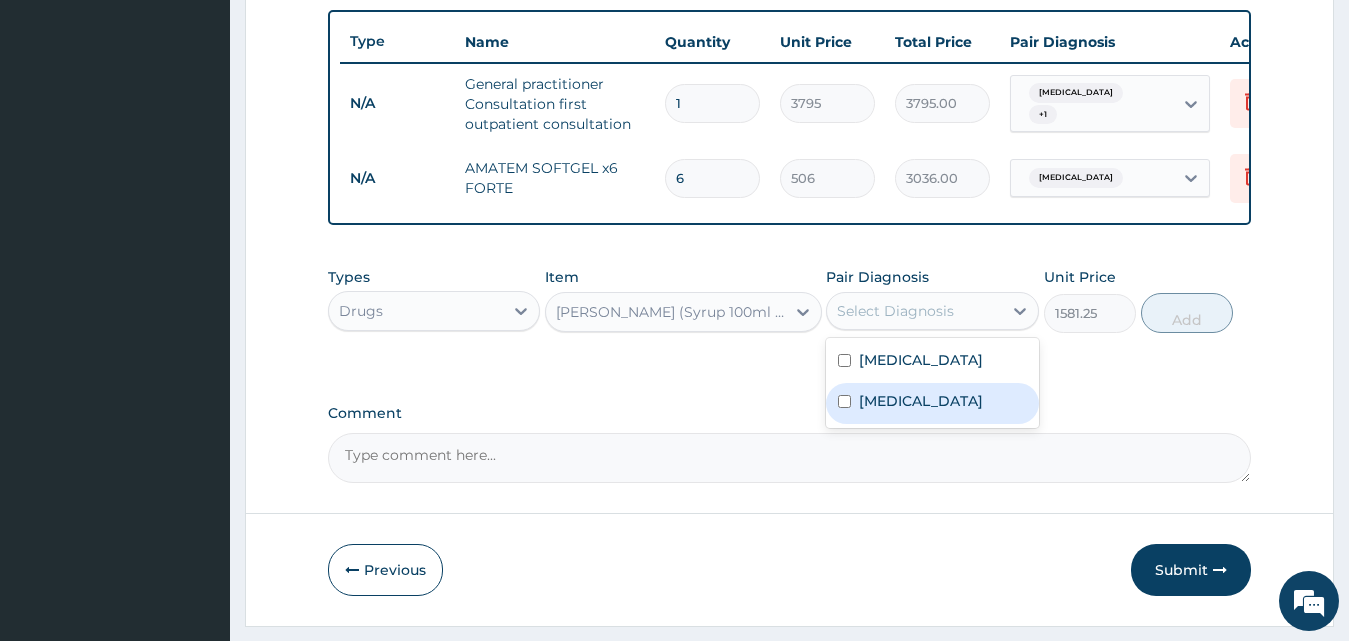 drag, startPoint x: 949, startPoint y: 393, endPoint x: 948, endPoint y: 441, distance: 48.010414 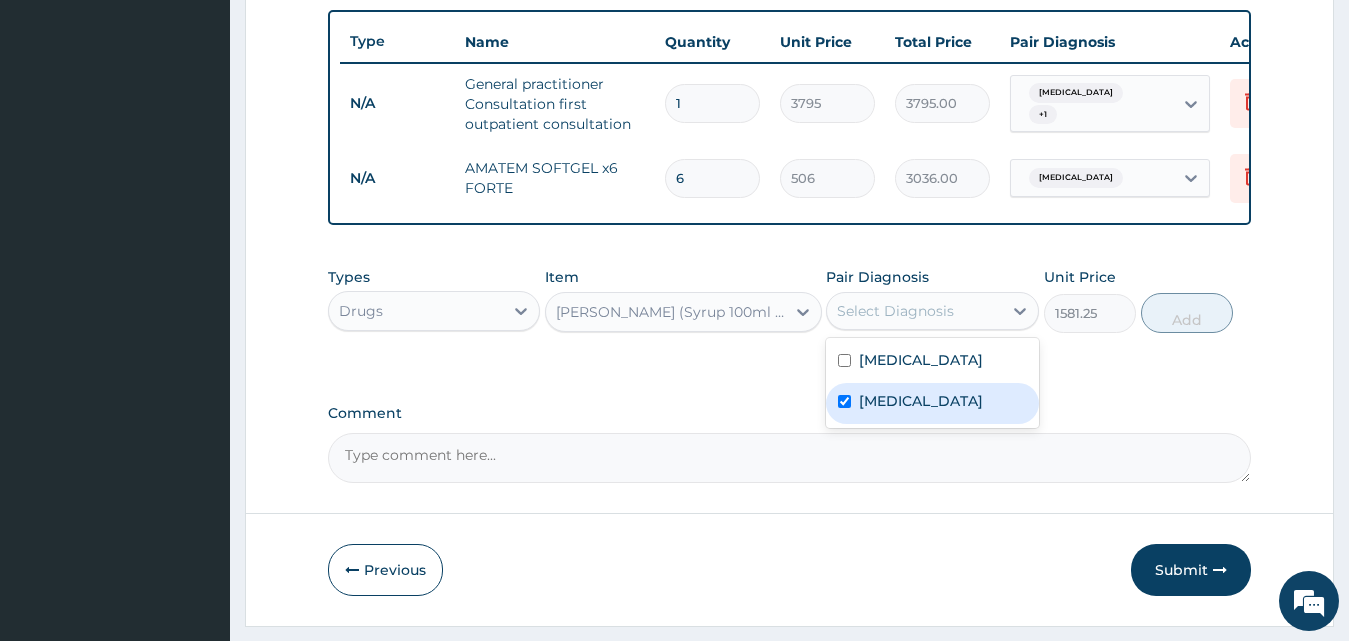 checkbox on "true" 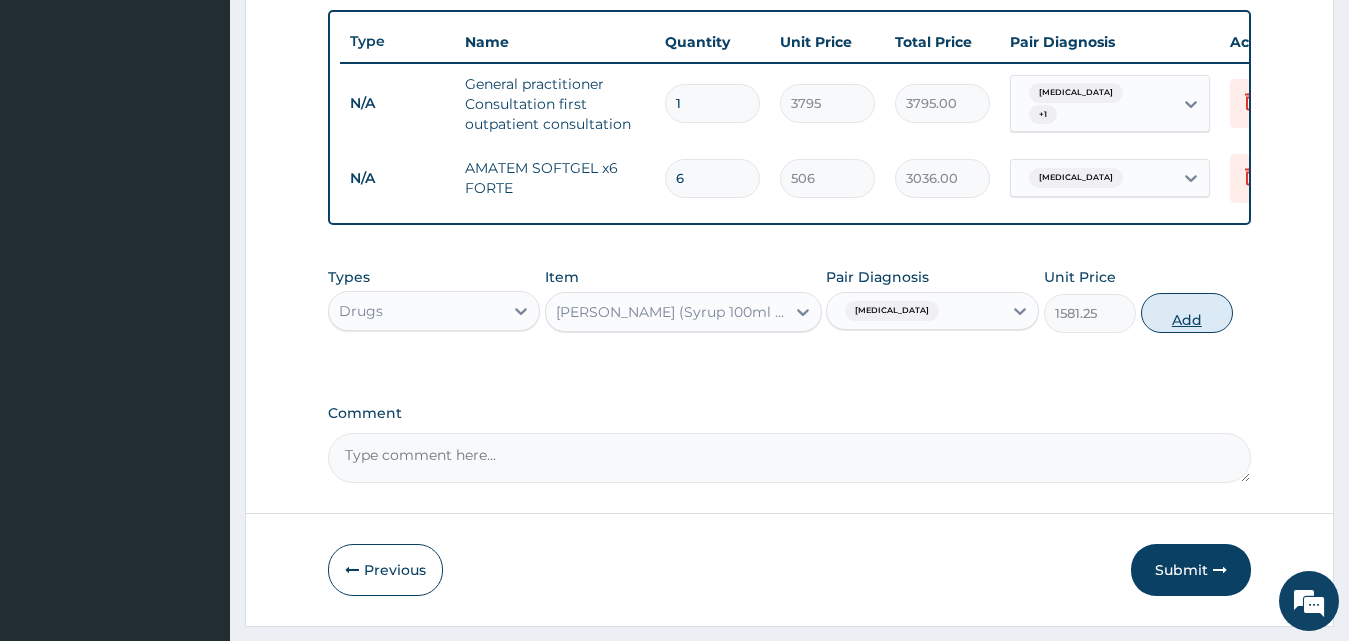 click on "Add" at bounding box center (1187, 313) 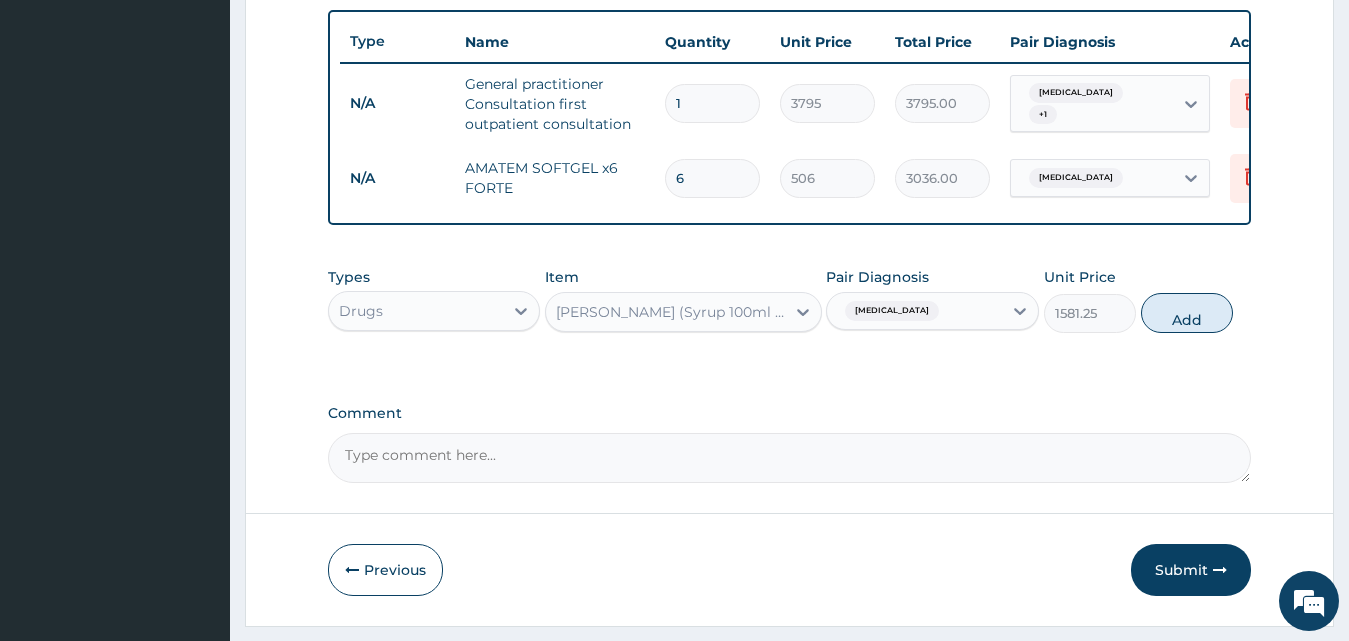 type on "0" 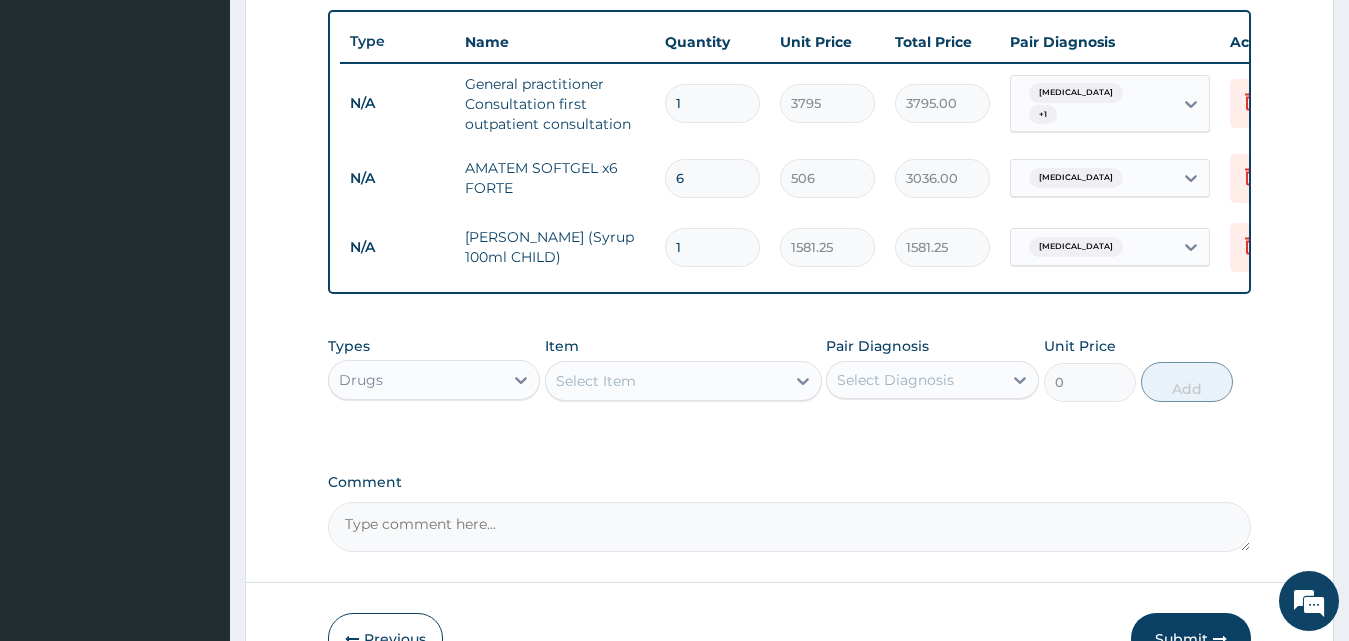click on "Select Item" at bounding box center (683, 381) 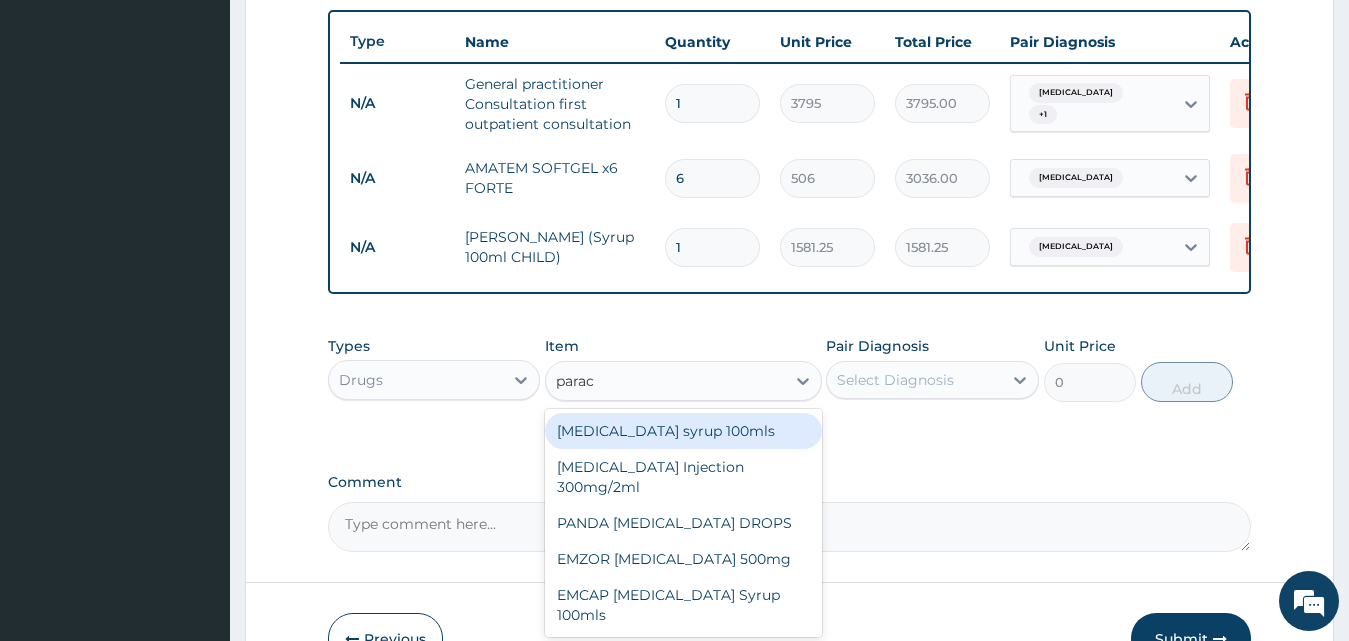 type on "parace" 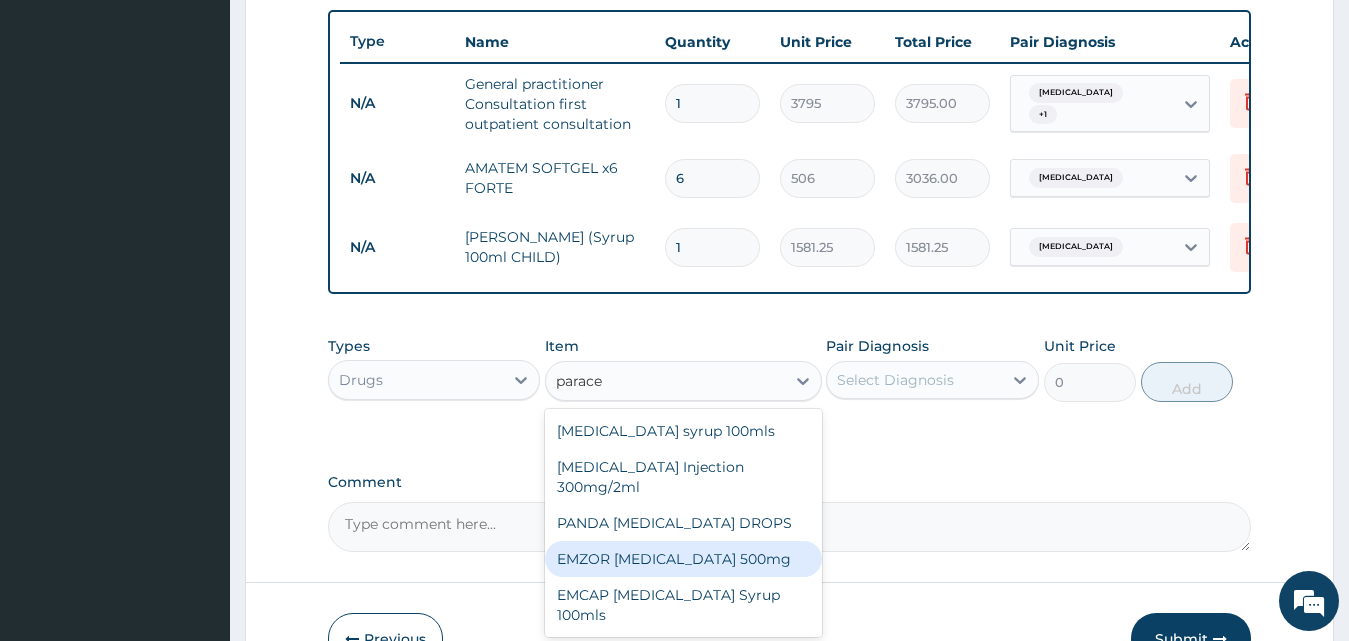 drag, startPoint x: 718, startPoint y: 594, endPoint x: 745, endPoint y: 578, distance: 31.38471 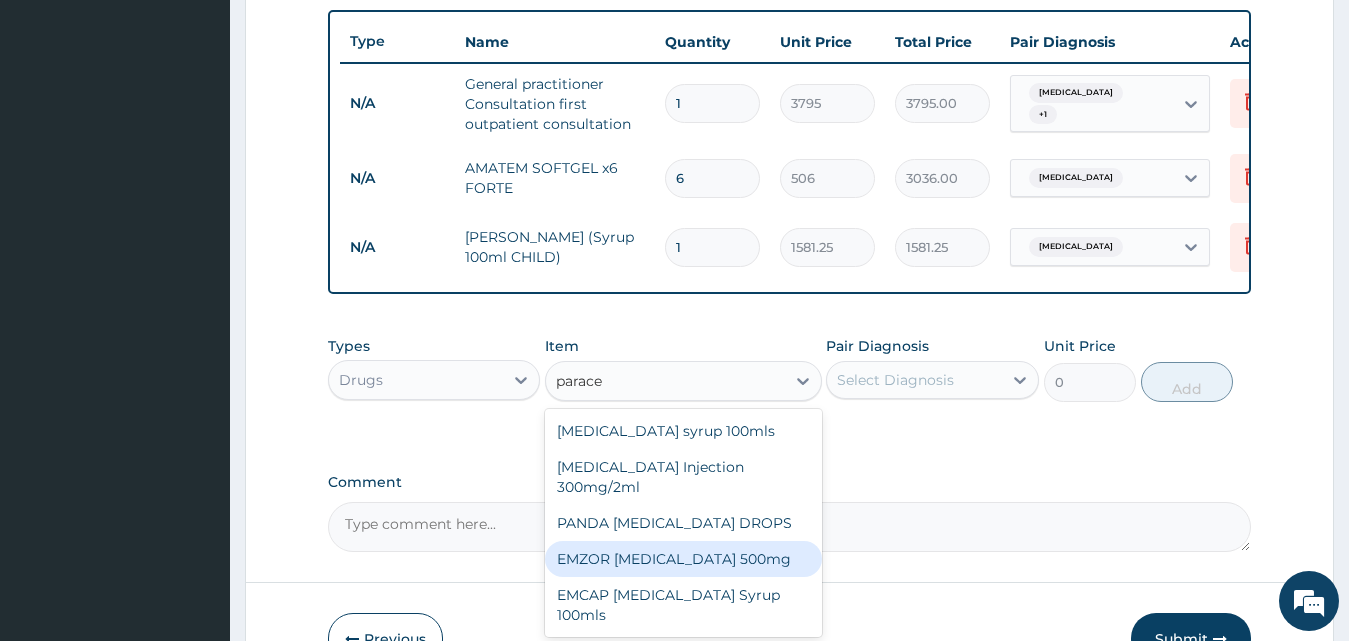 click on "Paracetamol syrup 100mls PARACETAMOL Injection 300mg/2ml PANDA PARACETAMOL DROPS EMZOR PARACETAMOL 500mg EMCAP PARACETAMOL Syrup 100mls" at bounding box center (683, 523) 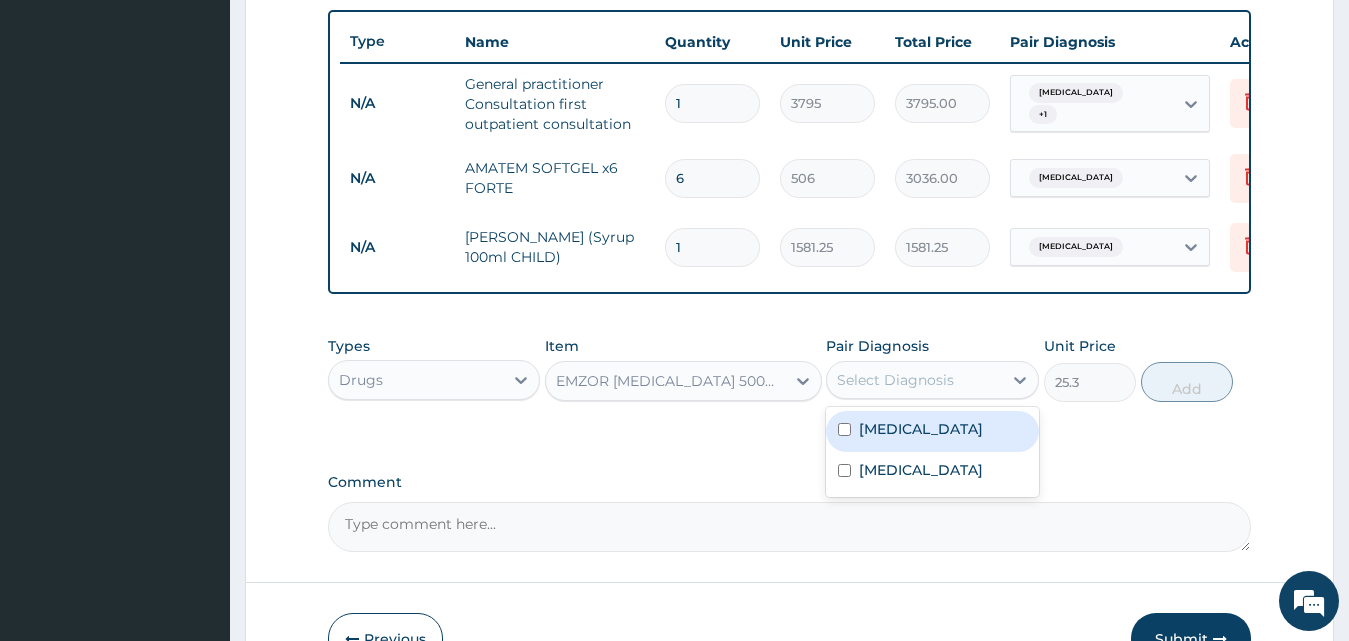 click on "Select Diagnosis" at bounding box center [895, 380] 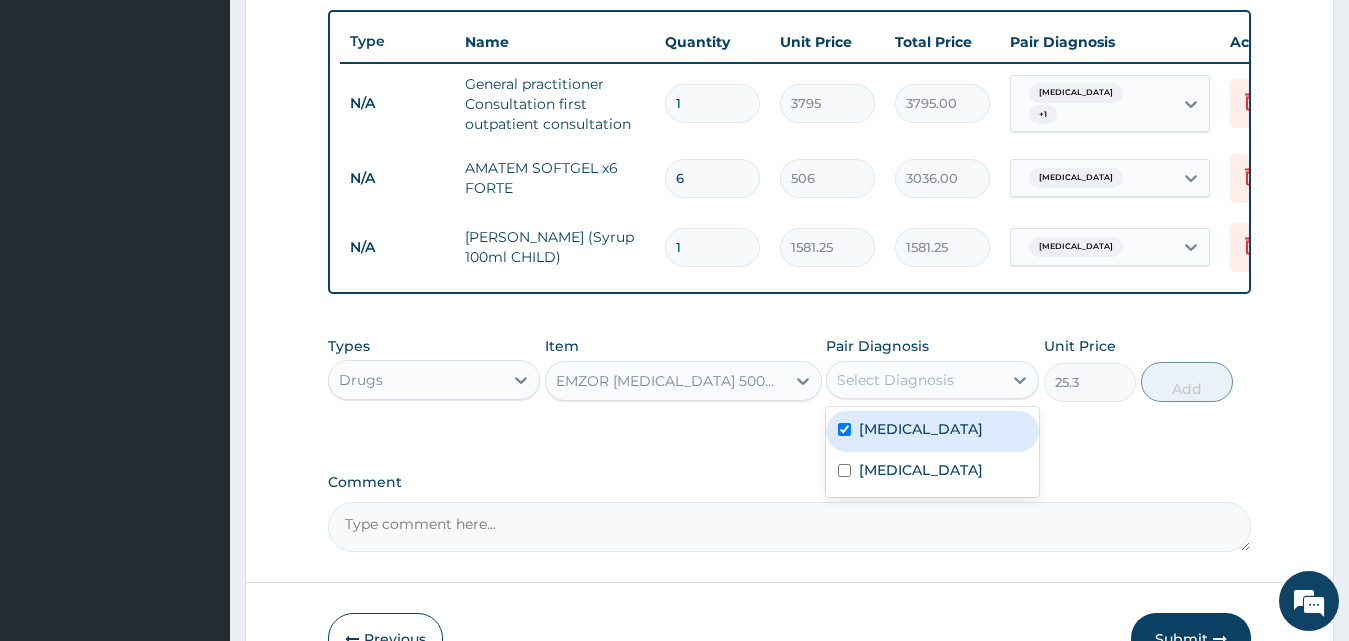 checkbox on "true" 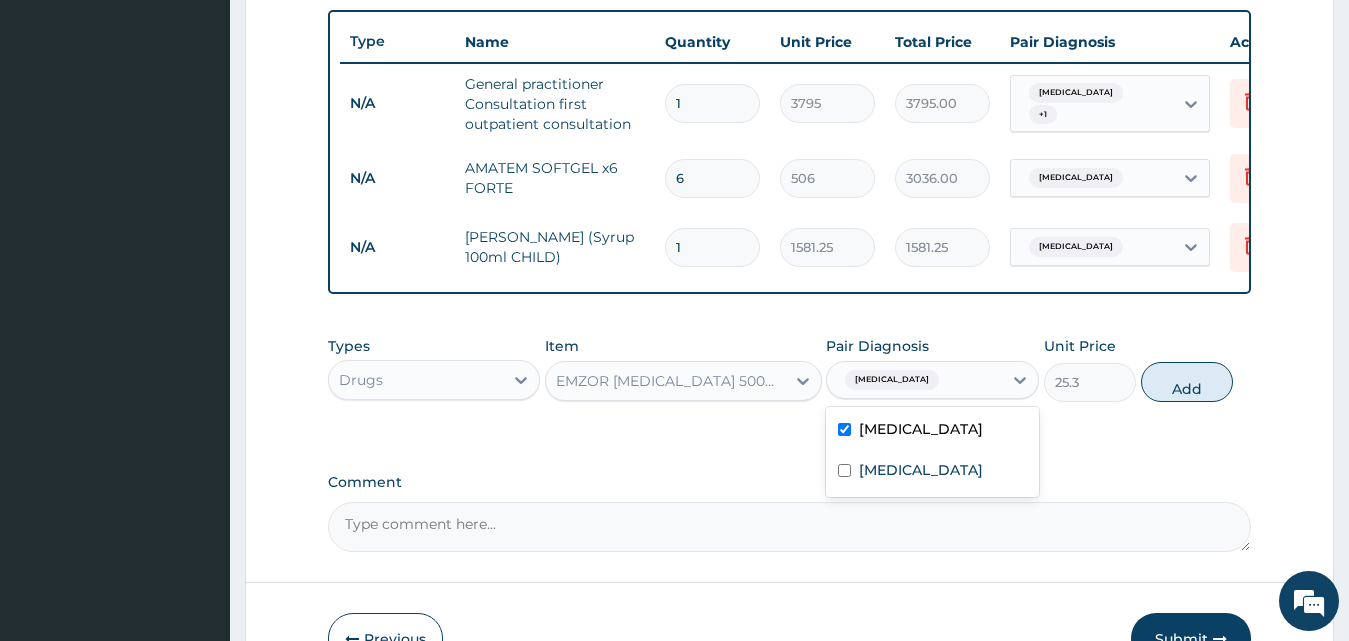 drag, startPoint x: 1227, startPoint y: 411, endPoint x: 1209, endPoint y: 411, distance: 18 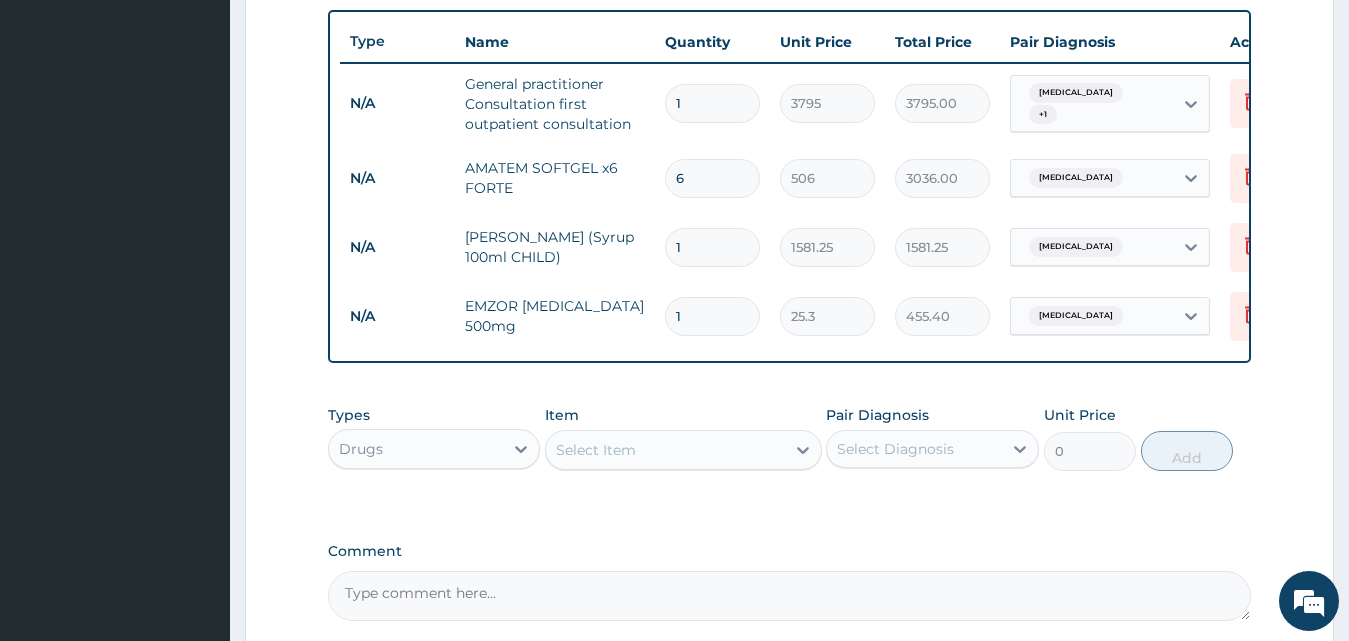 type on "18" 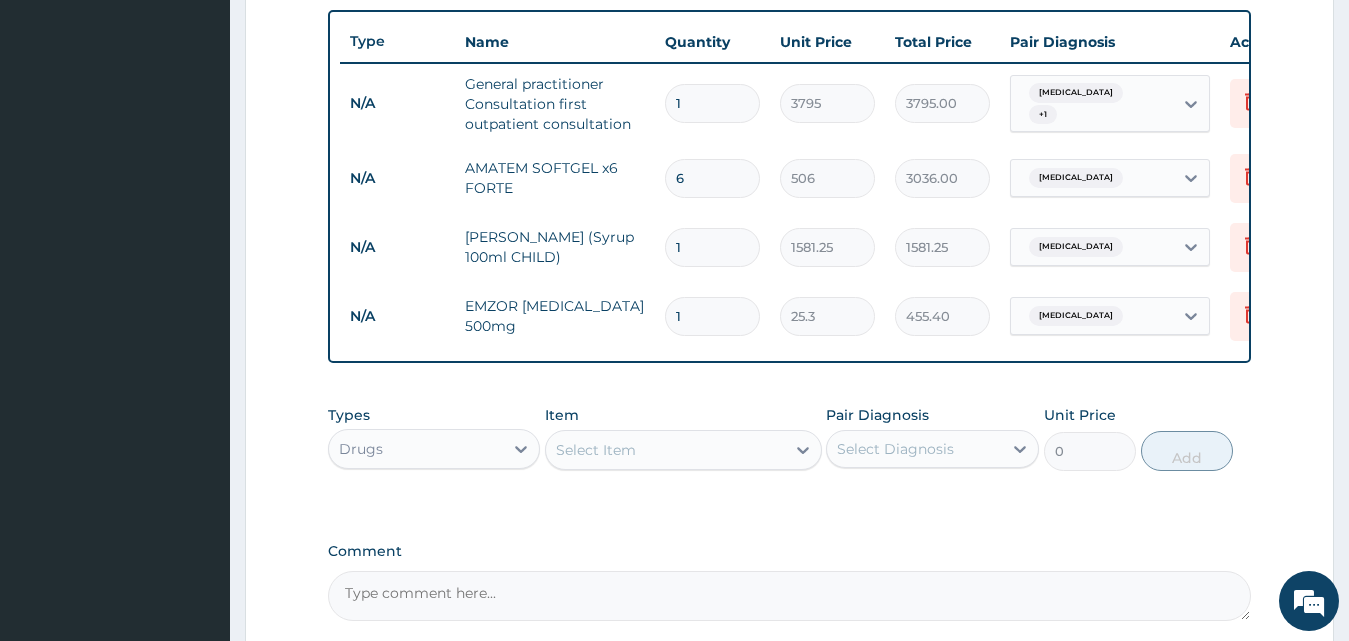 type on "455.40" 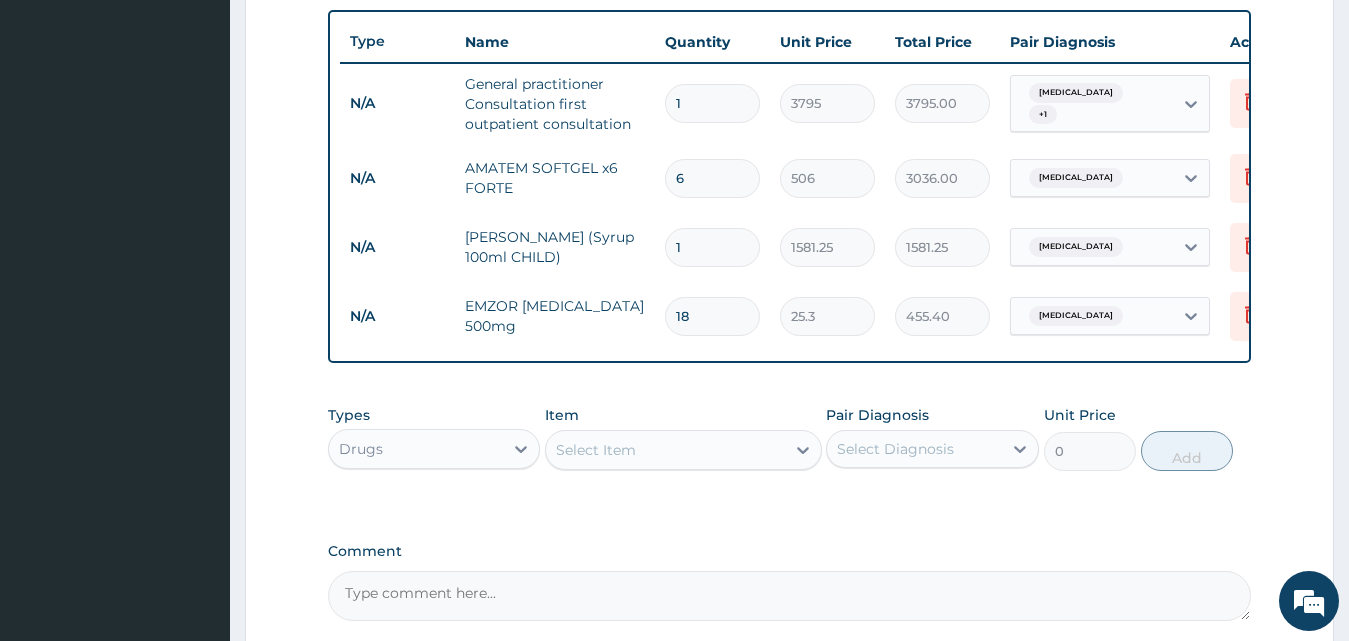 type on "18" 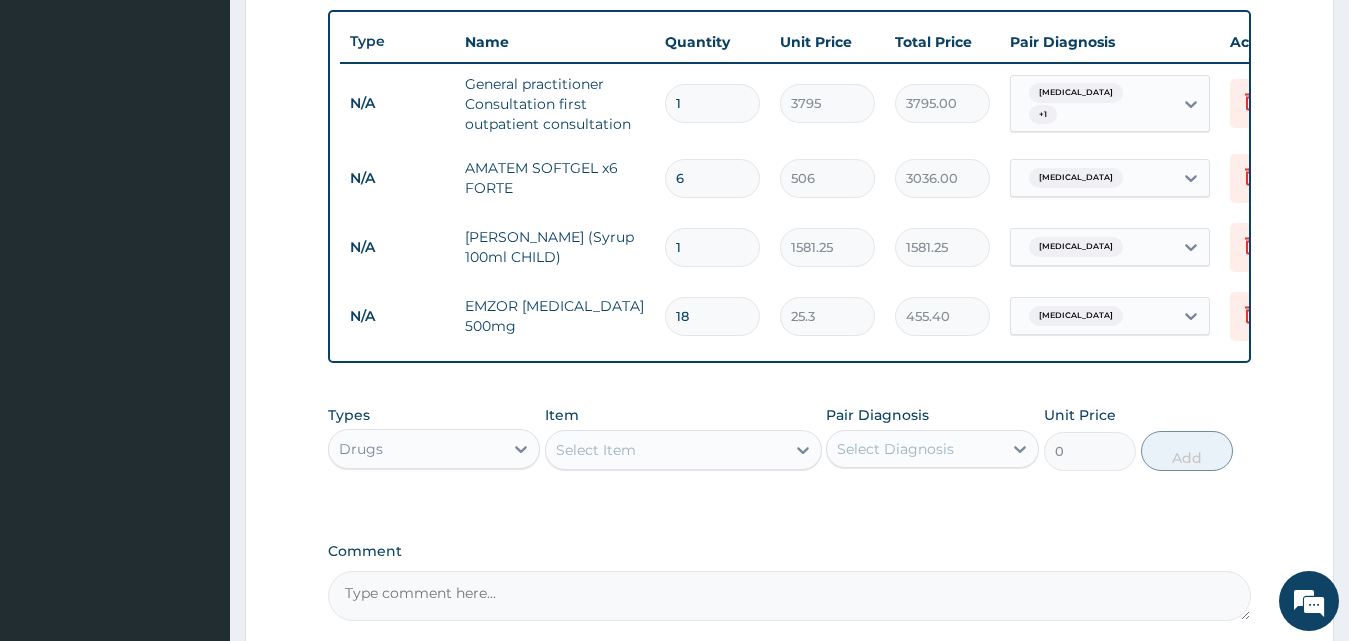 click on "Select Item" at bounding box center (665, 450) 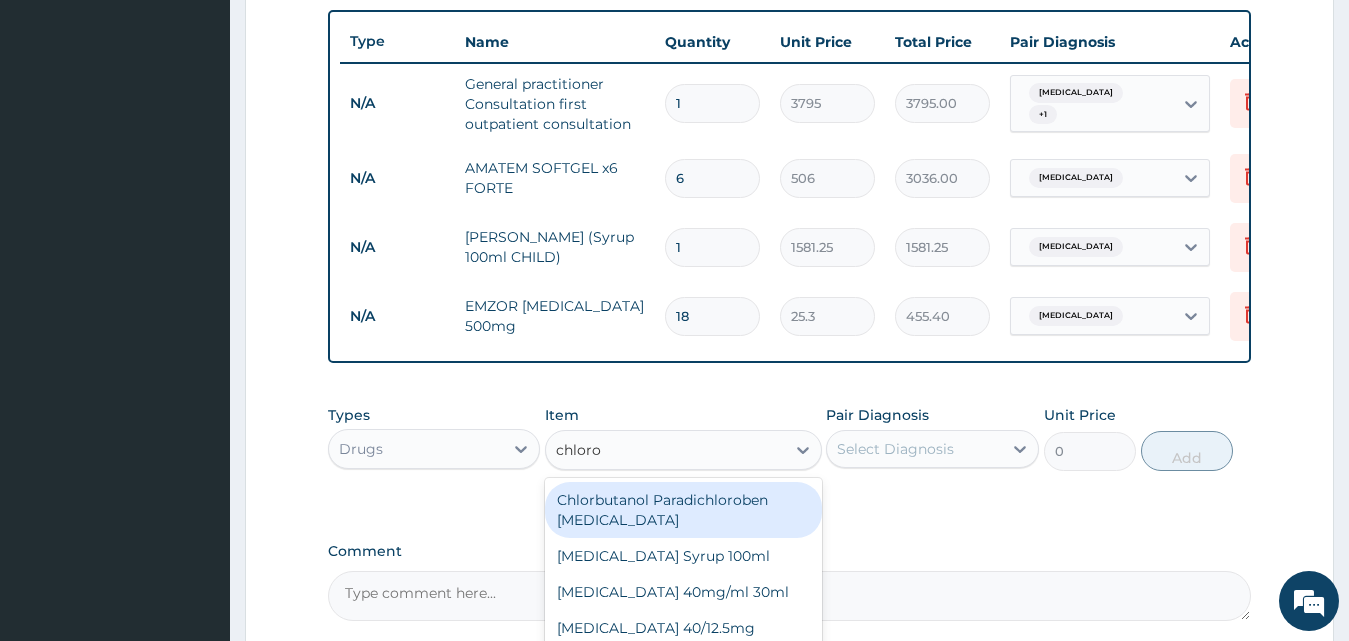 type on "chloroq" 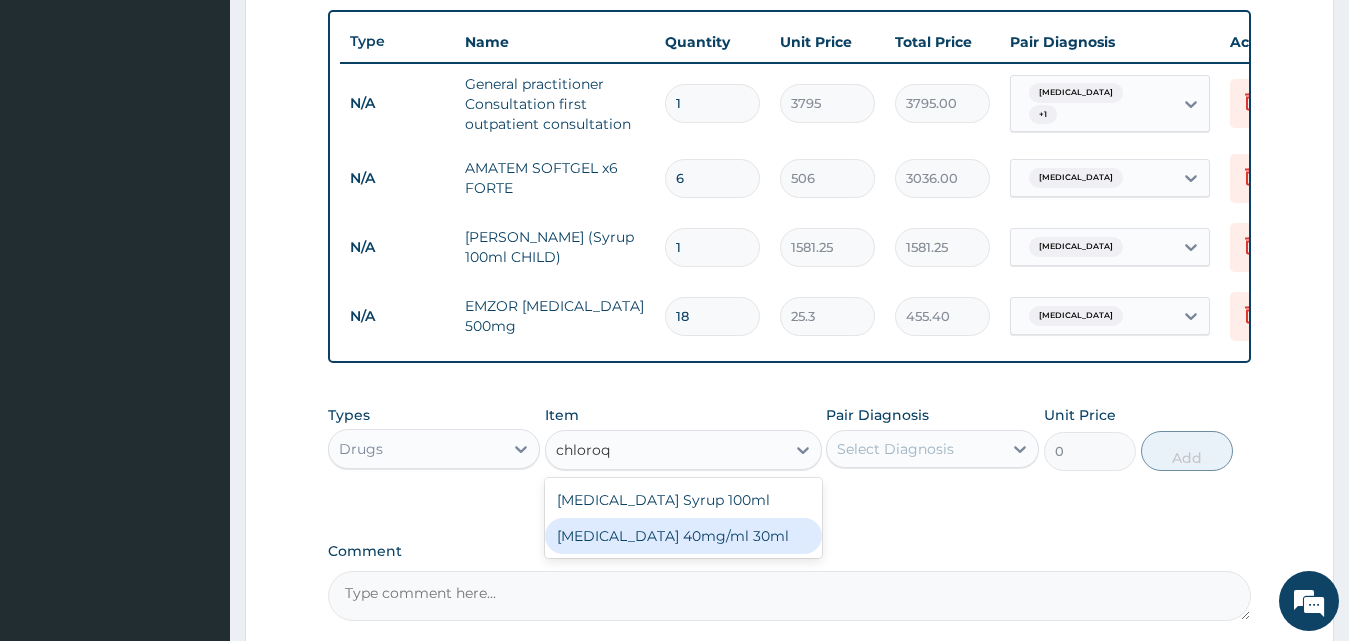click on "CHLOROQUINE 40mg/ml 30ml" at bounding box center (683, 536) 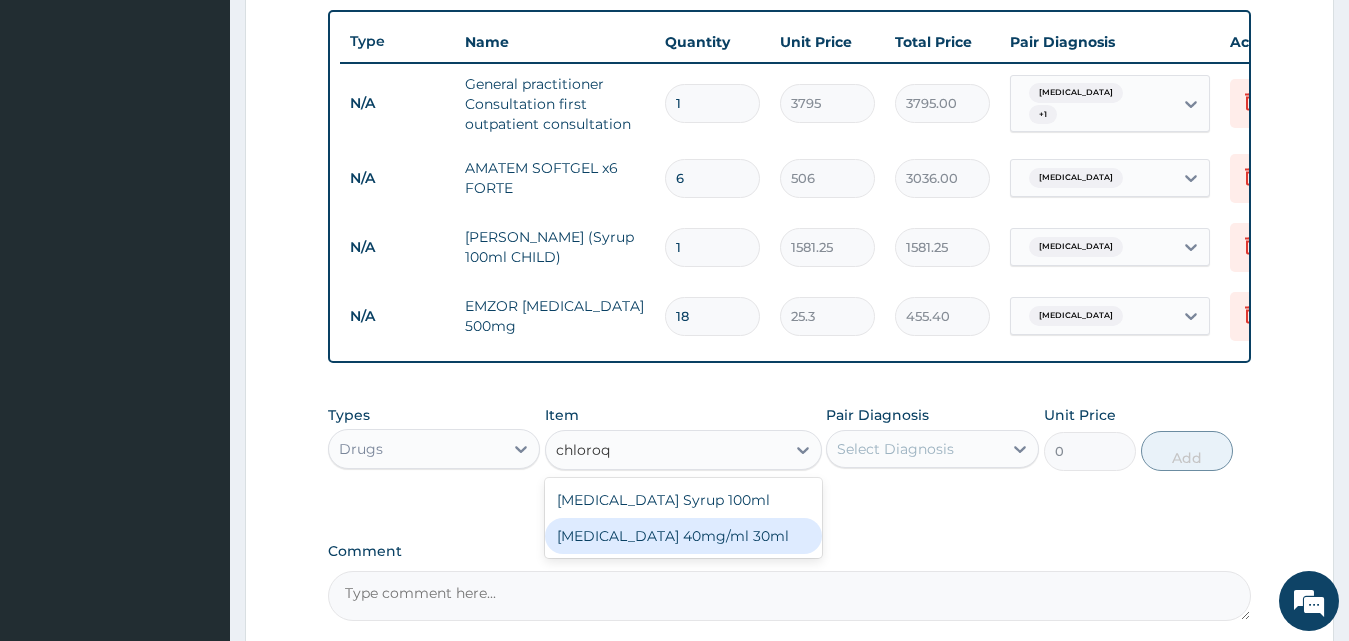 type 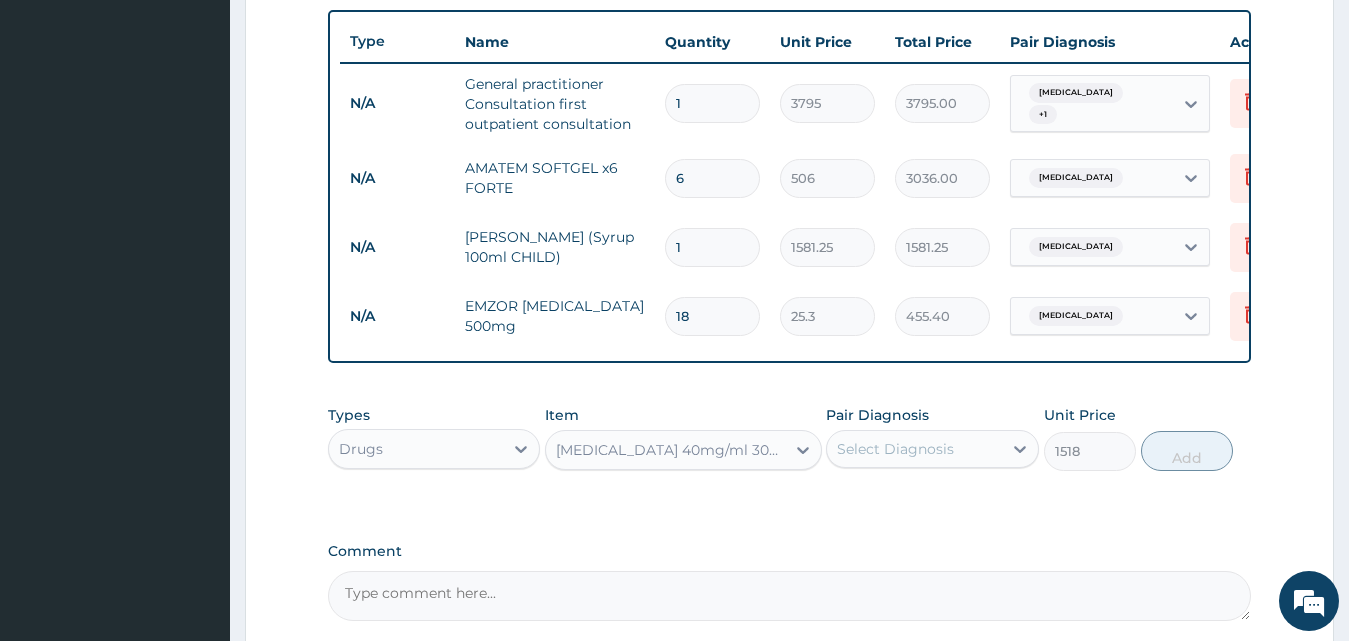 click on "Select Diagnosis" at bounding box center [895, 449] 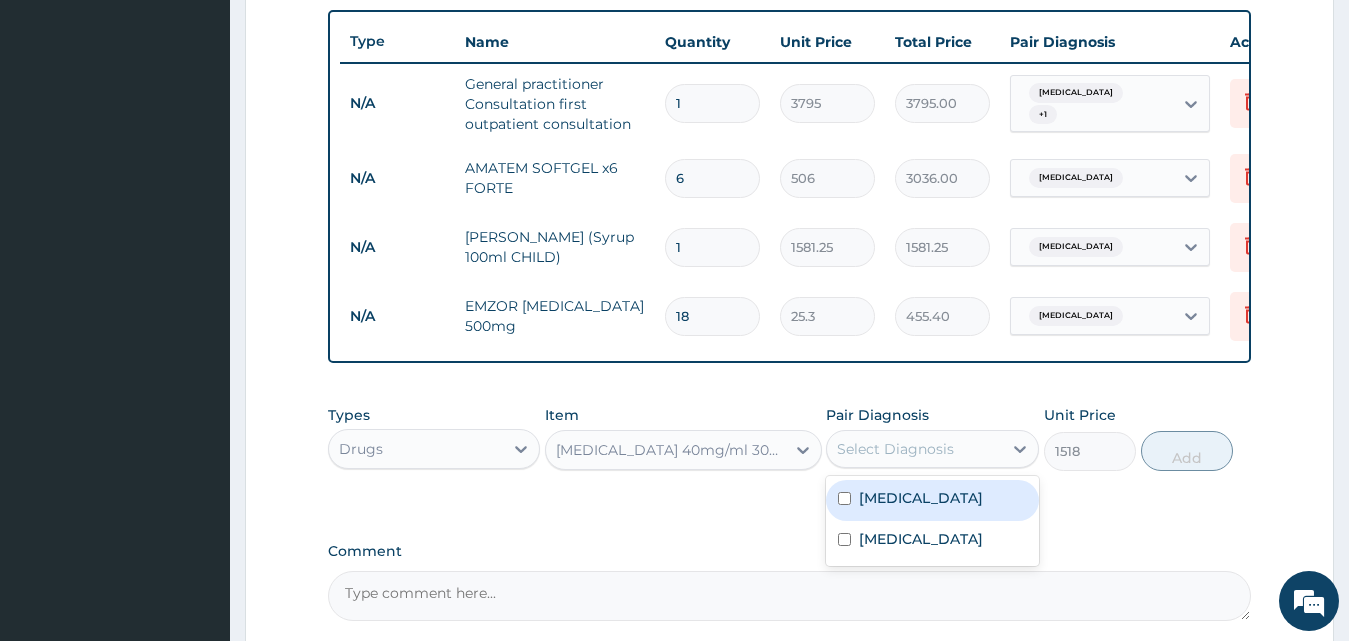 click on "Malaria" at bounding box center [921, 498] 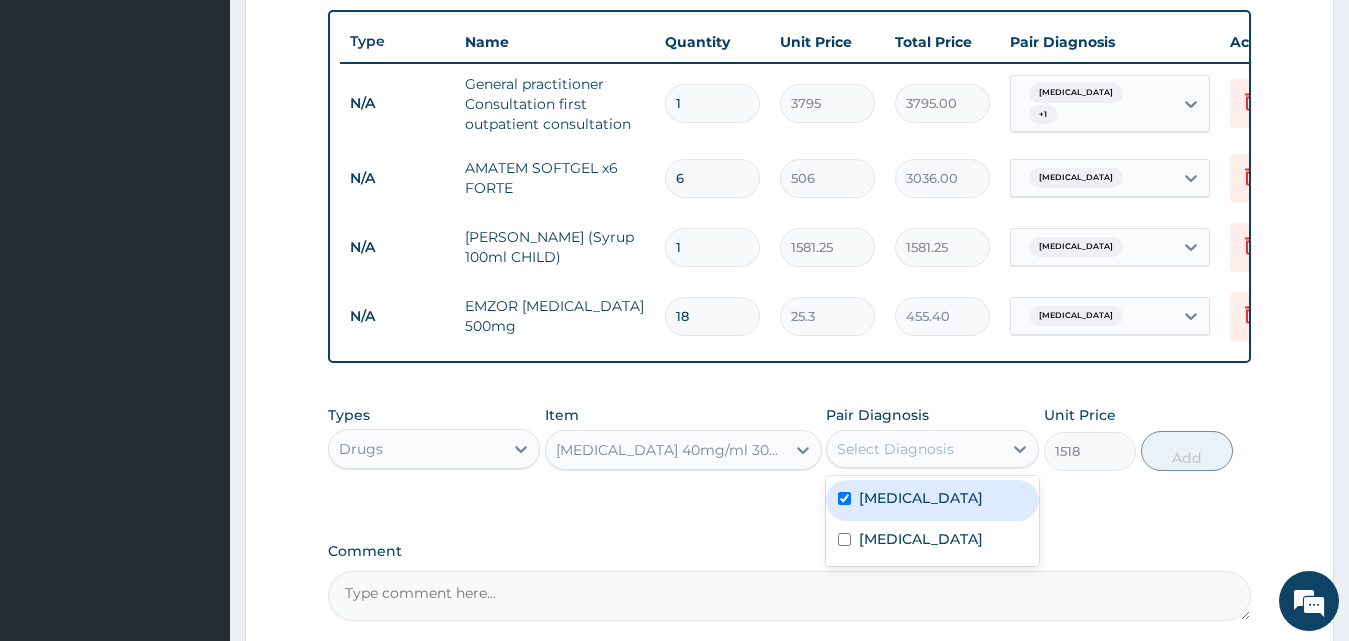 checkbox on "true" 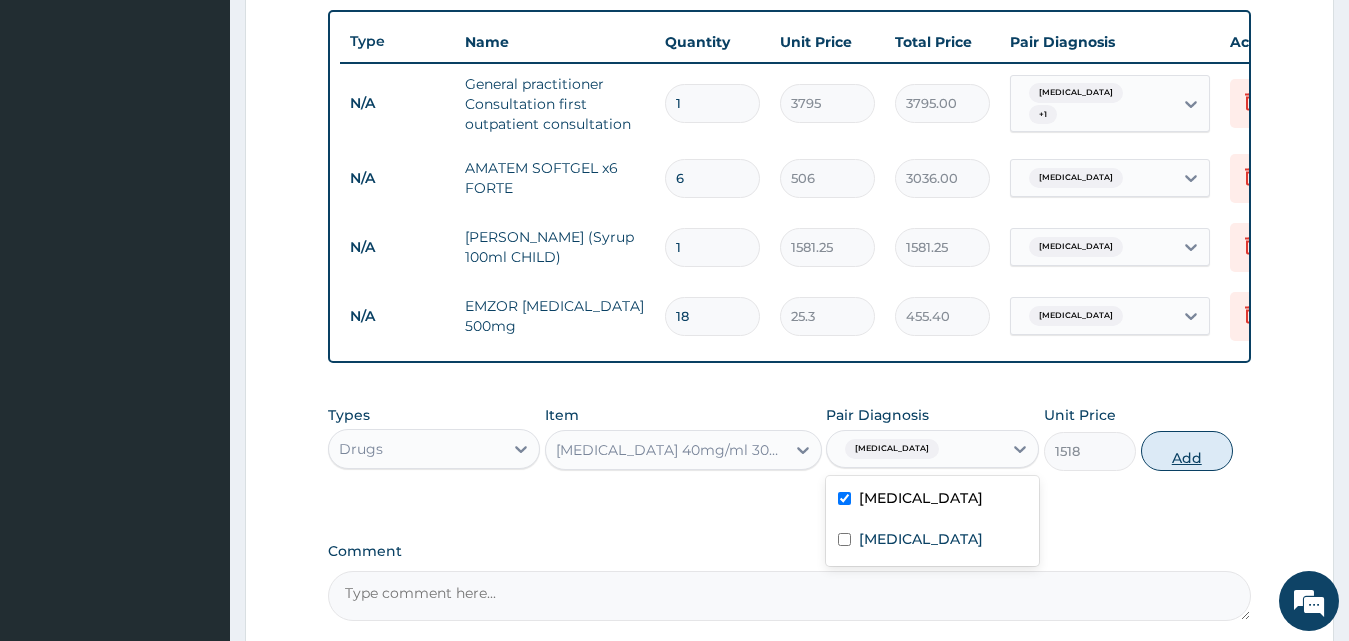click on "Add" at bounding box center (1187, 451) 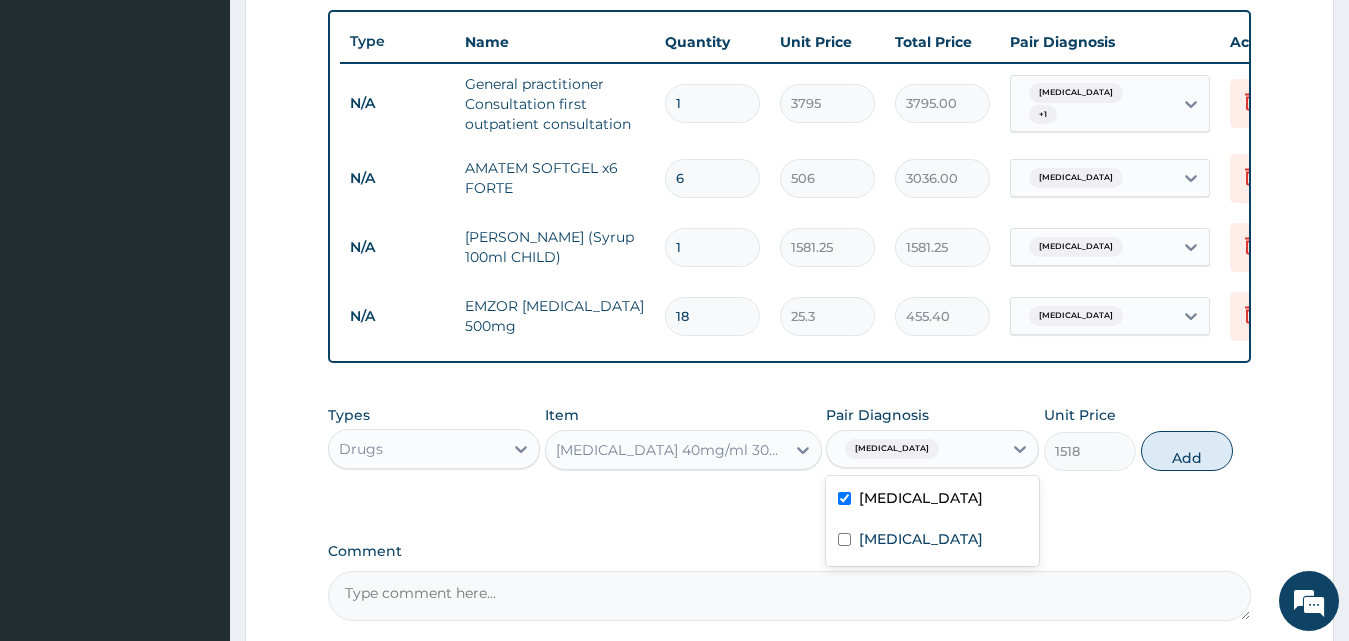 type on "0" 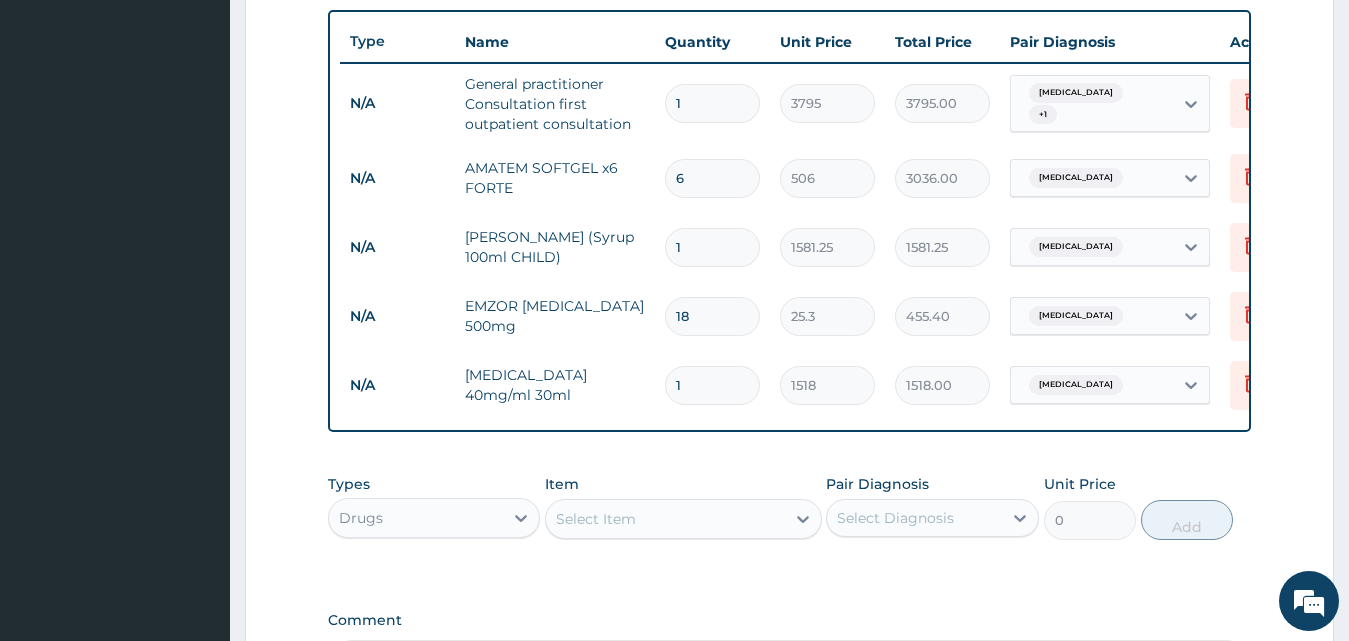 type 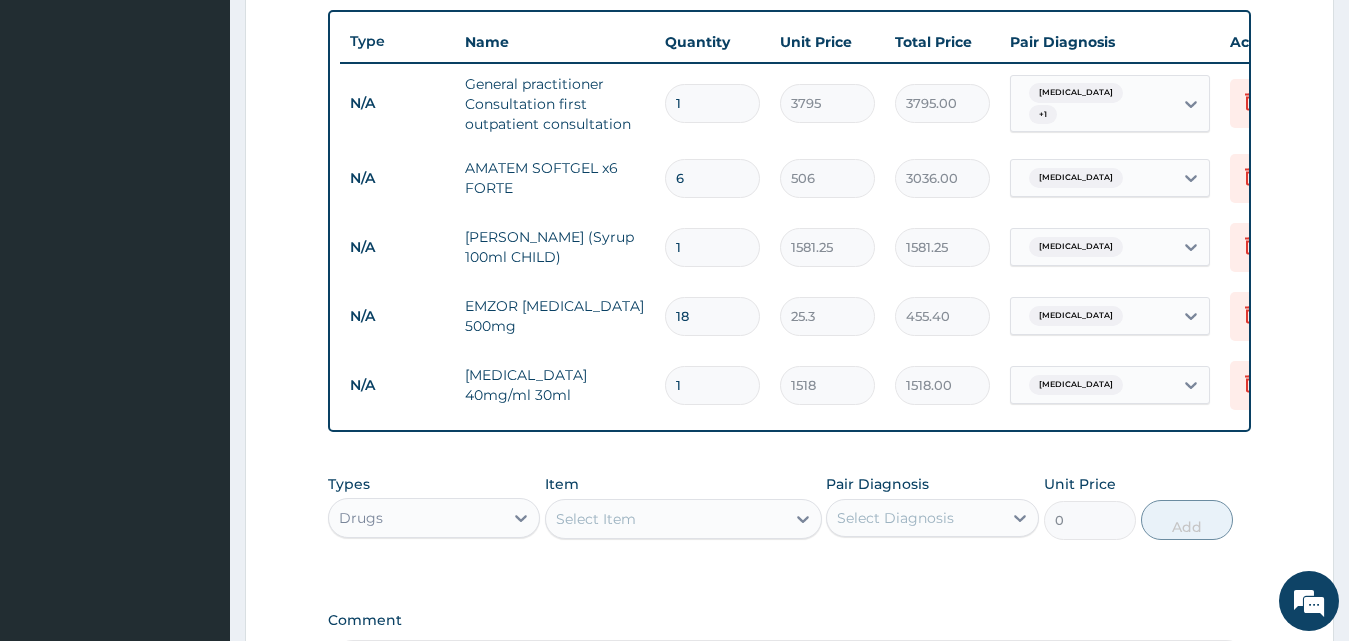 type on "0.00" 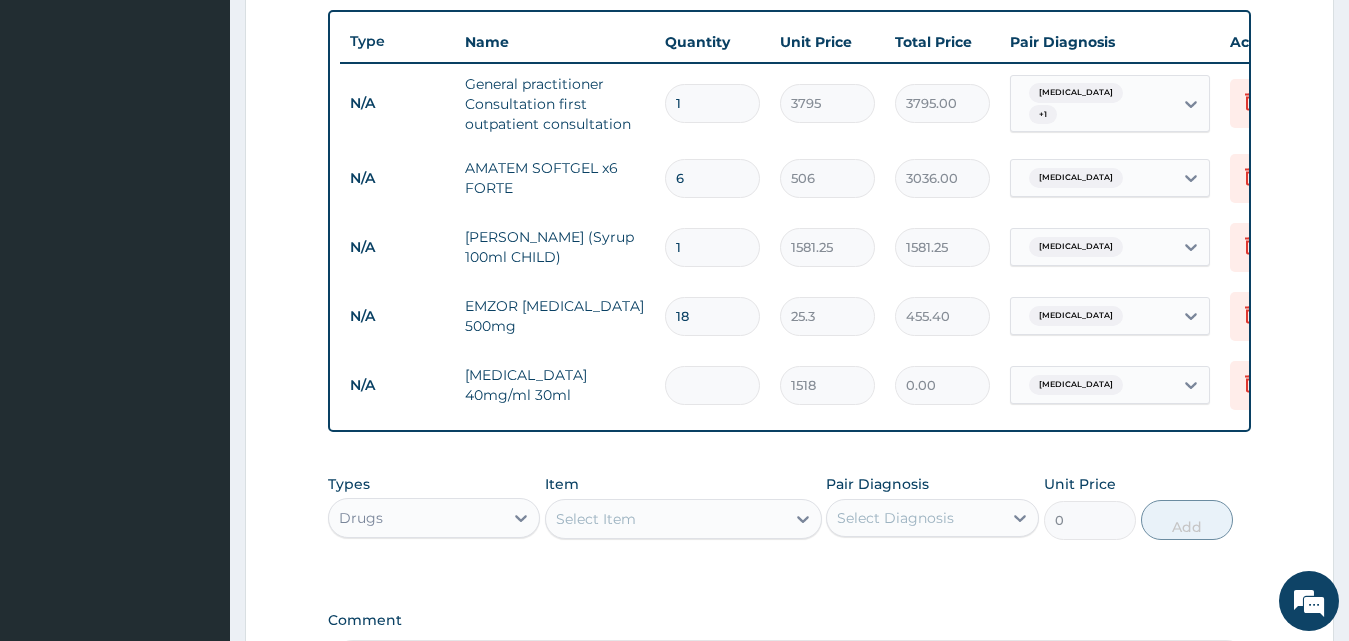 type on "3" 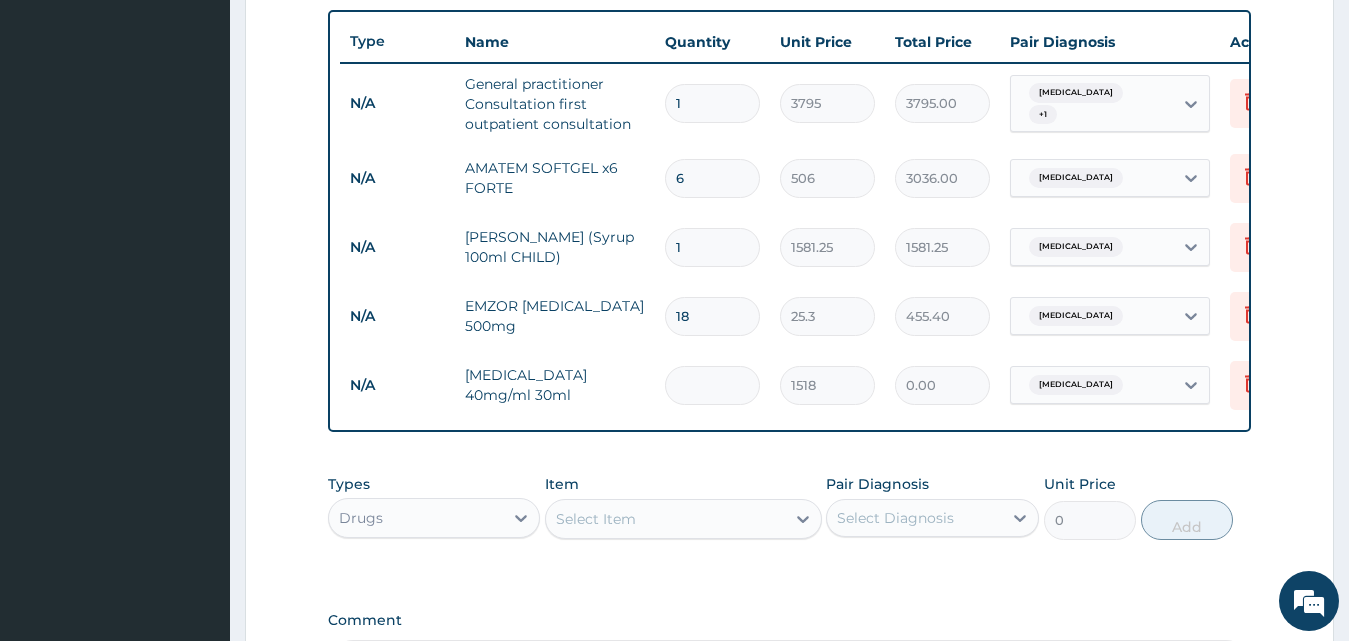 type on "4554.00" 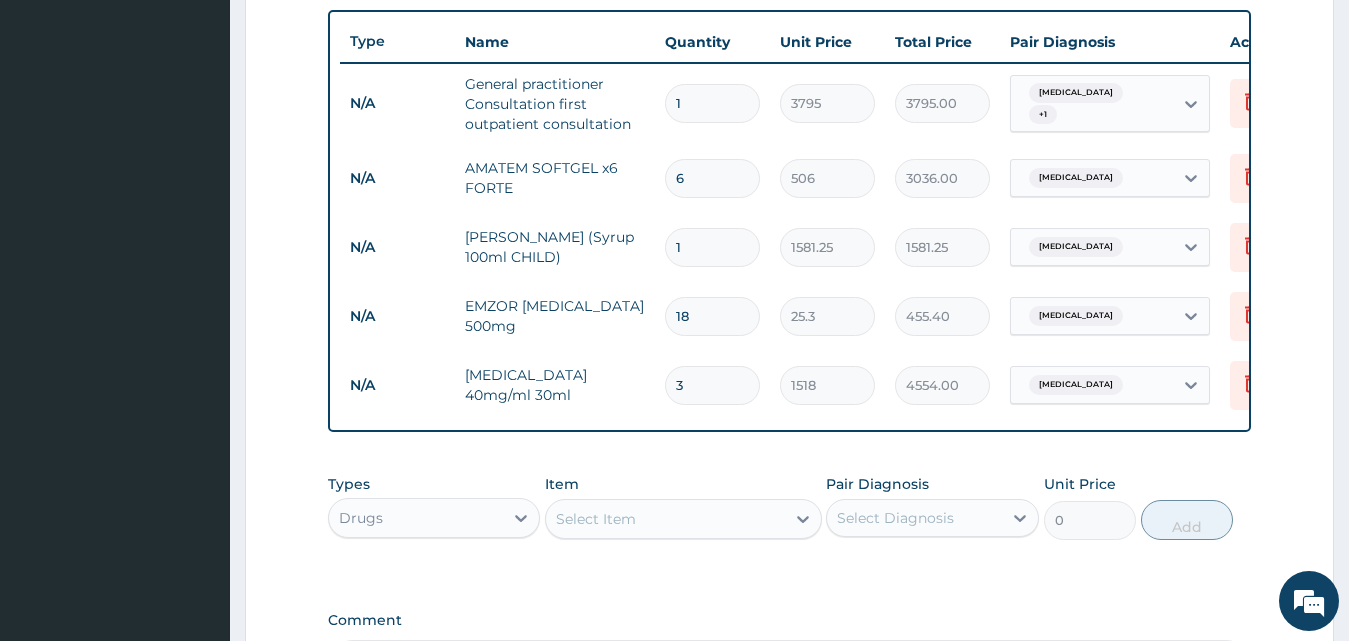 type on "3" 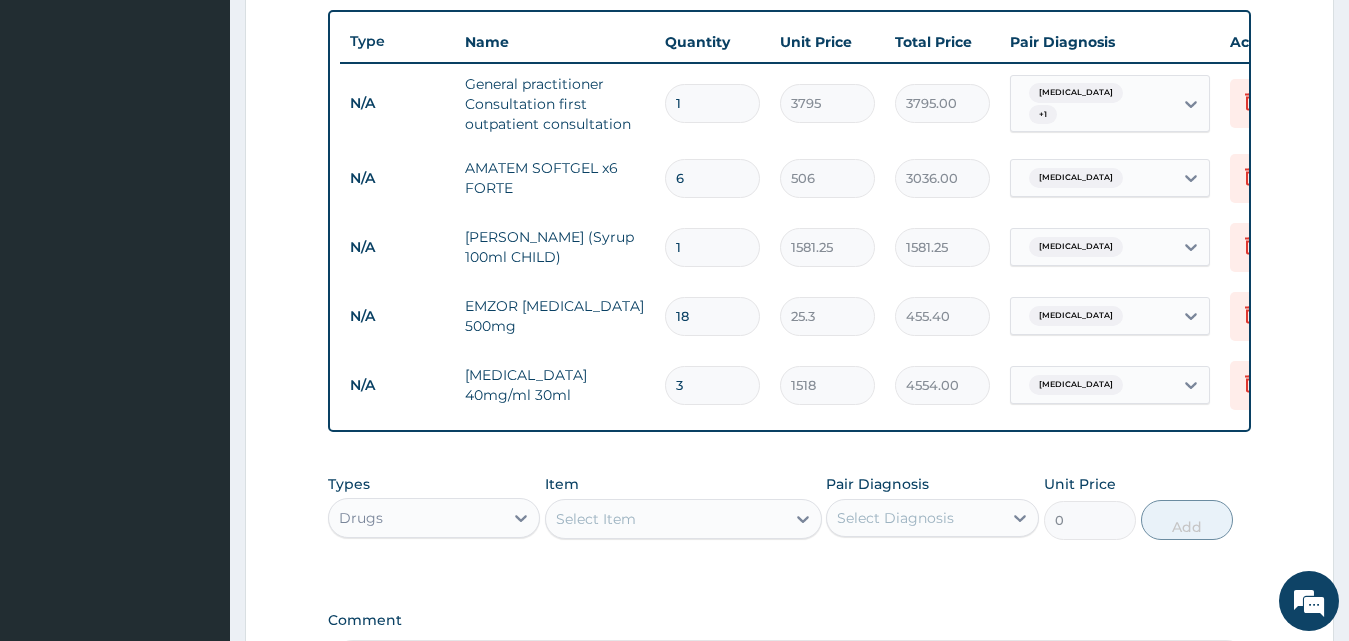 click on "Select Item" at bounding box center [665, 519] 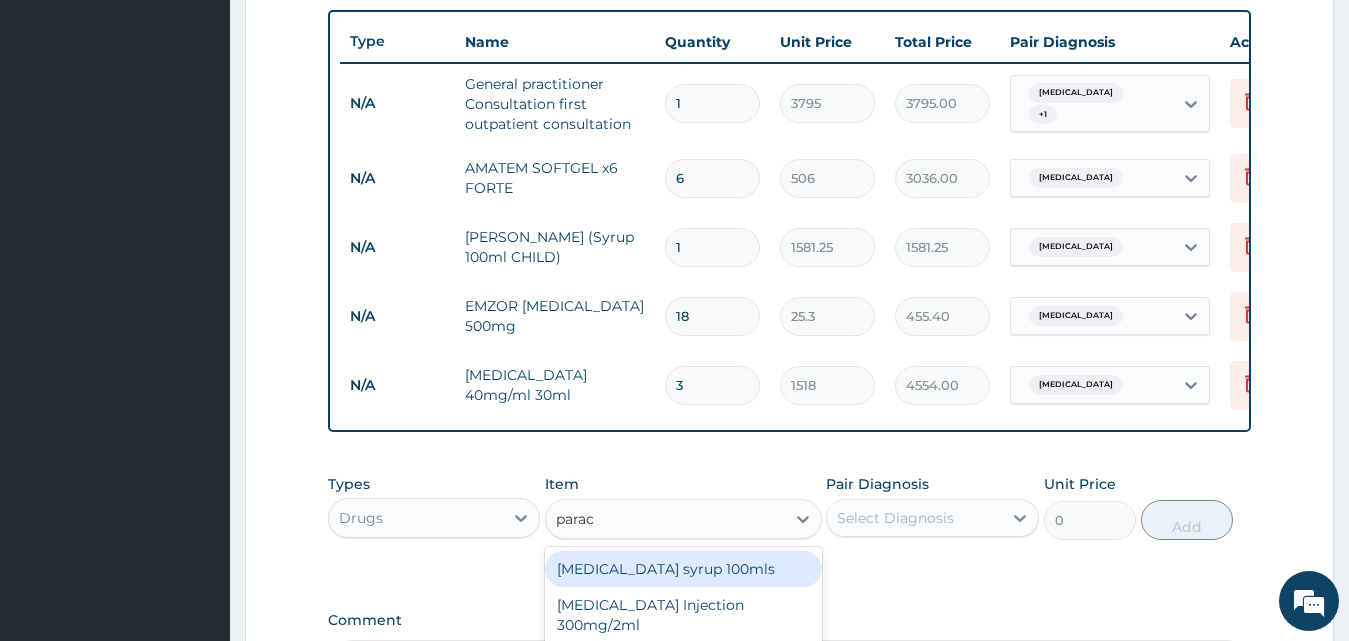 type on "parace" 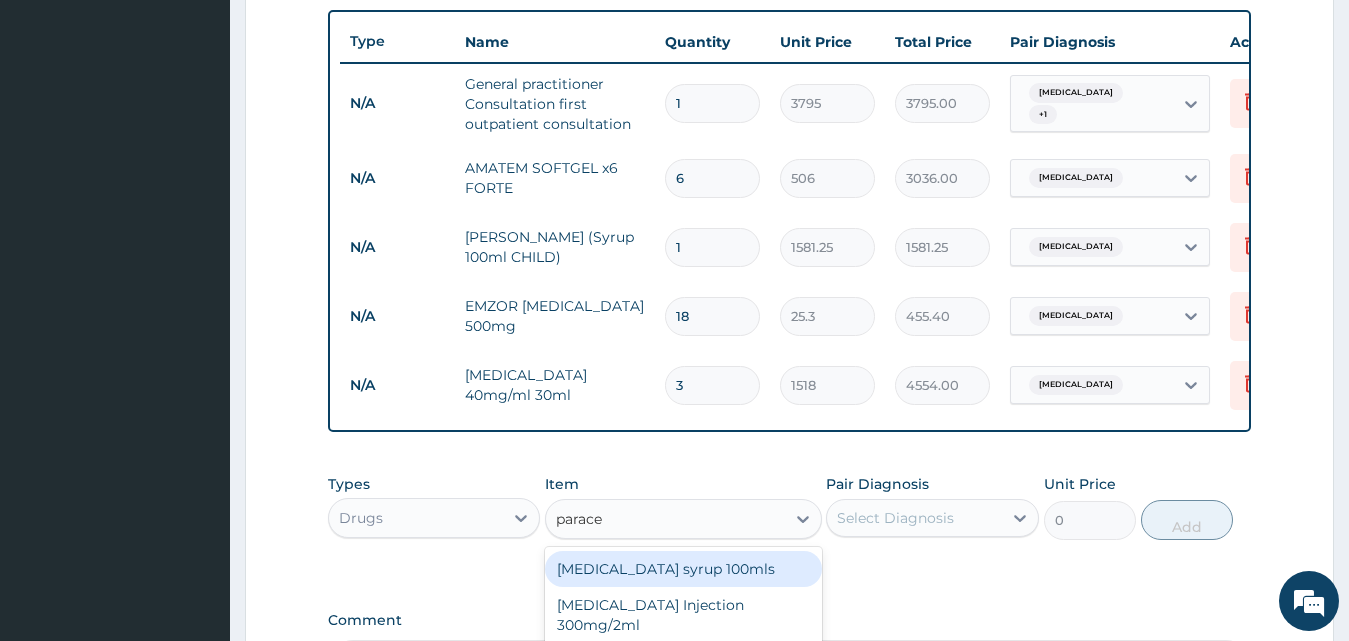scroll, scrollTop: 1010, scrollLeft: 0, axis: vertical 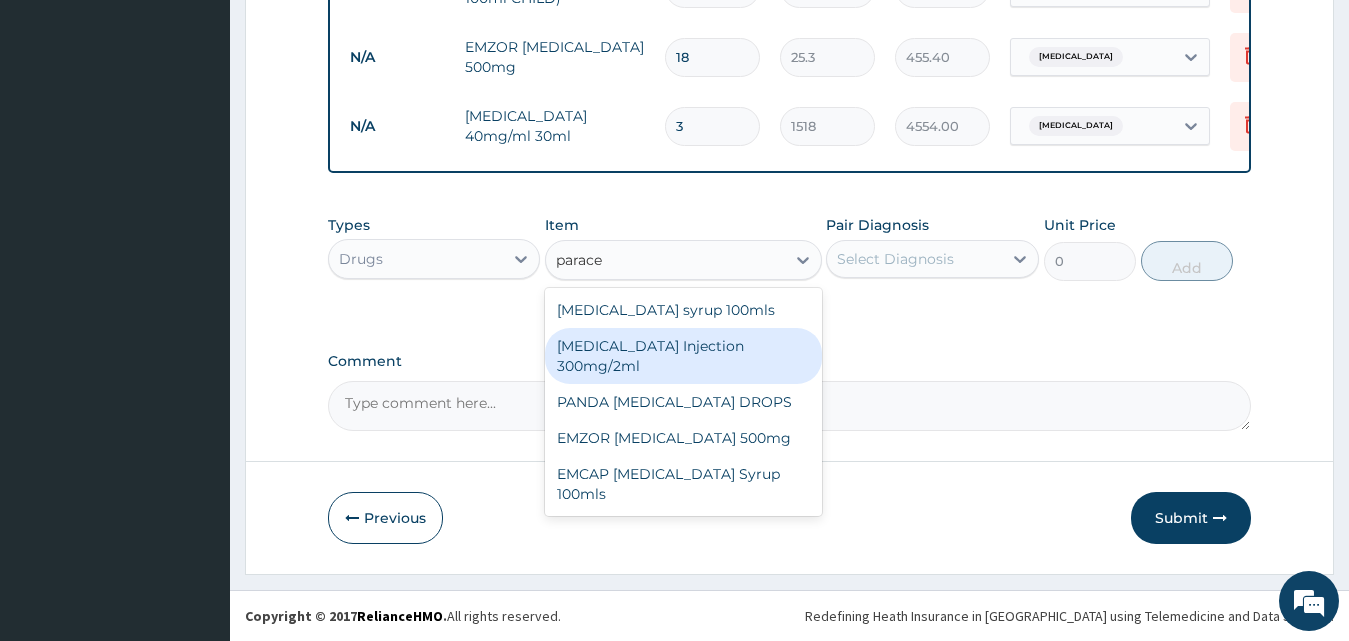 click on "PARACETAMOL Injection 300mg/2ml" at bounding box center [683, 356] 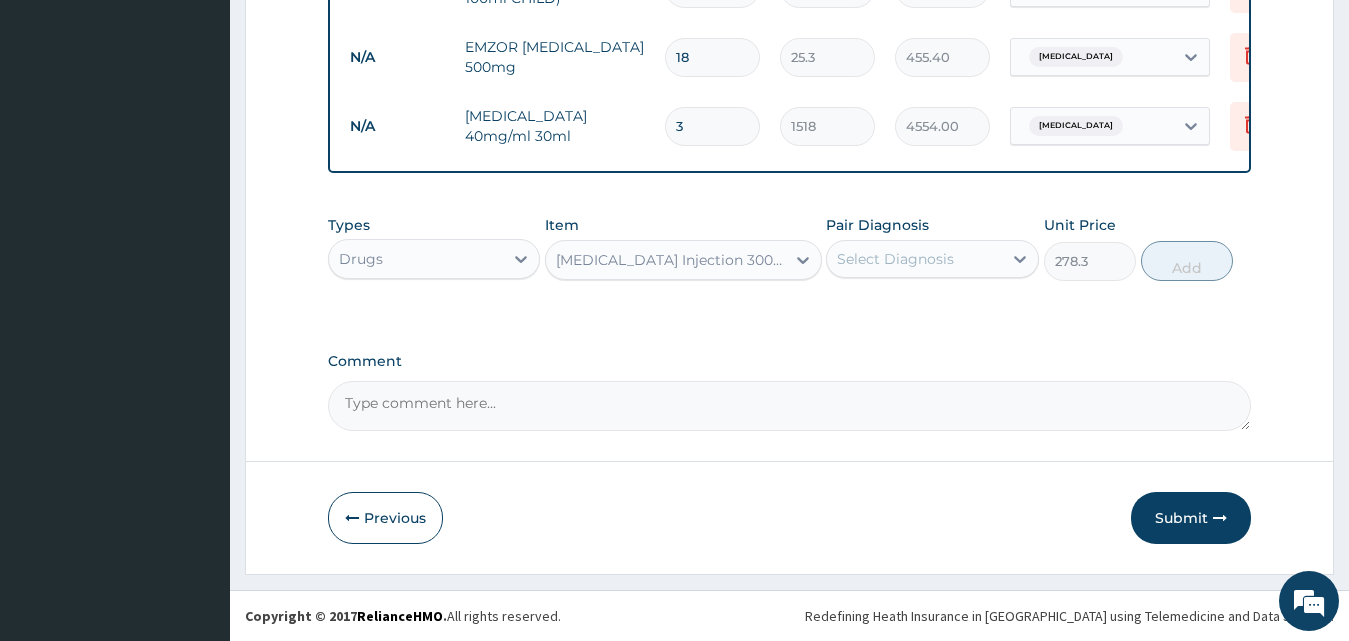 click on "Types Drugs Item PARACETAMOL Injection 300mg/2ml Pair Diagnosis Select Diagnosis Unit Price 278.3 Add" at bounding box center (790, 248) 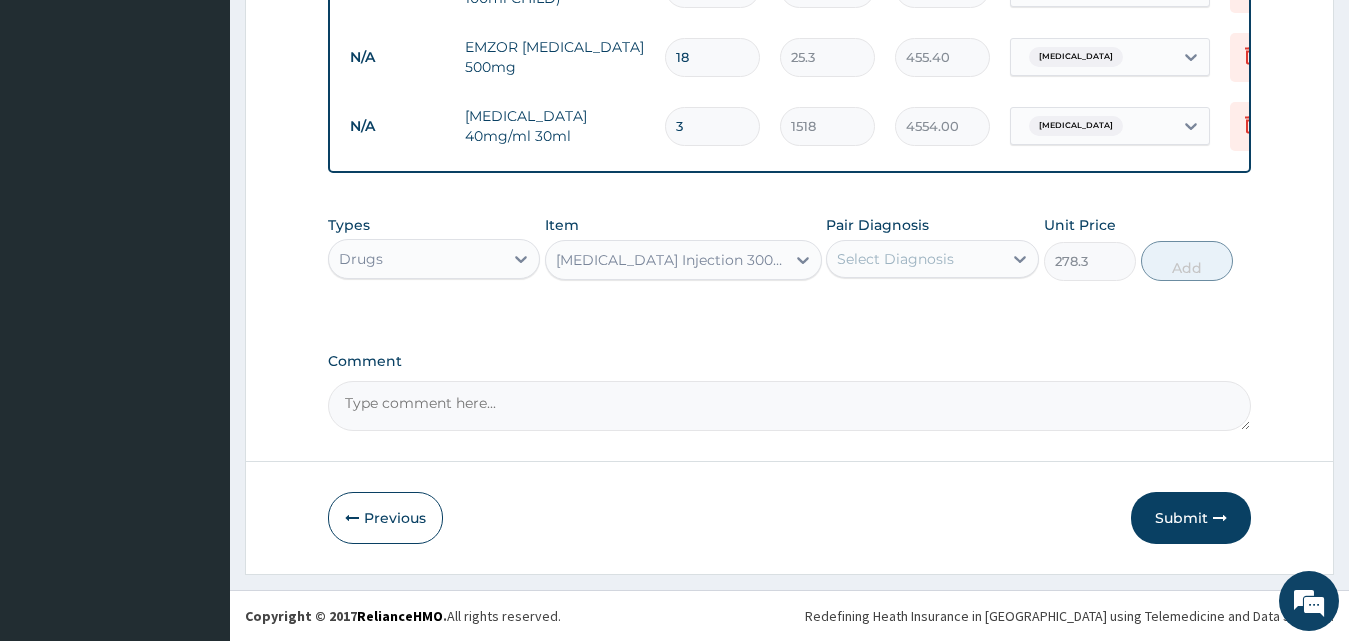 click on "Select Diagnosis" at bounding box center [932, 259] 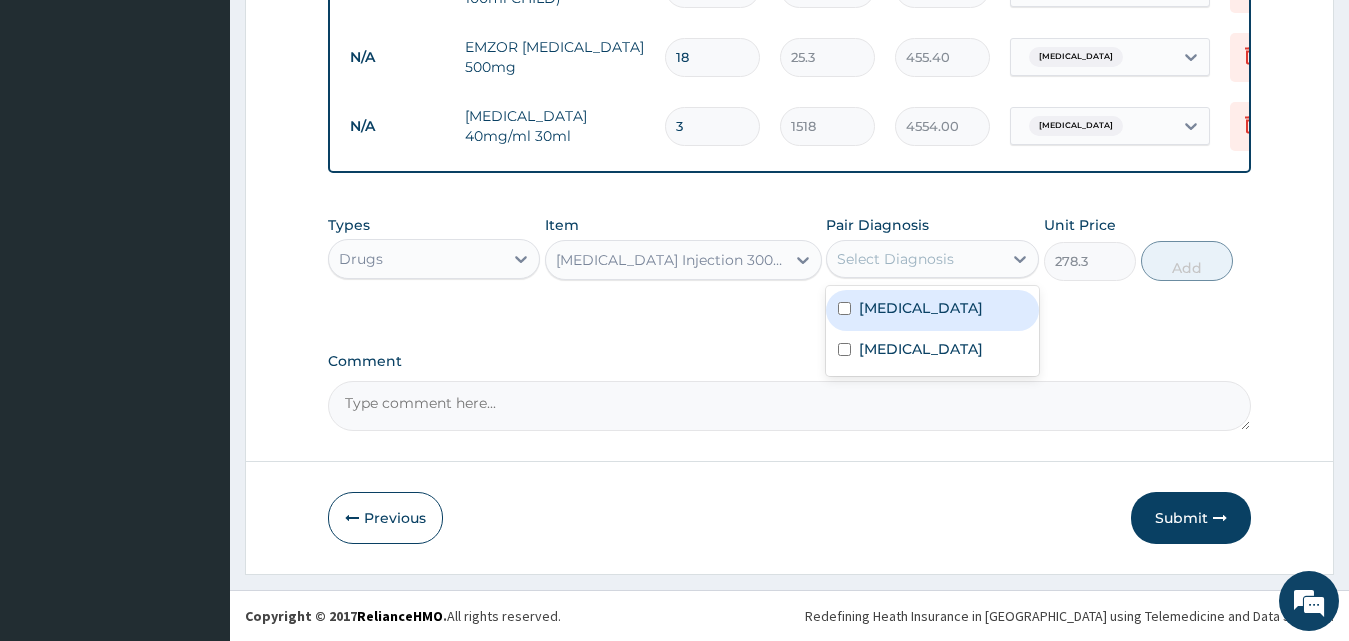 click on "Malaria" at bounding box center (921, 308) 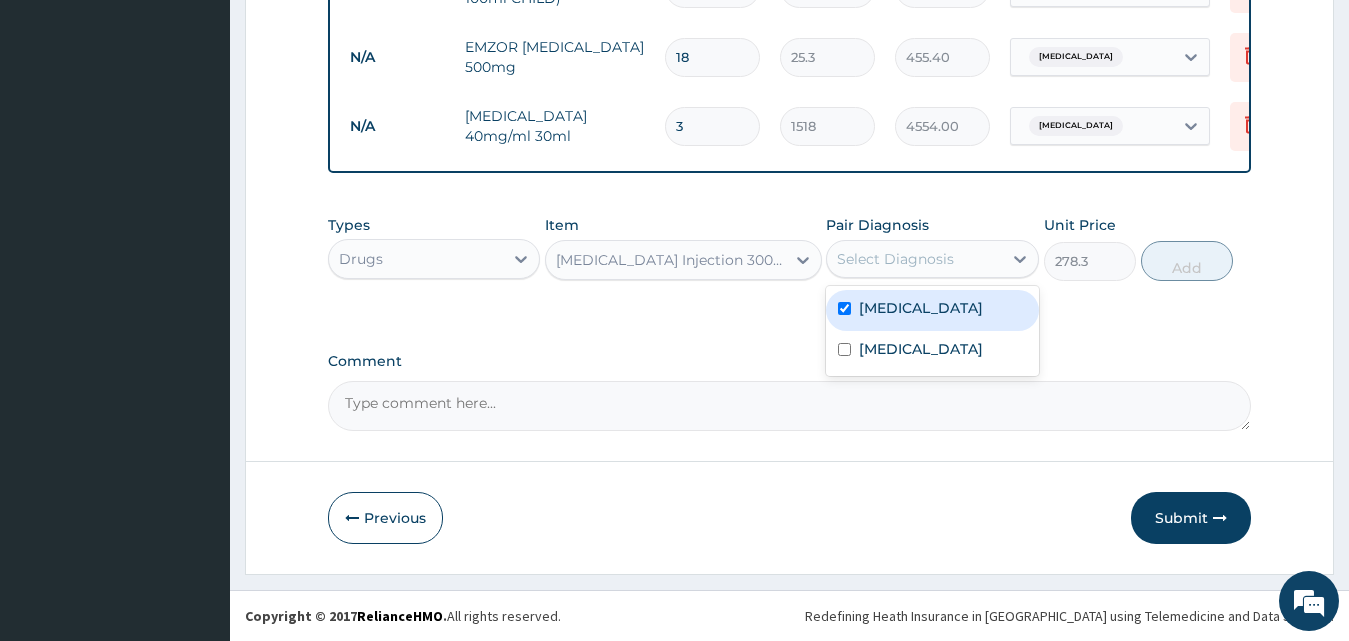 checkbox on "true" 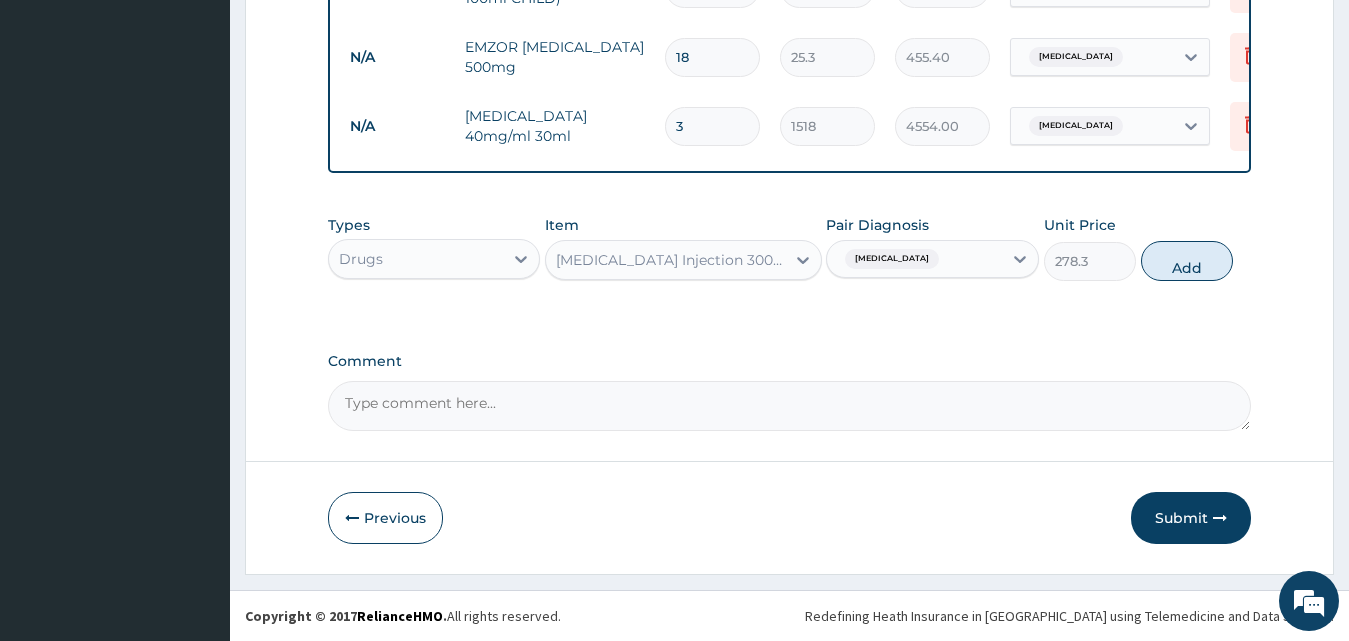 click on "Add" at bounding box center [1187, 261] 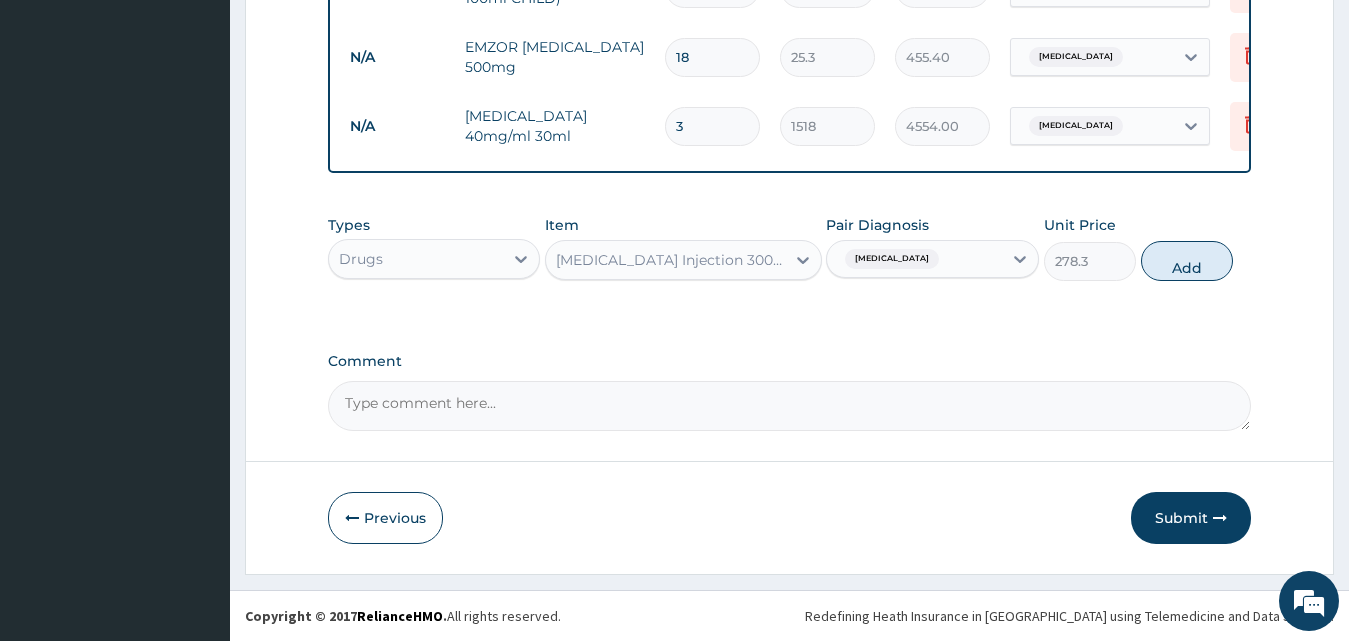 type on "0" 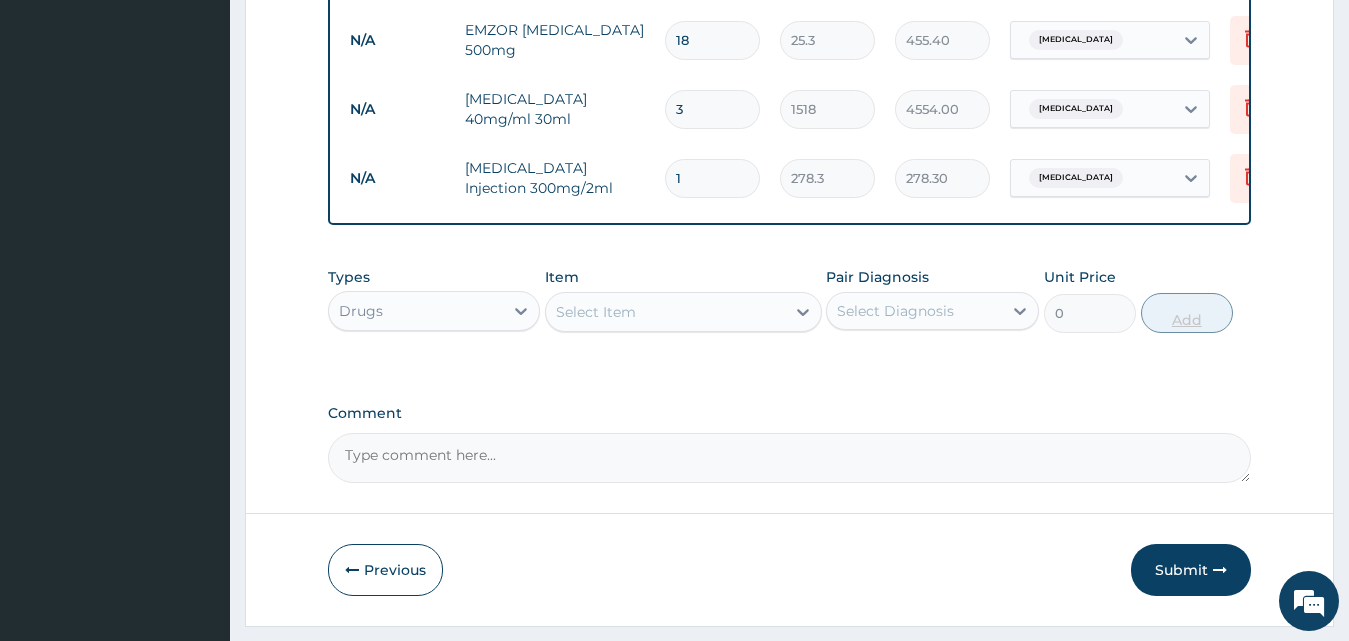 scroll, scrollTop: 1079, scrollLeft: 0, axis: vertical 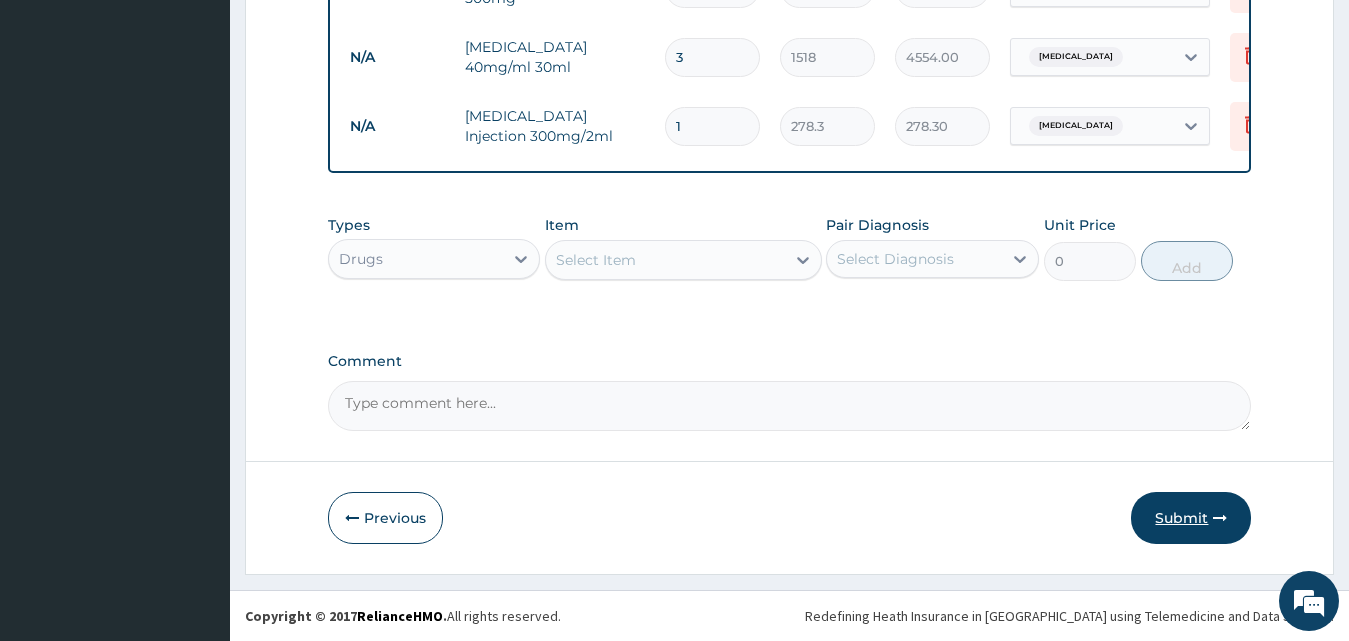 click at bounding box center (1220, 518) 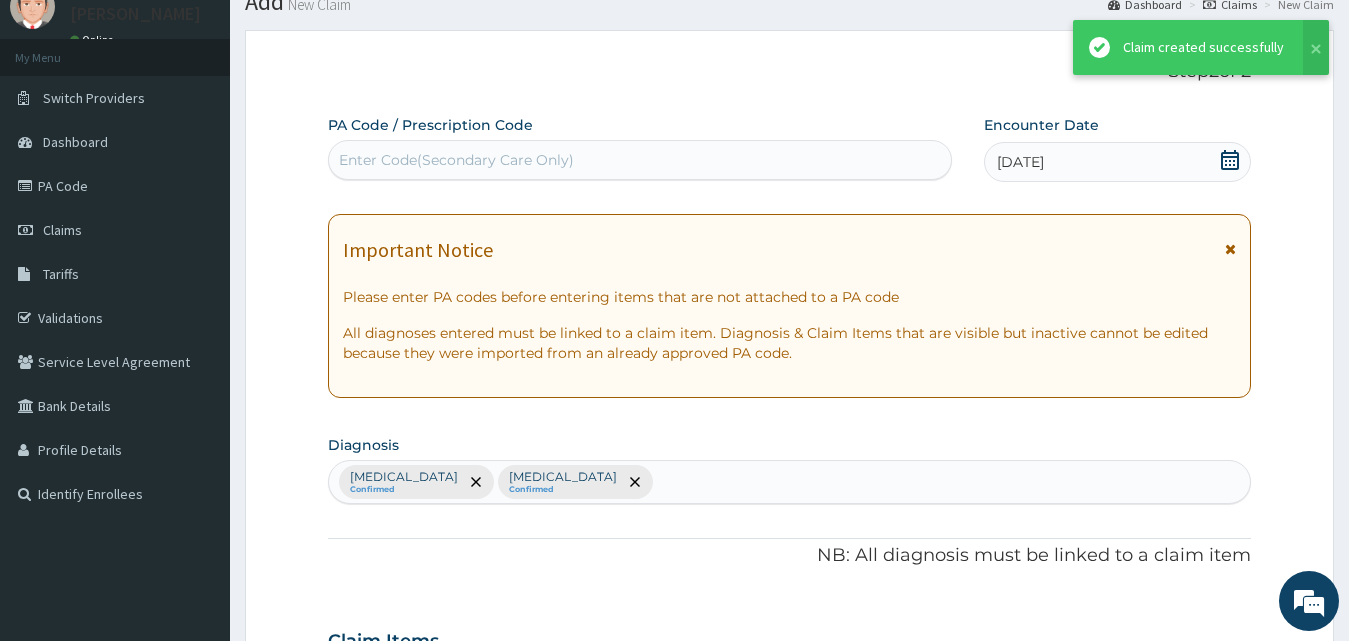 scroll, scrollTop: 1079, scrollLeft: 0, axis: vertical 